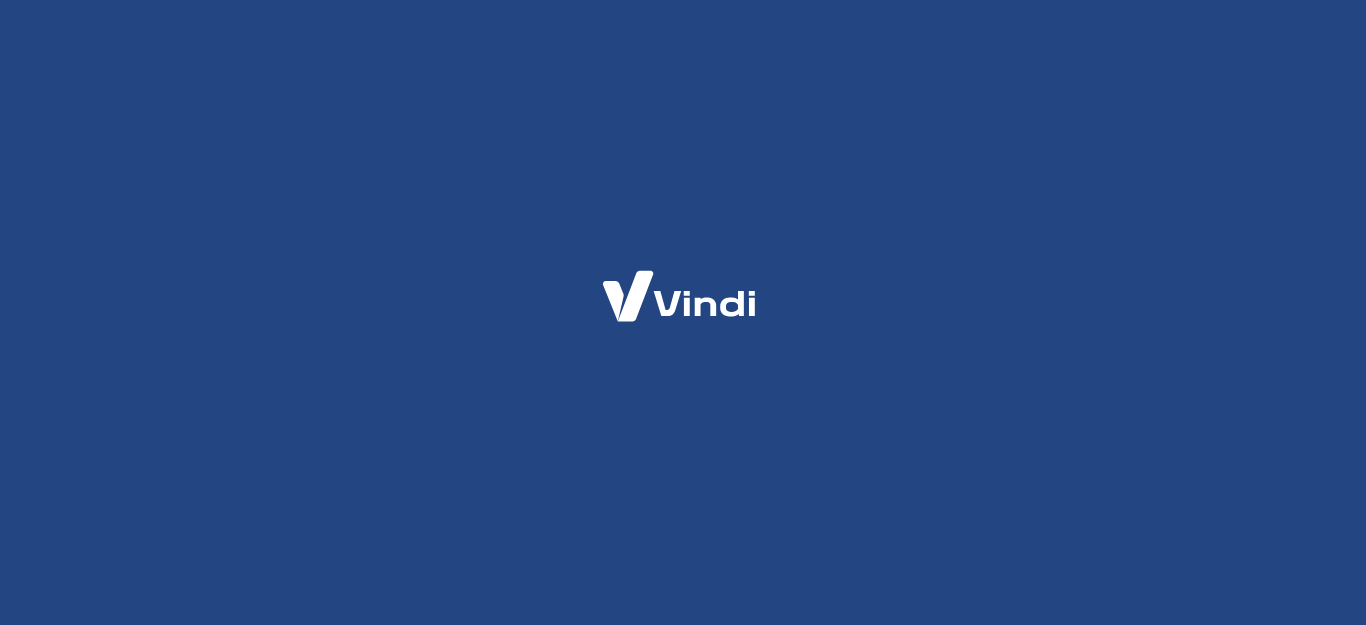scroll, scrollTop: 0, scrollLeft: 0, axis: both 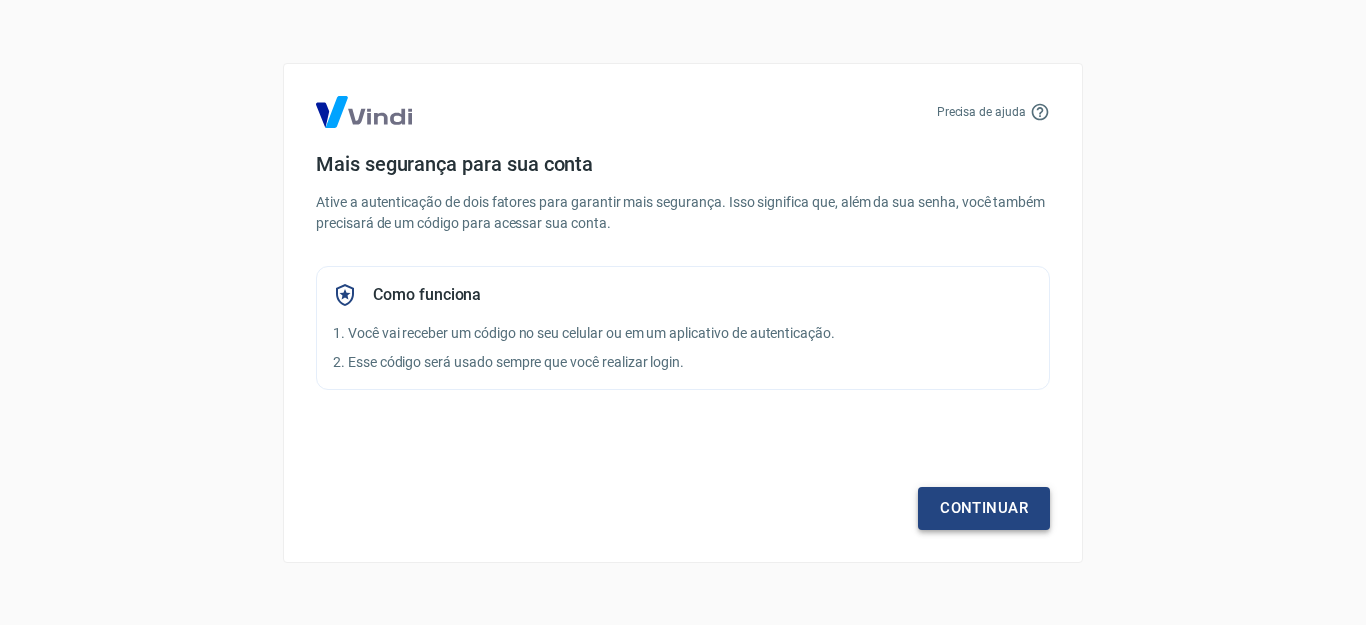 click on "Continuar" at bounding box center [984, 508] 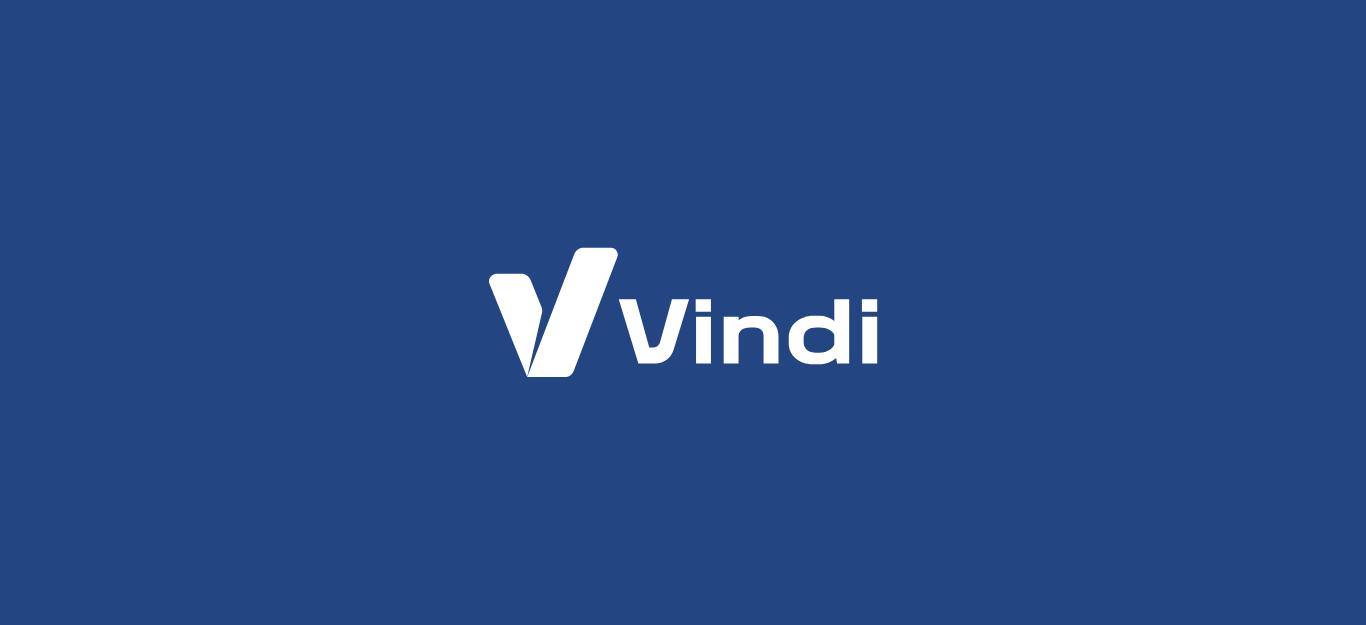 scroll, scrollTop: 0, scrollLeft: 0, axis: both 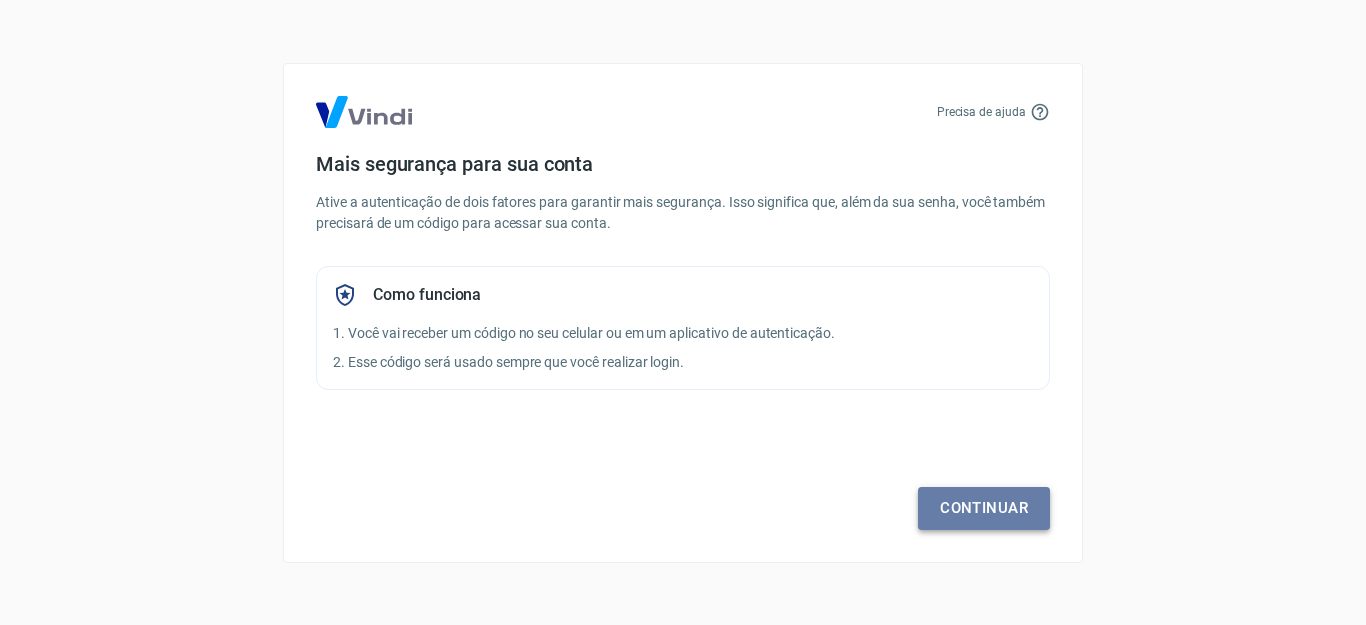 click on "Continuar" at bounding box center [984, 508] 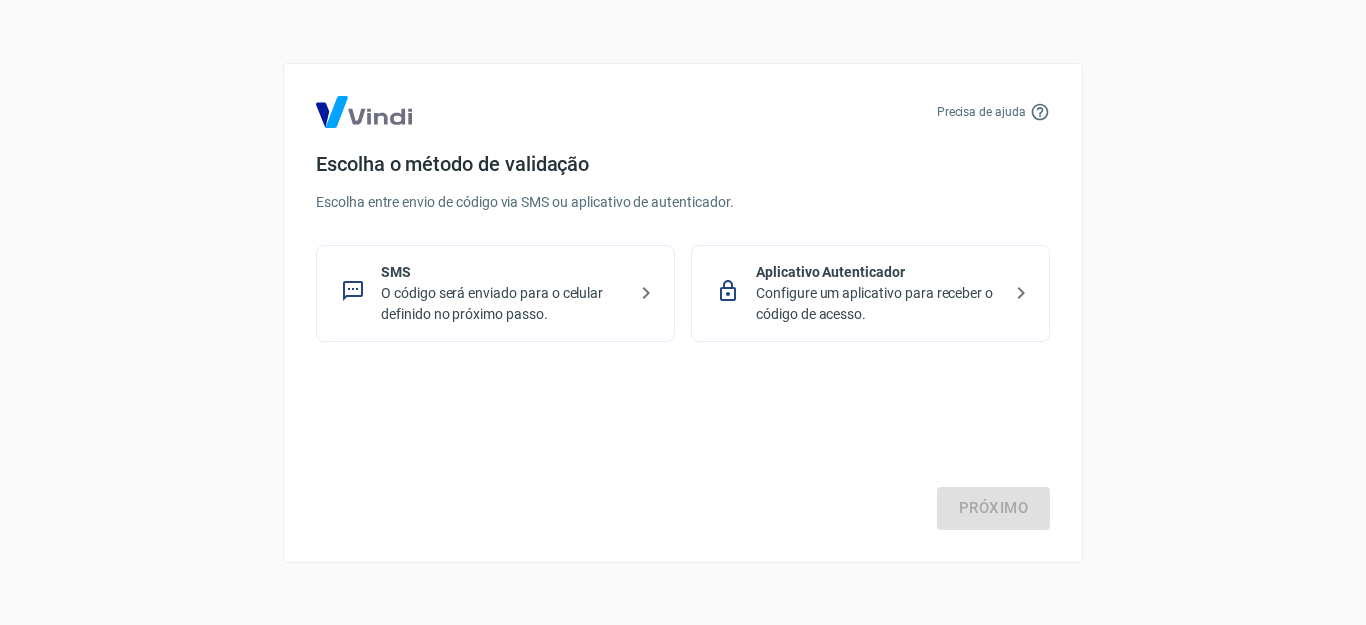 click on "O código será enviado para o celular definido no próximo passo." at bounding box center [503, 304] 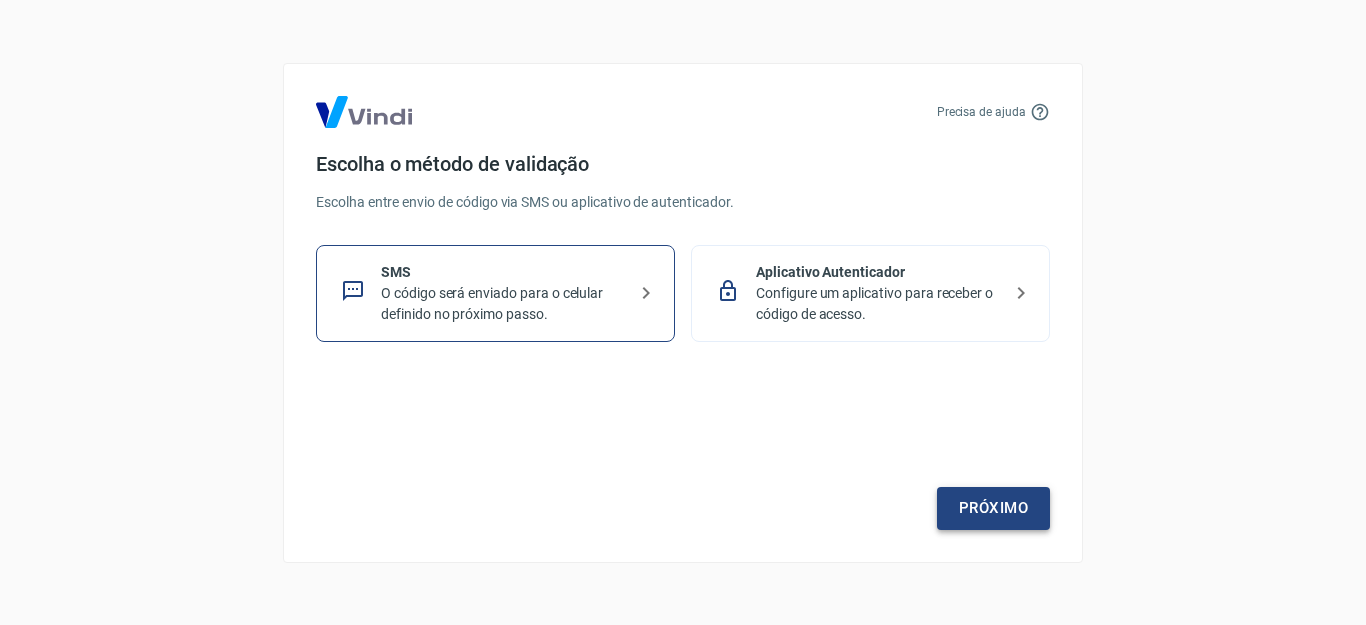 click on "Próximo" at bounding box center [993, 508] 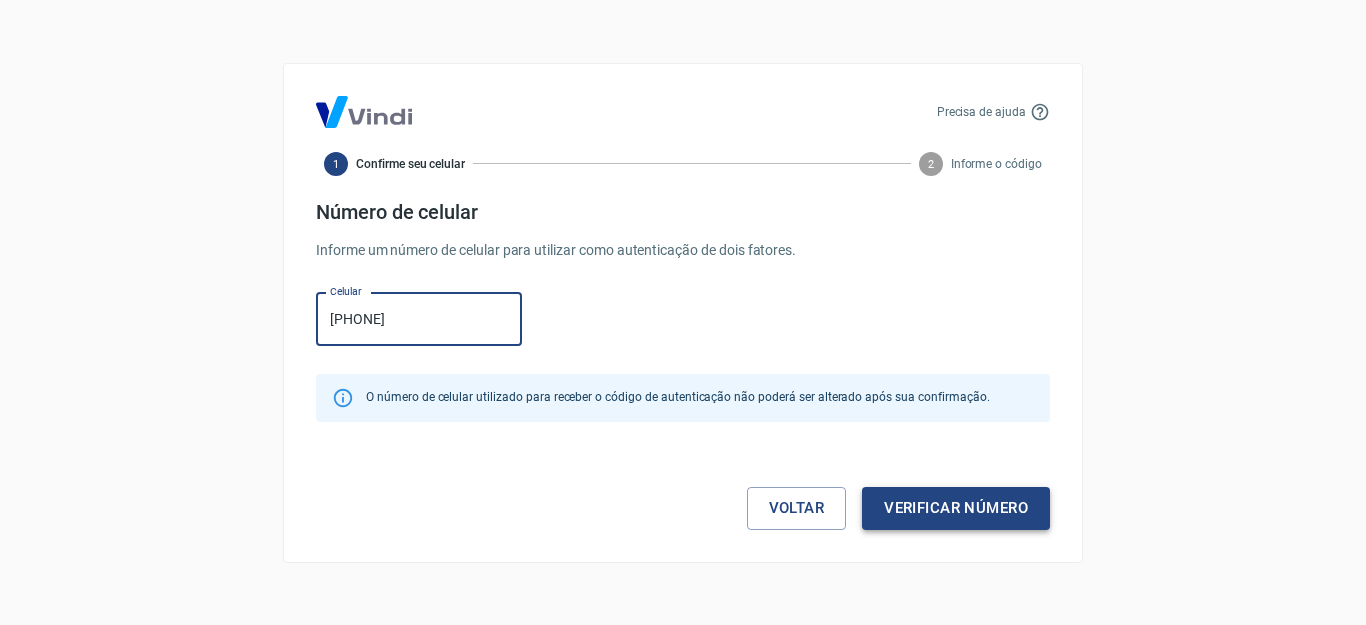 type on "(41) [PHONE]" 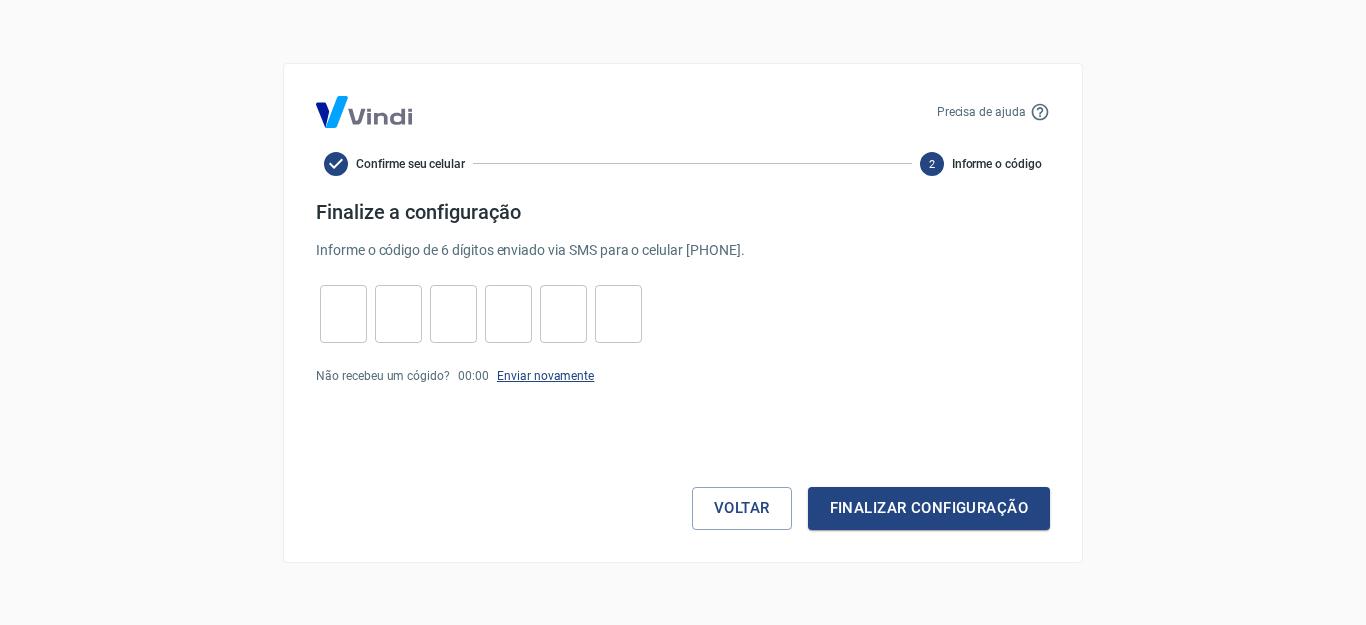 click on "Enviar novamente" at bounding box center [545, 376] 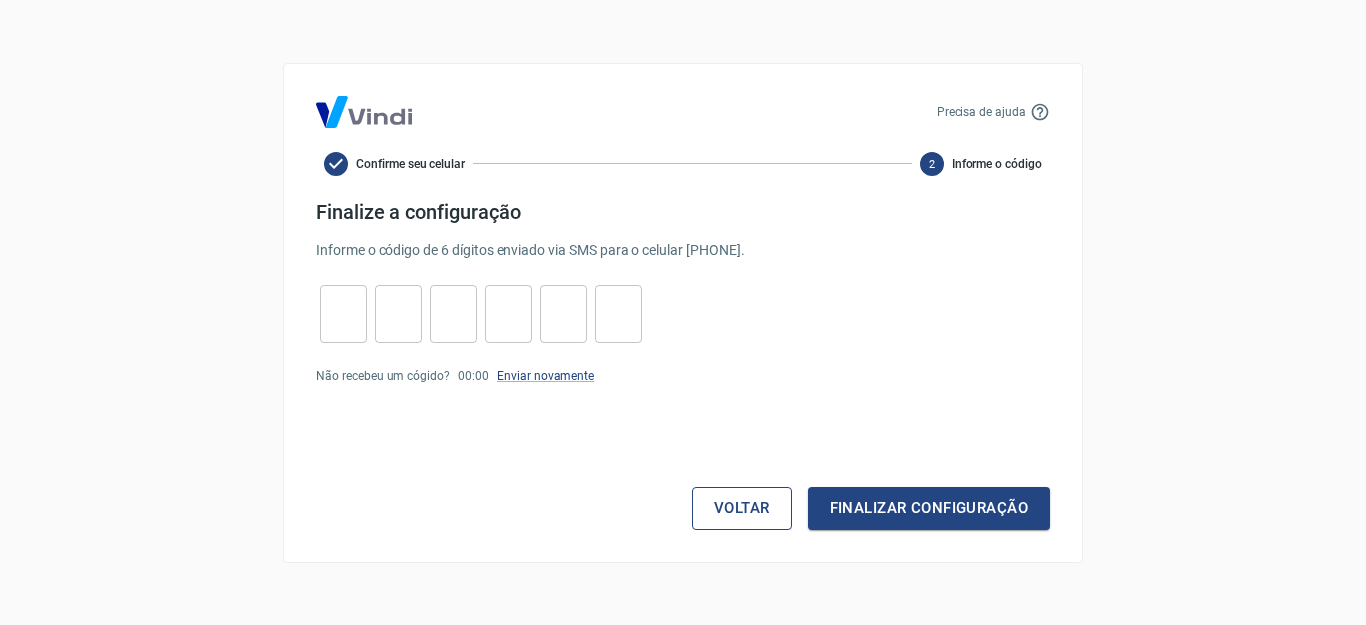 click on "Voltar" at bounding box center [742, 508] 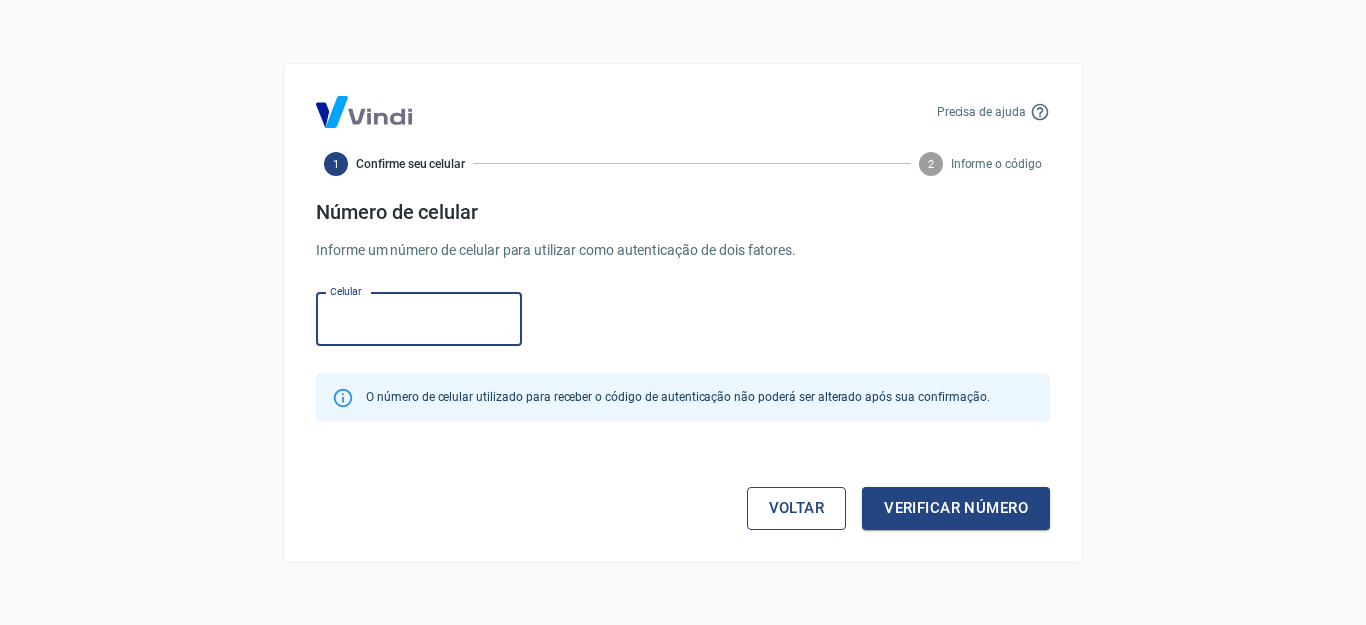 click on "Voltar" at bounding box center (797, 508) 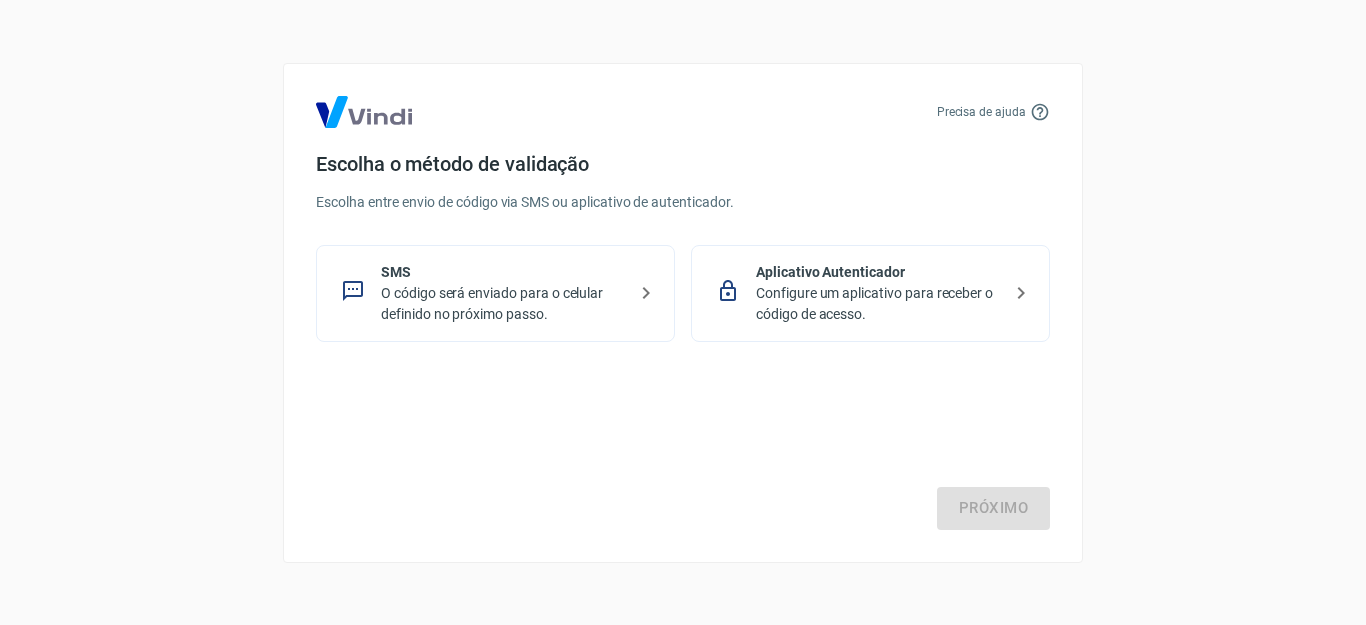 click on "Configure um aplicativo para receber o código de acesso." at bounding box center [878, 304] 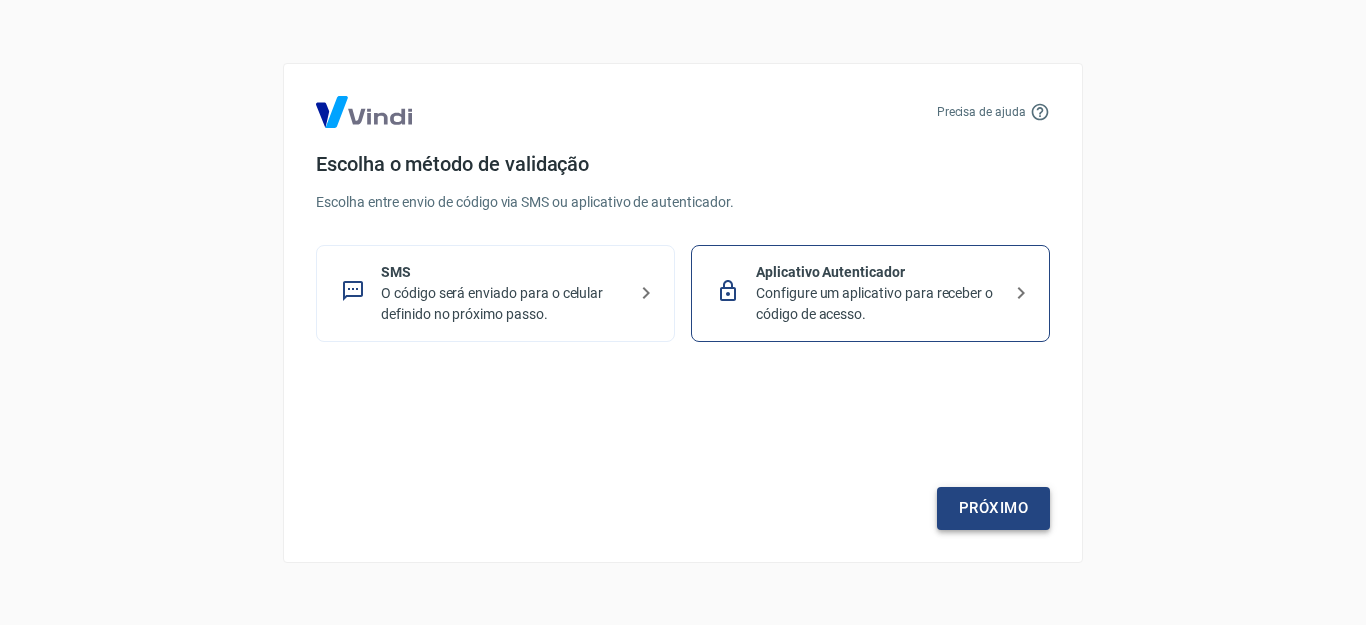 click on "Próximo" at bounding box center [993, 508] 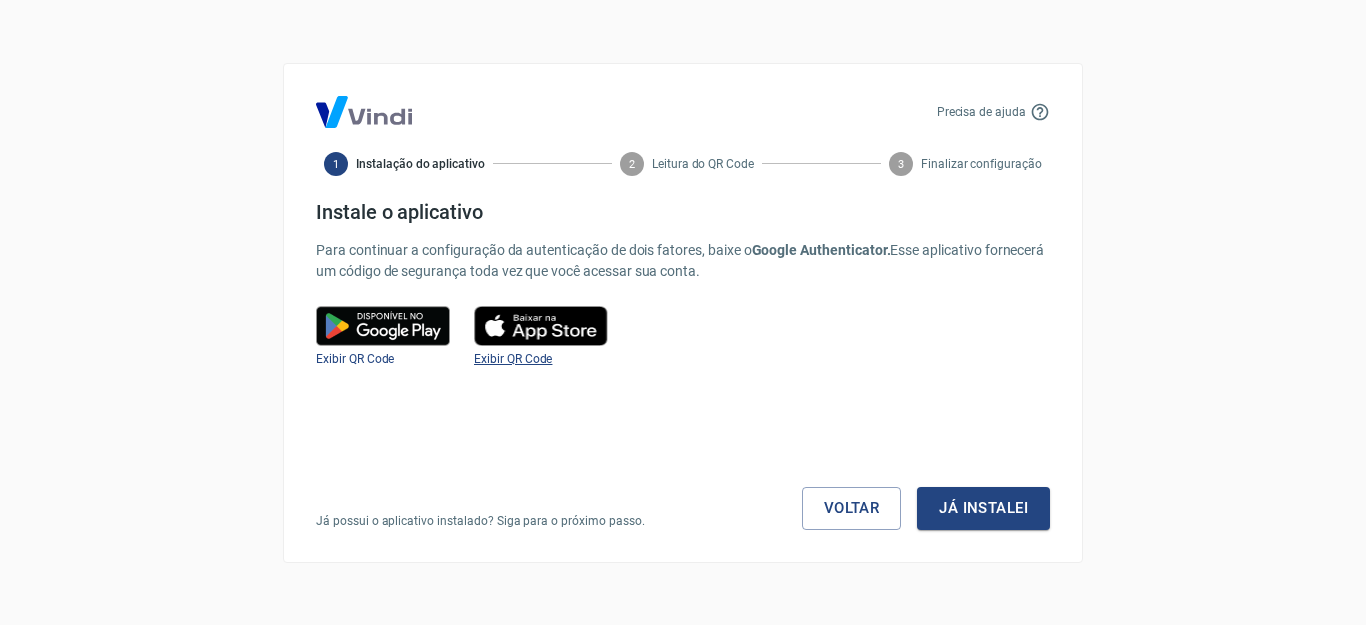 click on "Exibir QR Code" at bounding box center (513, 359) 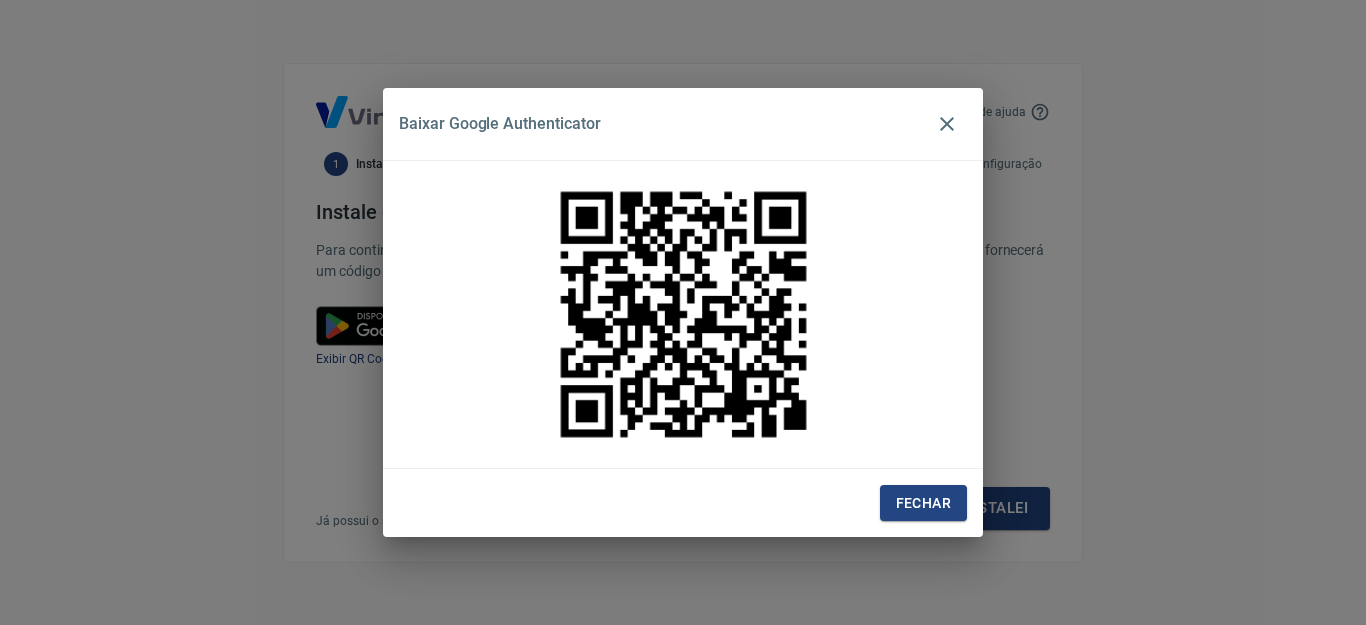 click on "Fechar" at bounding box center [683, 503] 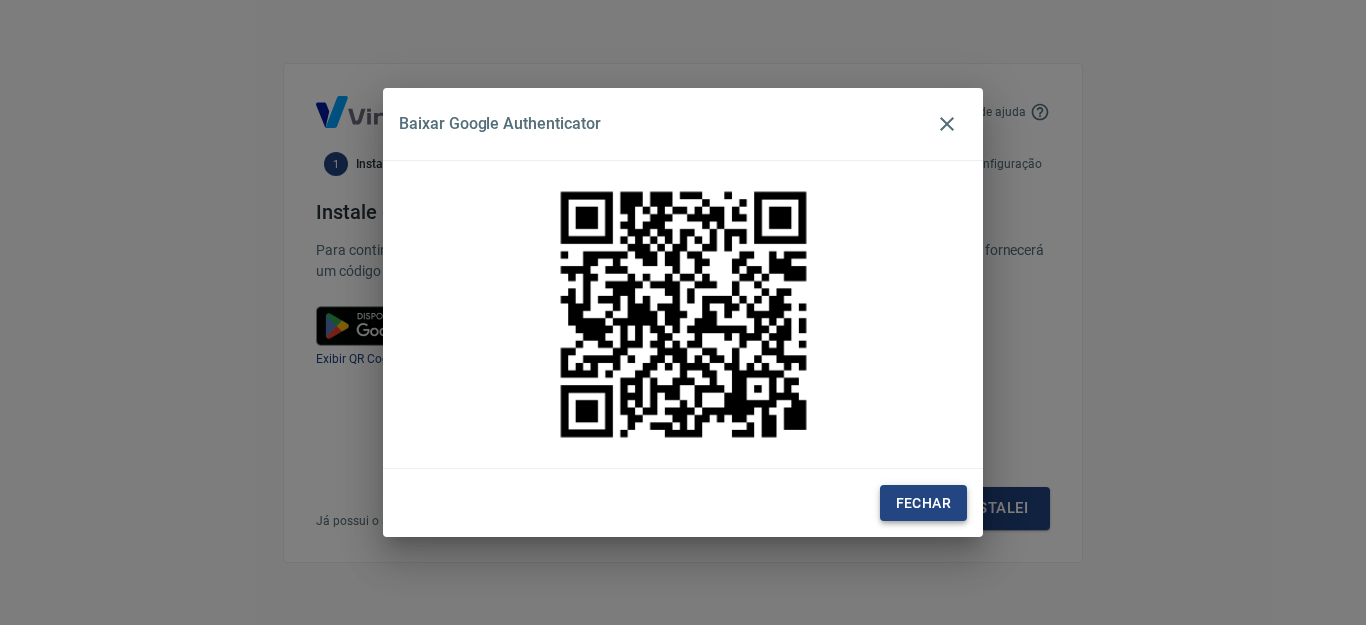 click on "Fechar" at bounding box center (923, 503) 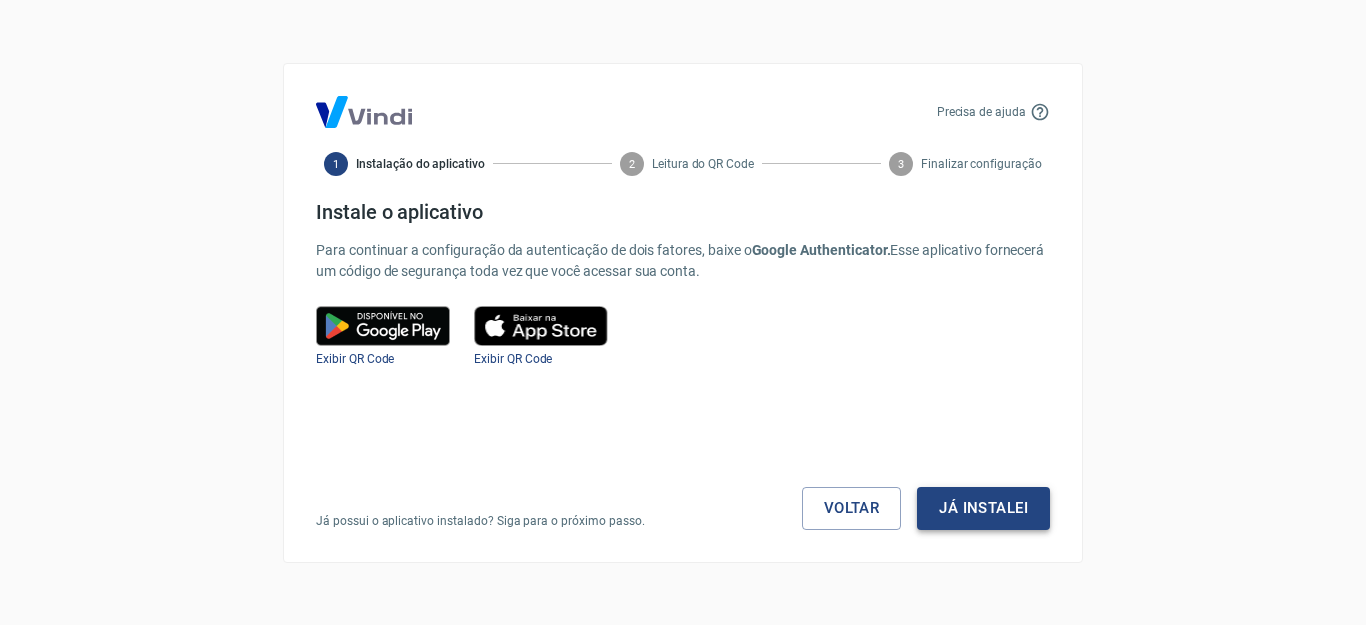 click on "Já instalei" at bounding box center (983, 508) 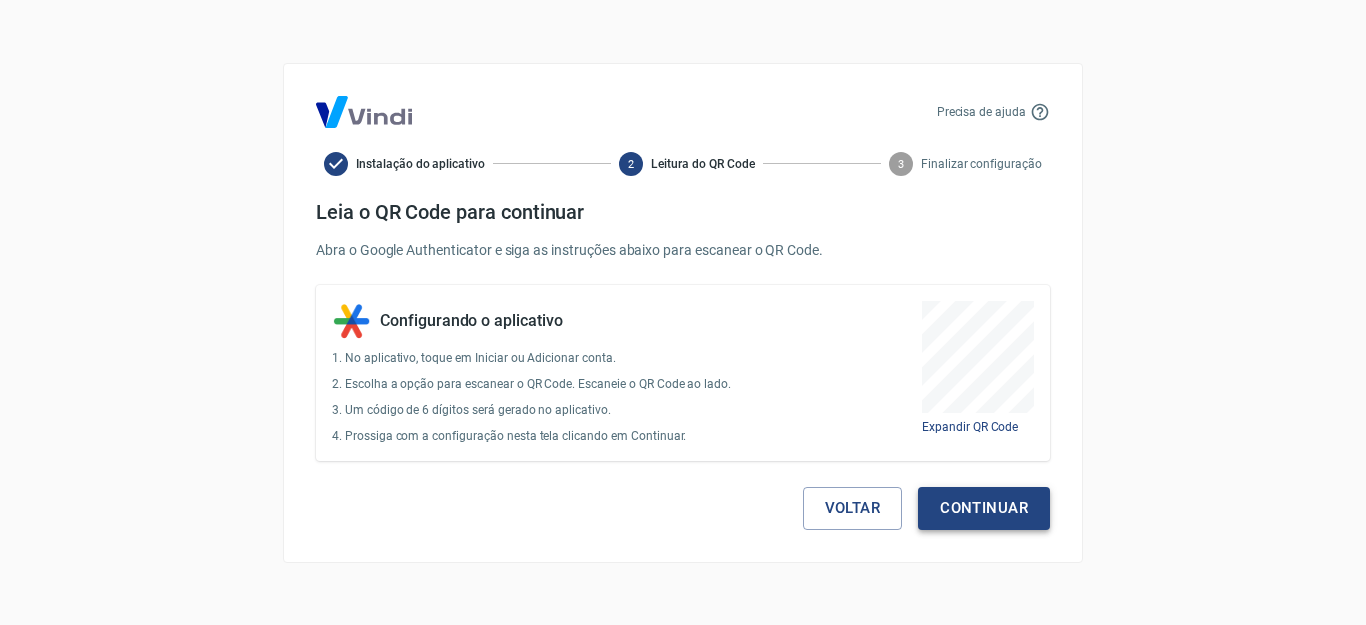 click on "Continuar" at bounding box center [984, 508] 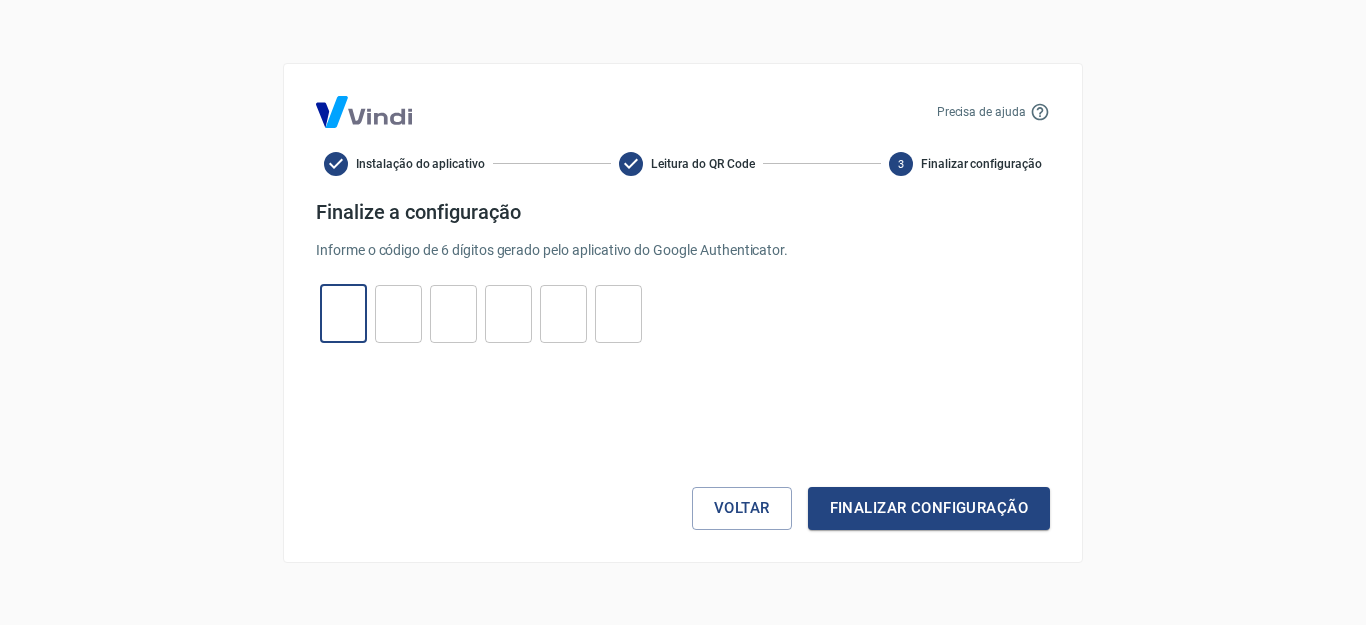 click at bounding box center [343, 313] 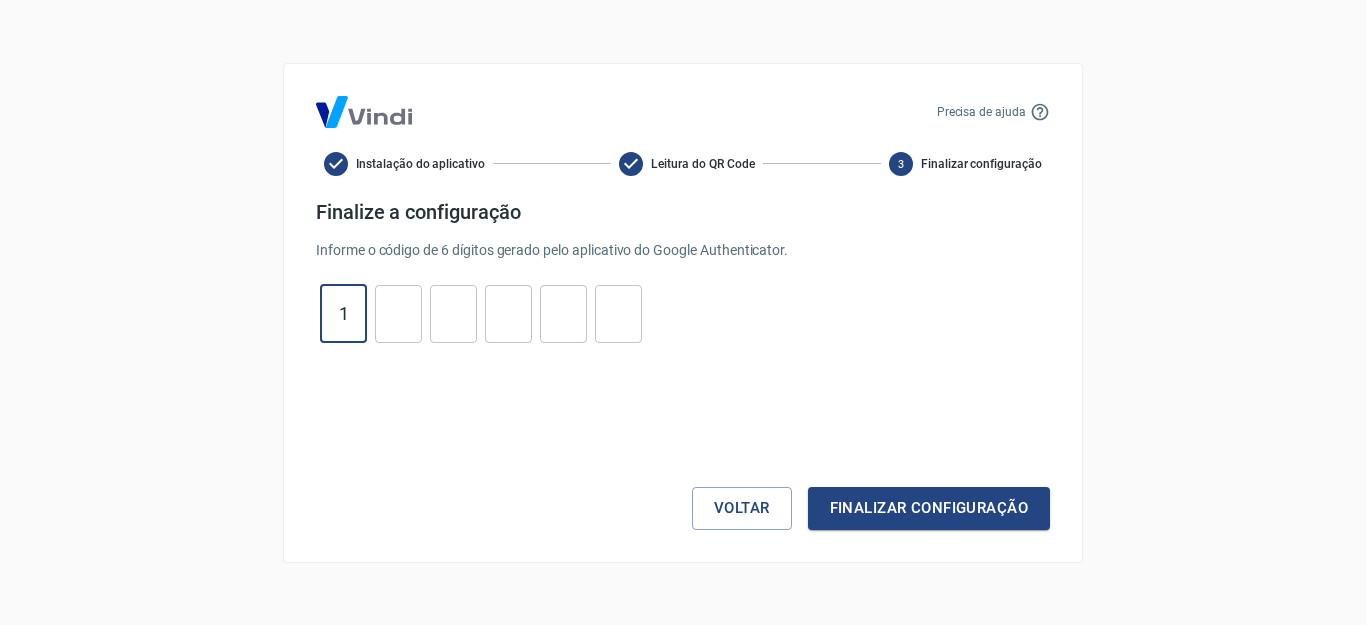 type on "1" 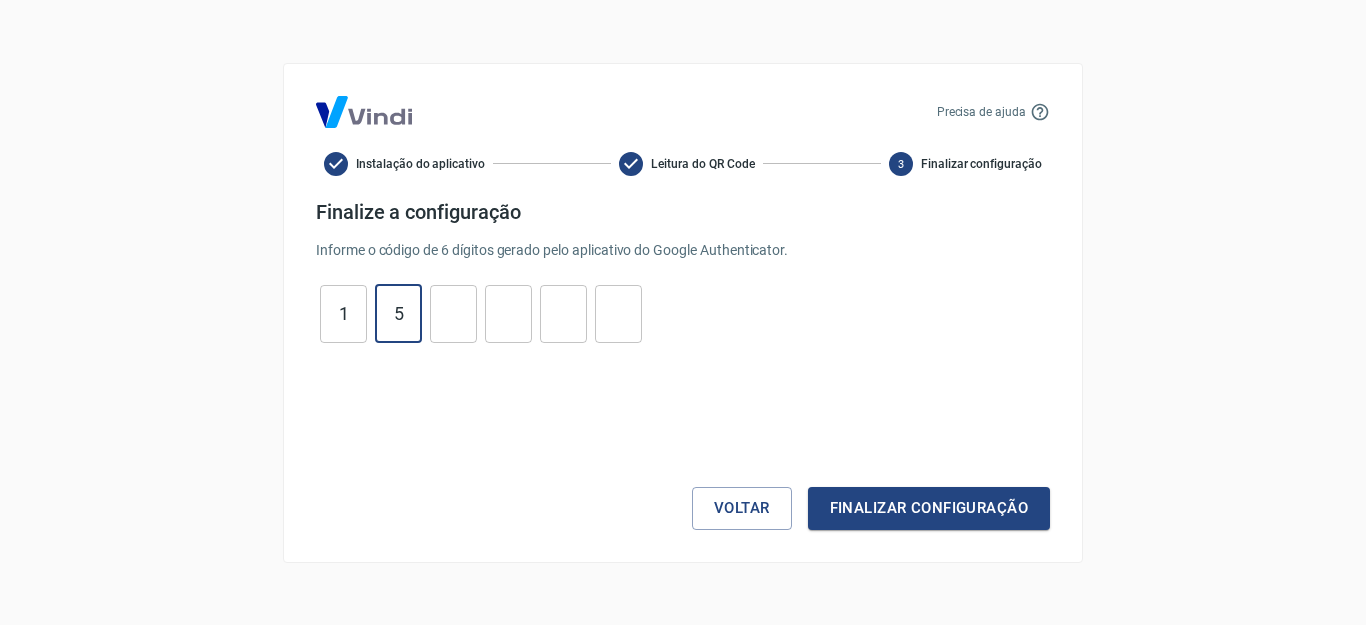 type on "5" 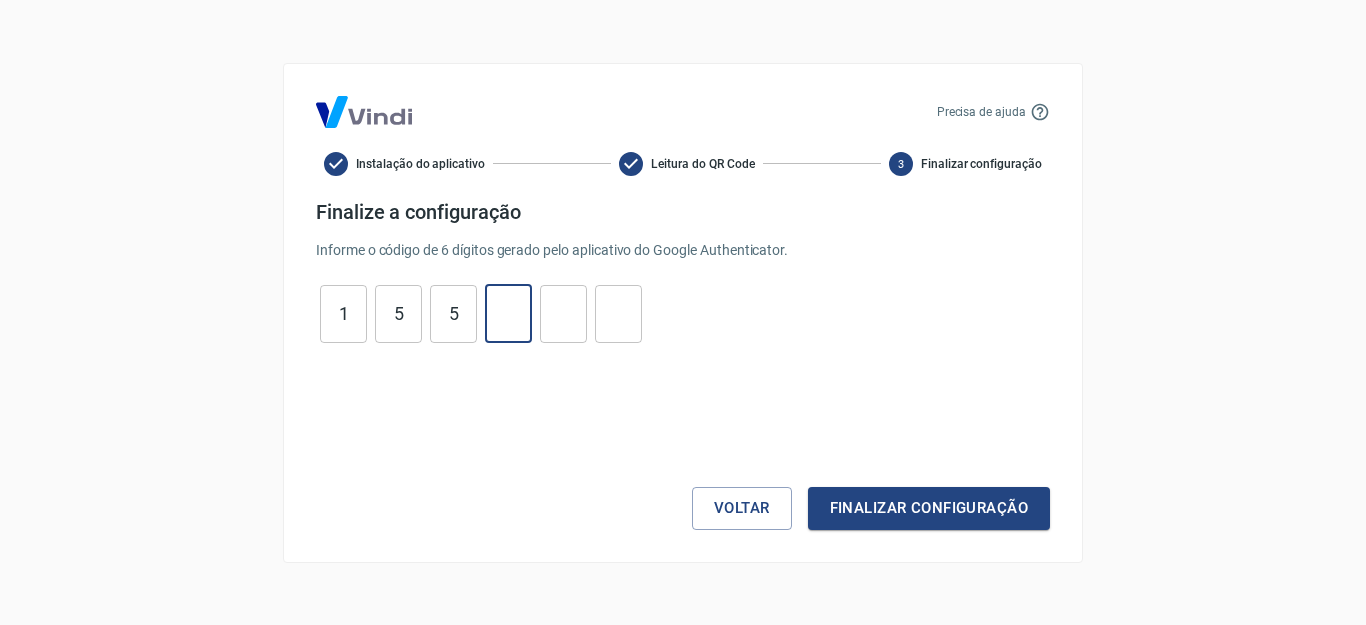type on "5" 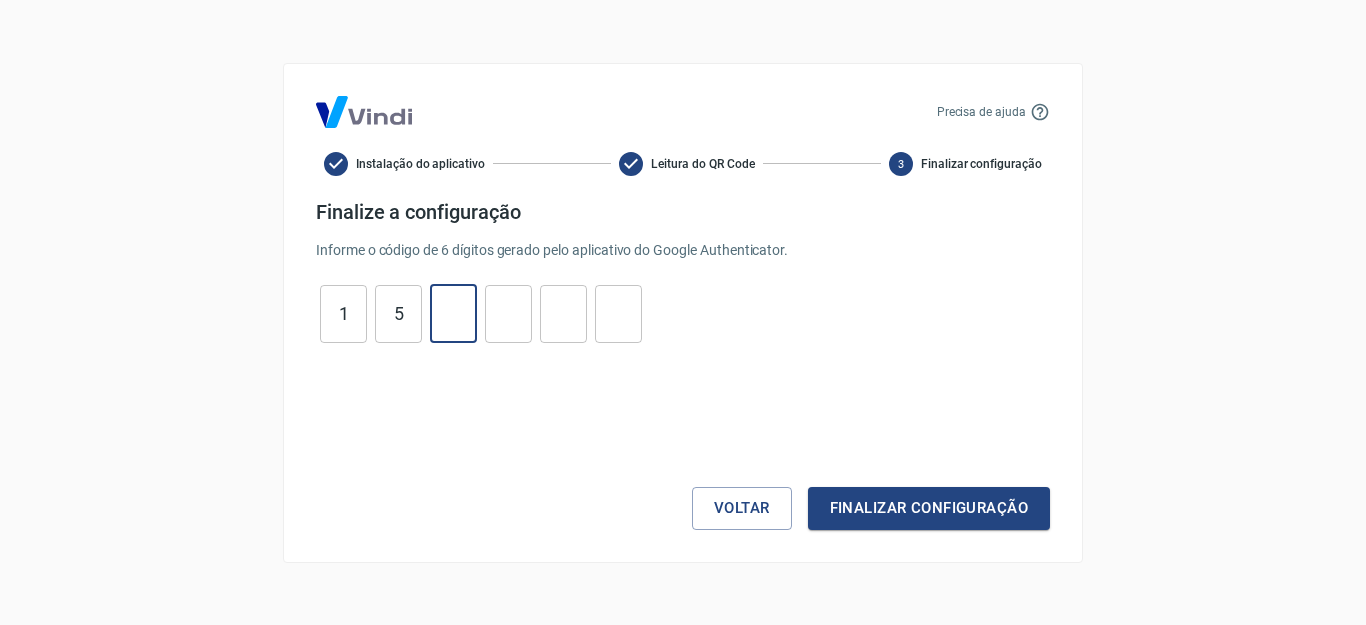 type 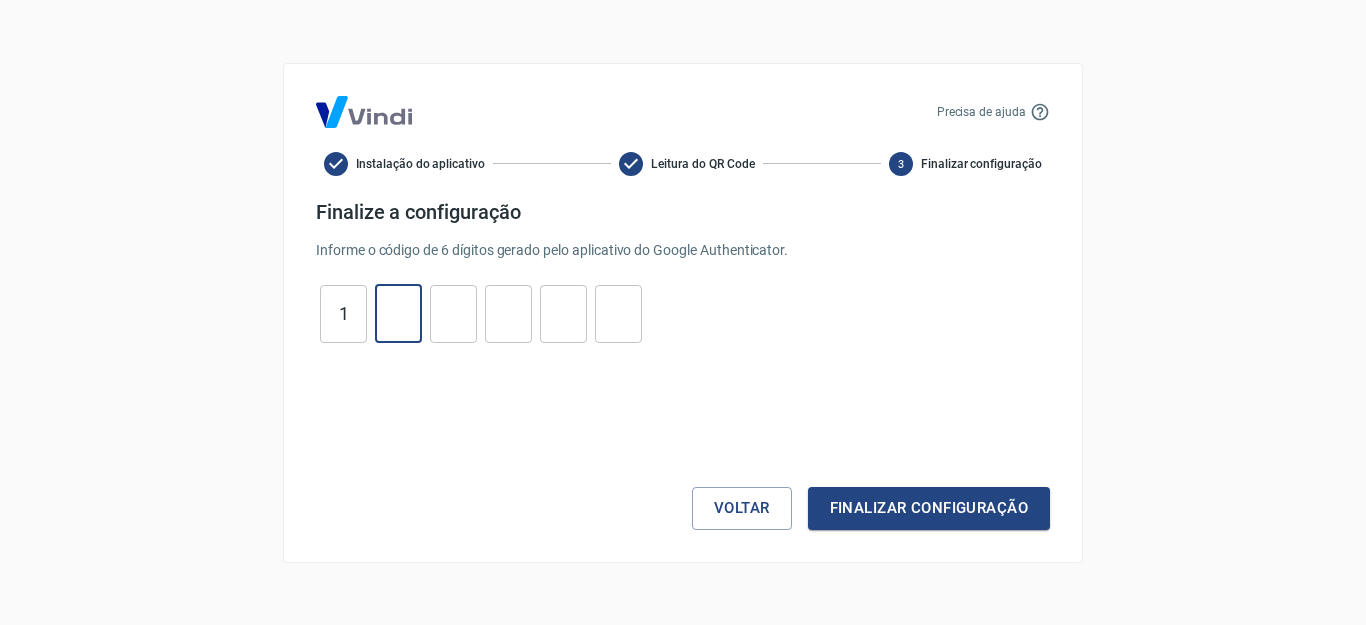 type 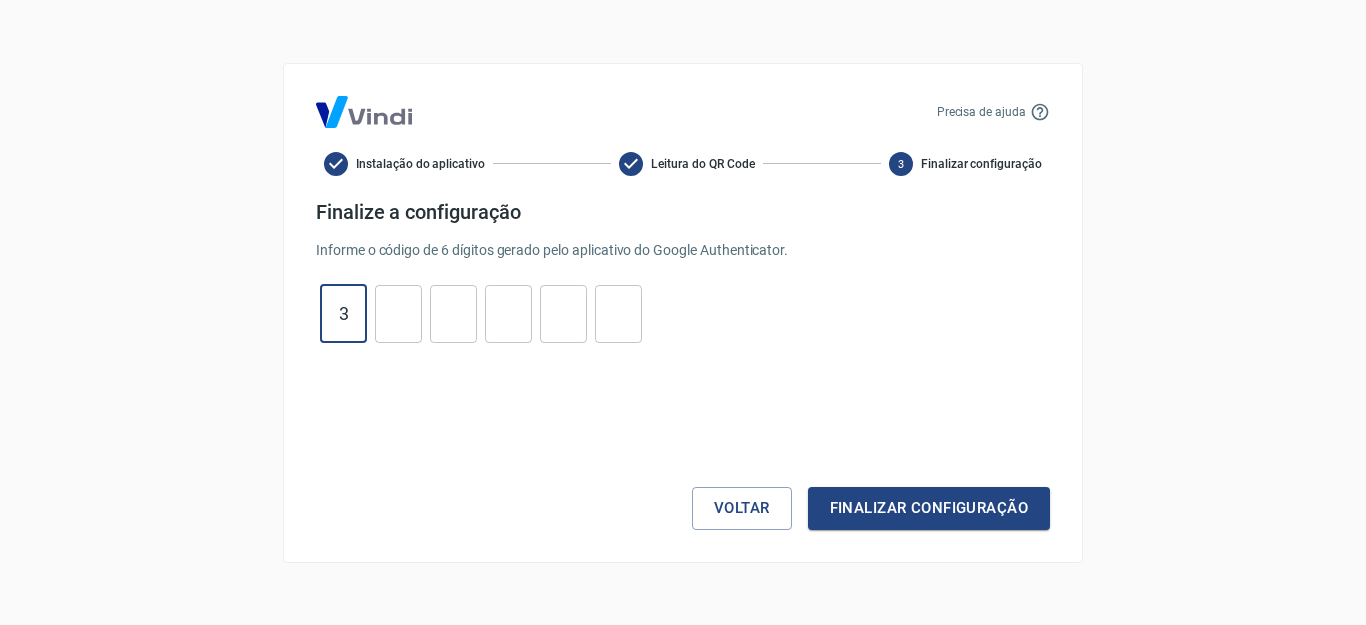 type on "3" 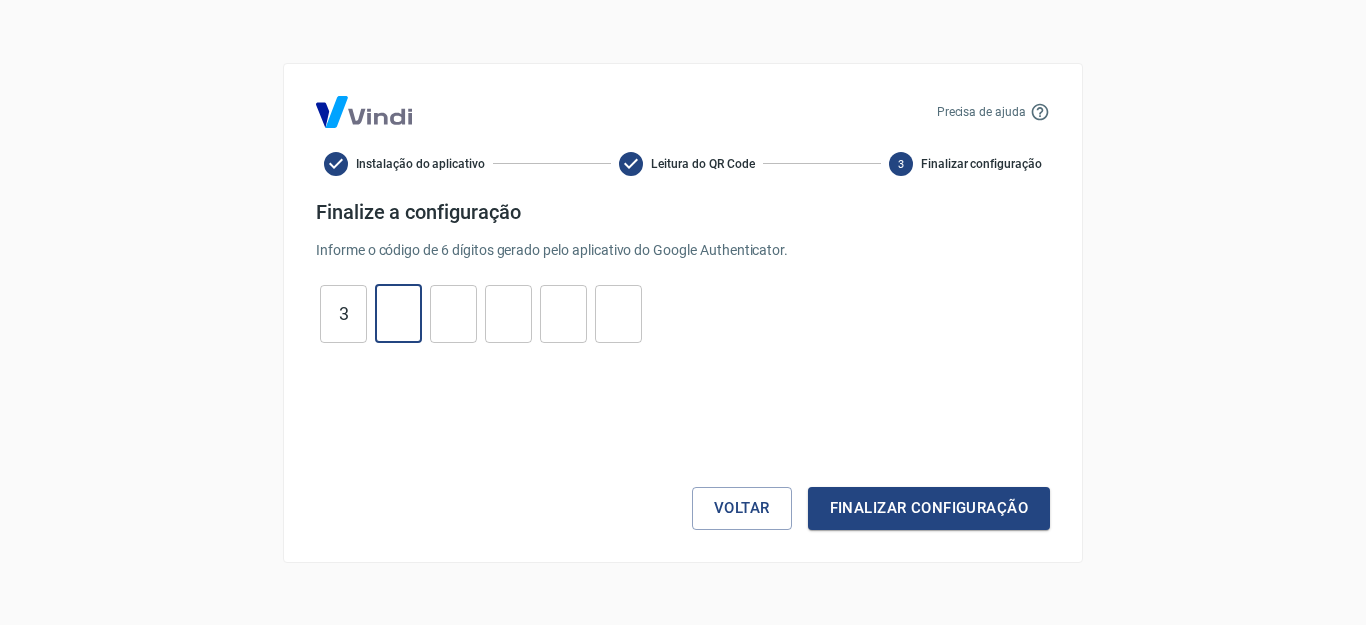type on "2" 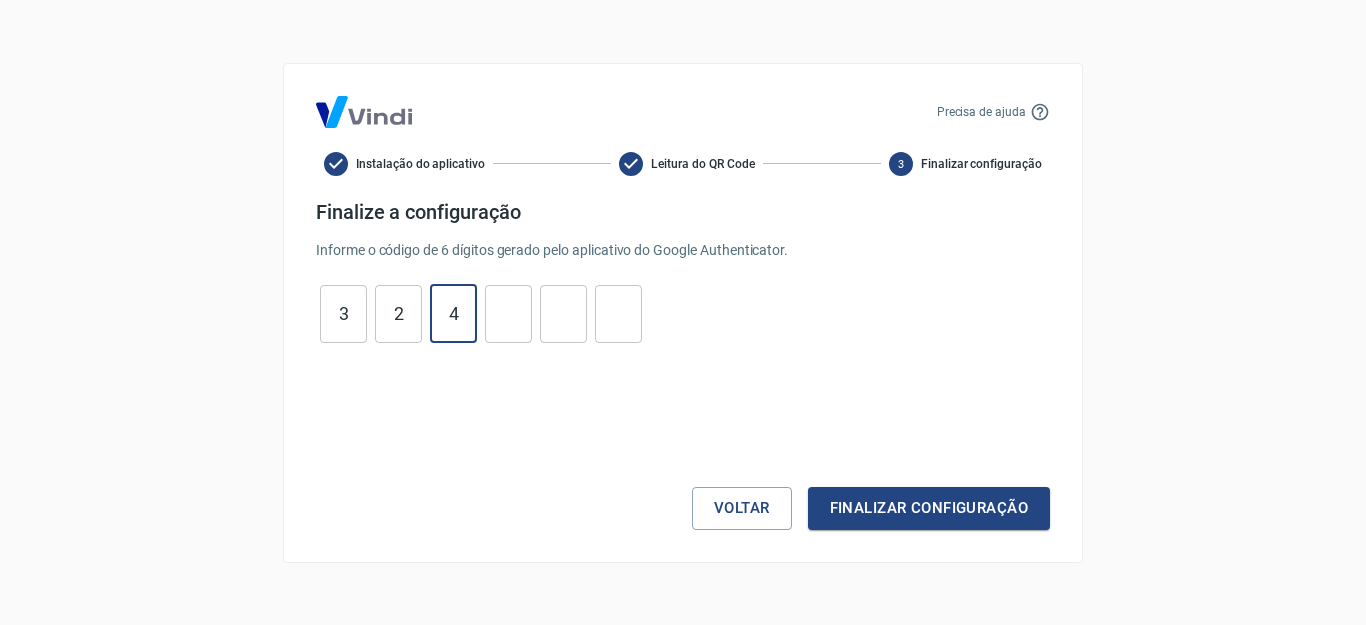 type on "4" 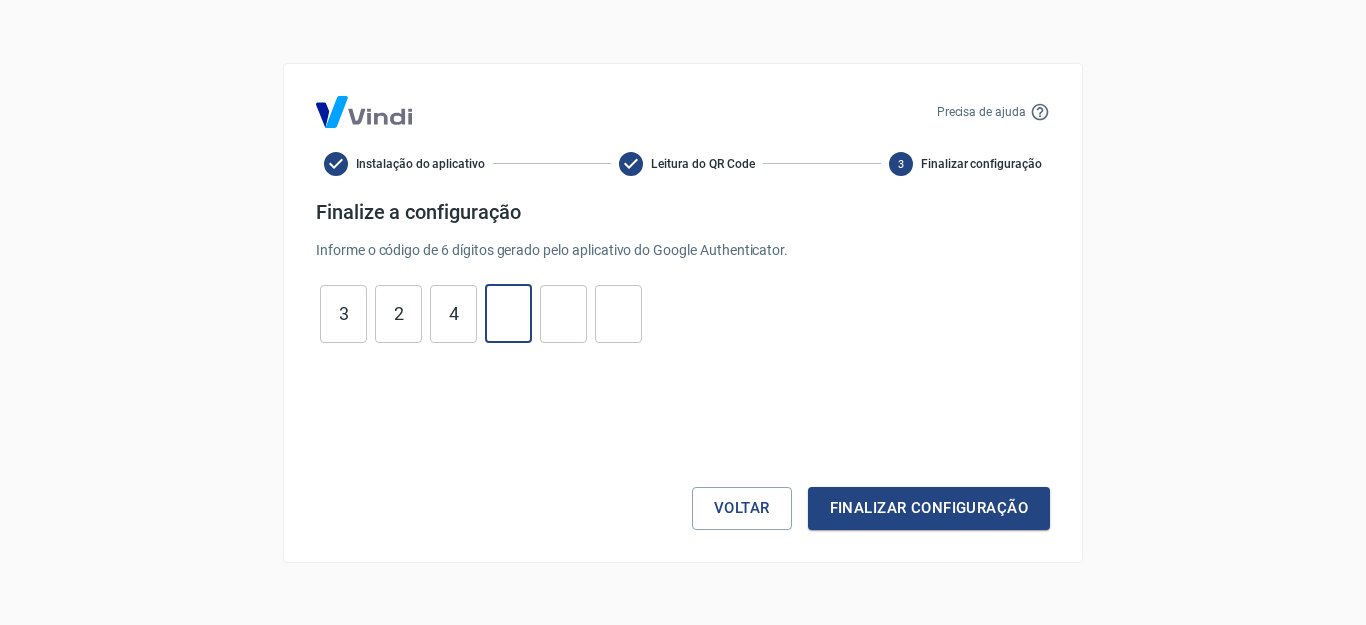 type on "4" 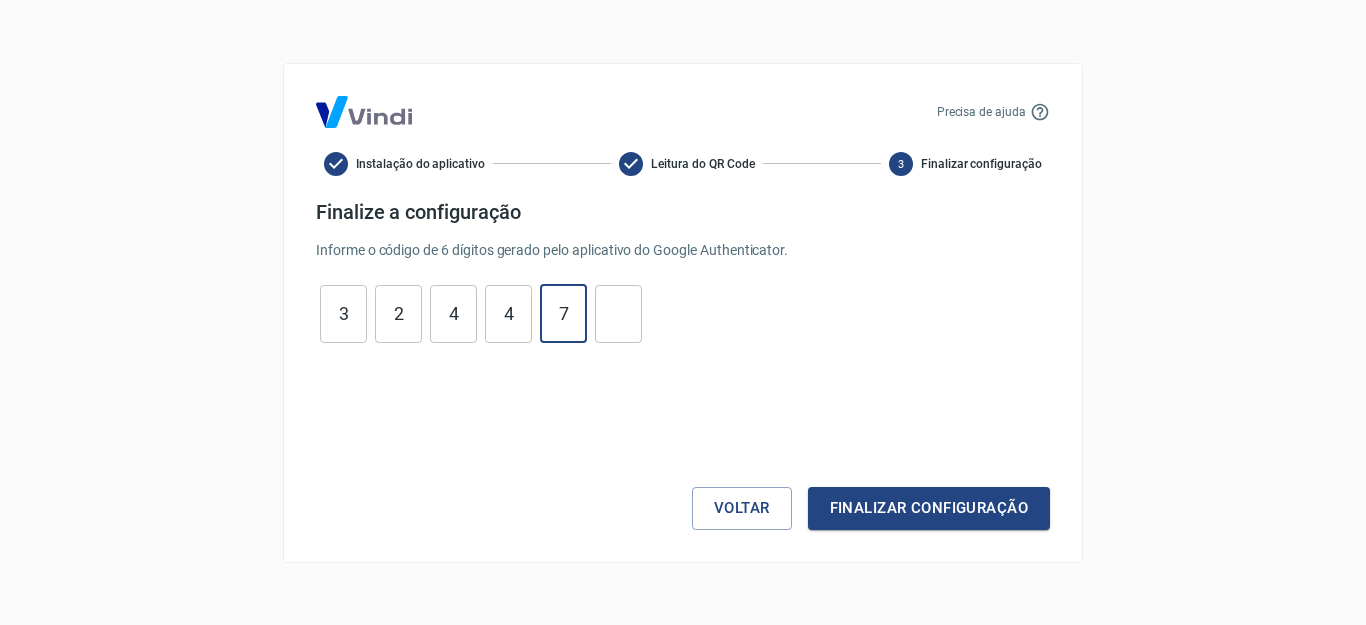 type on "7" 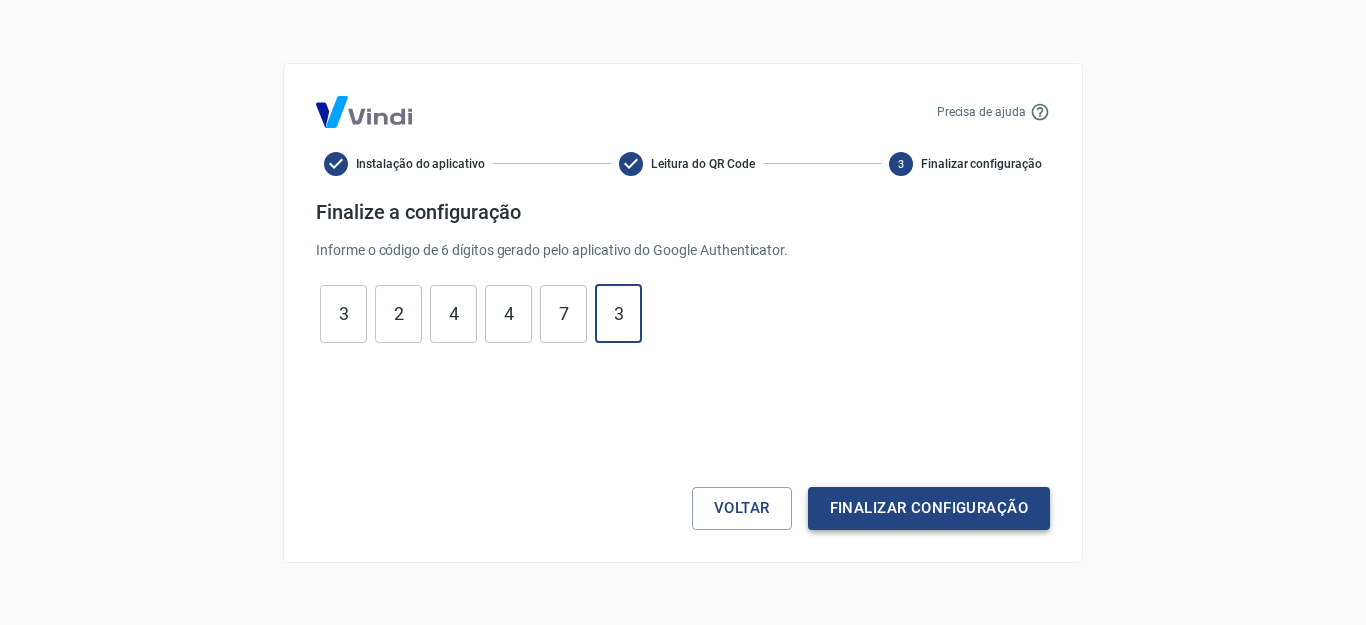 type on "3" 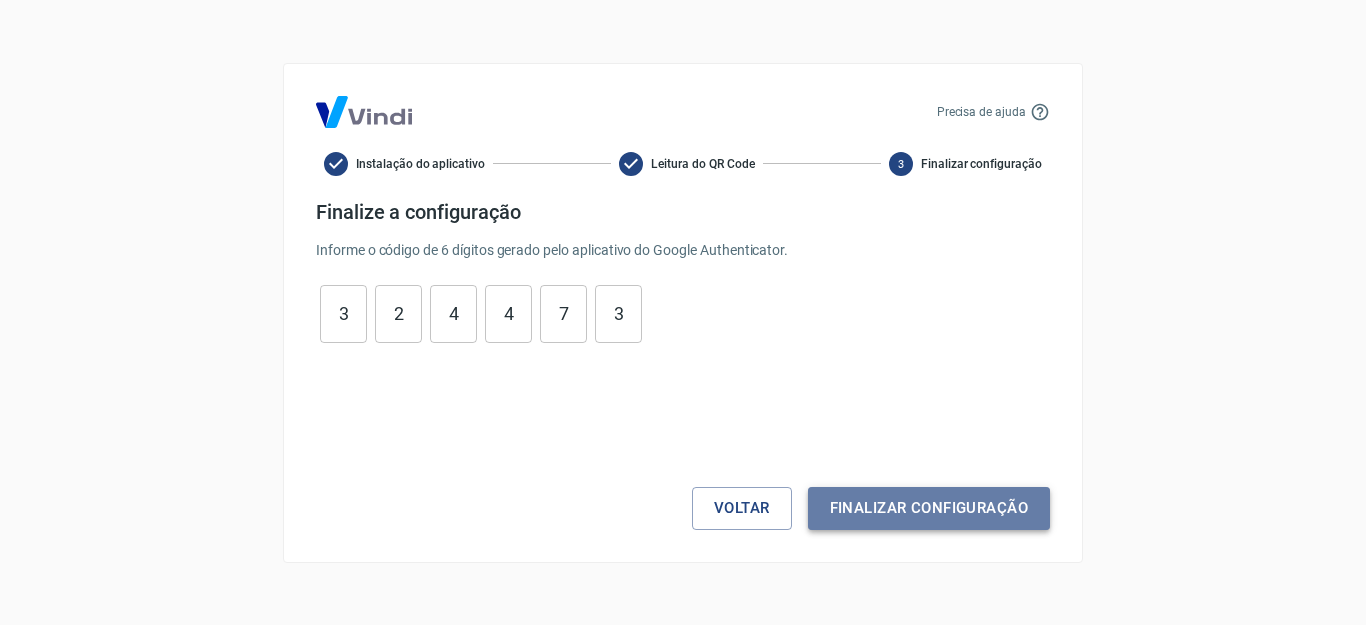 click on "Finalizar configuração" at bounding box center (929, 508) 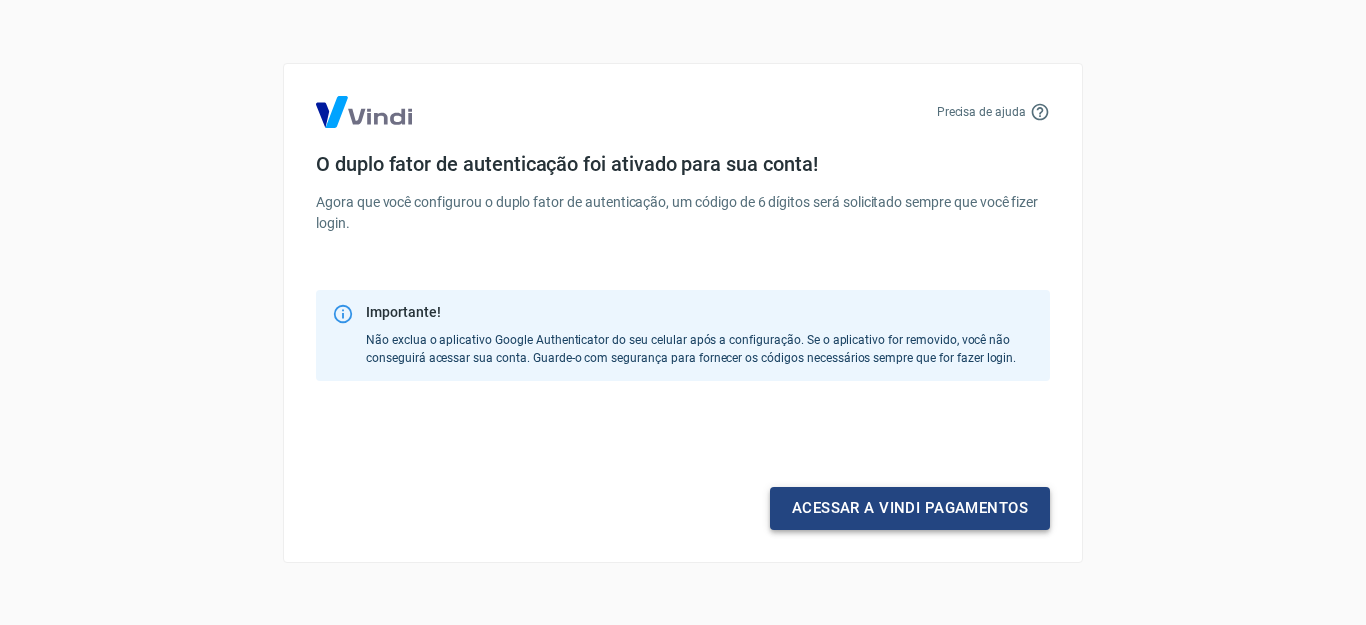 click on "Acessar a Vindi pagamentos" at bounding box center (910, 508) 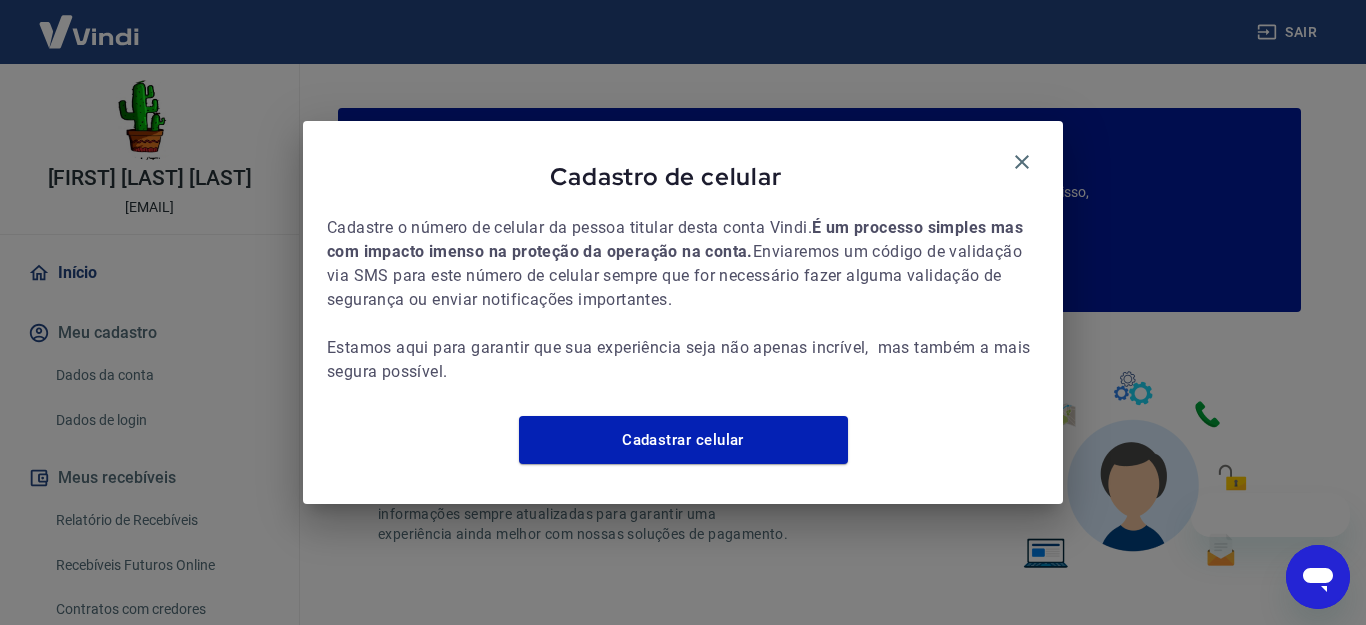 scroll, scrollTop: 0, scrollLeft: 0, axis: both 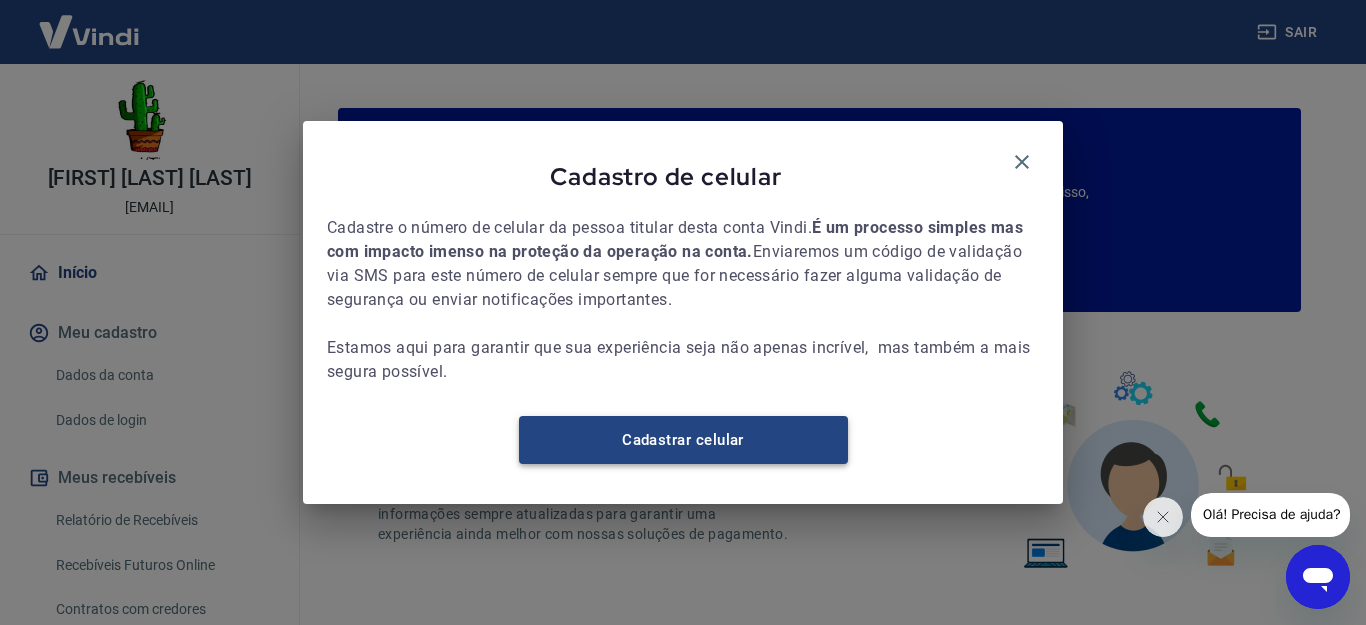 click on "Cadastrar celular" at bounding box center (683, 440) 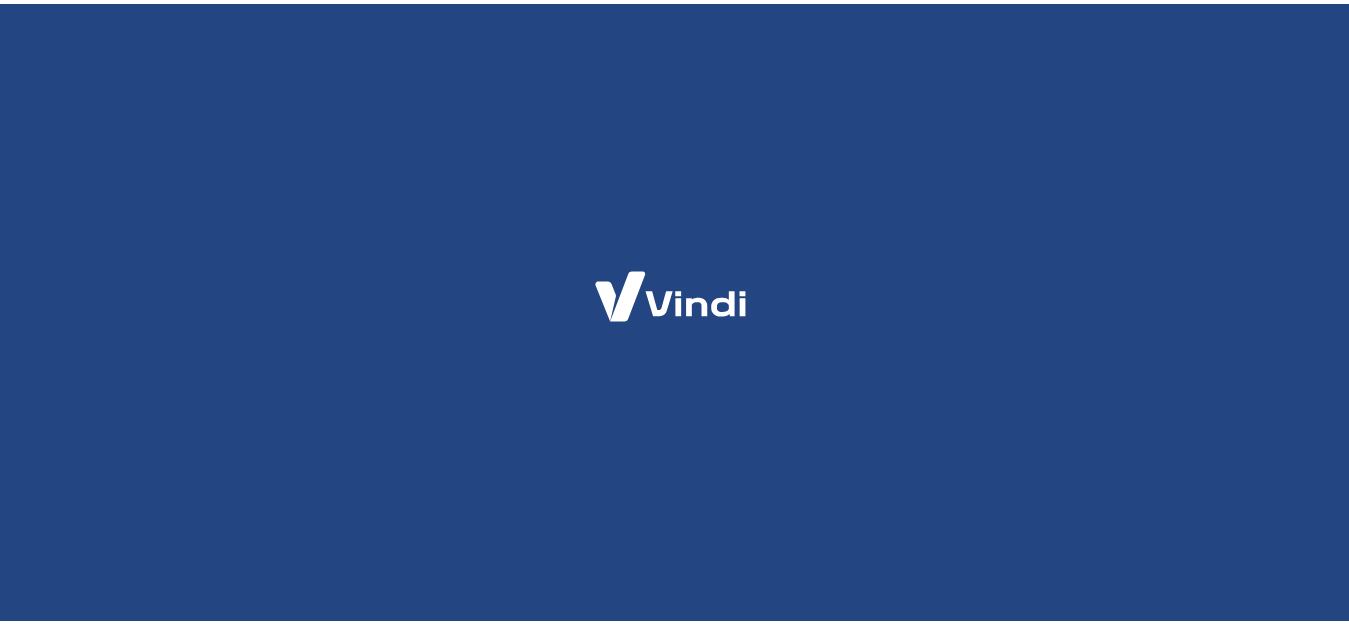 scroll, scrollTop: 0, scrollLeft: 0, axis: both 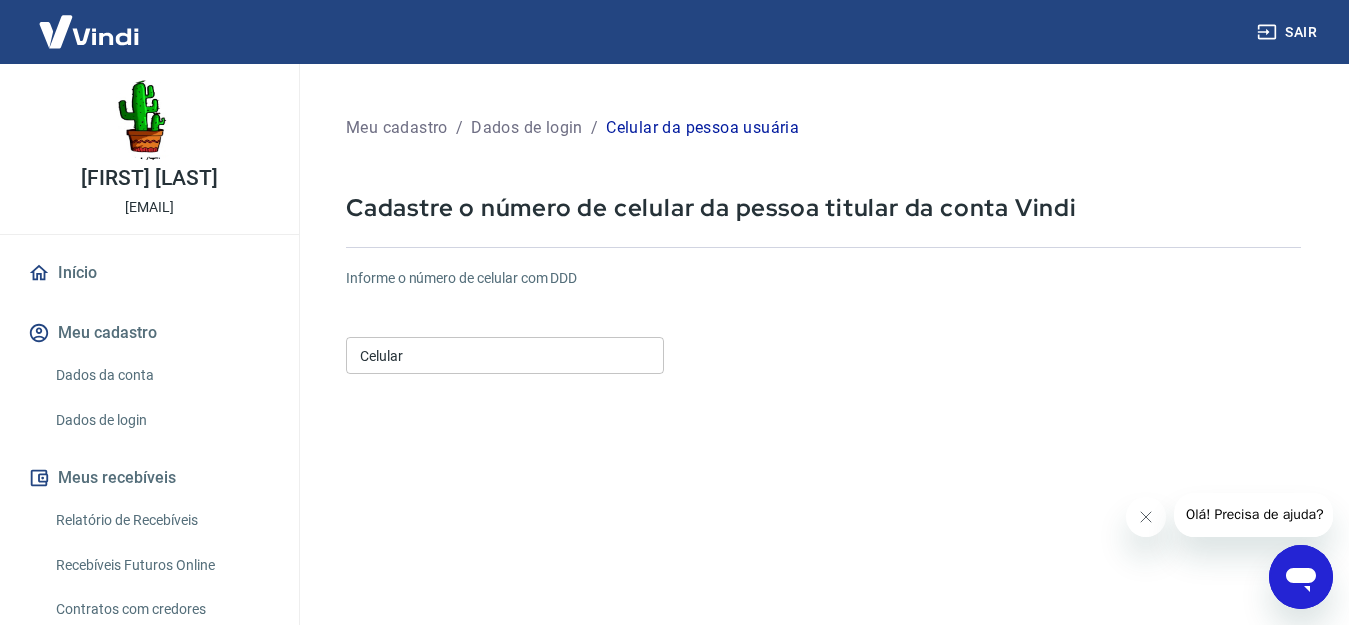 click on "Celular" at bounding box center [505, 355] 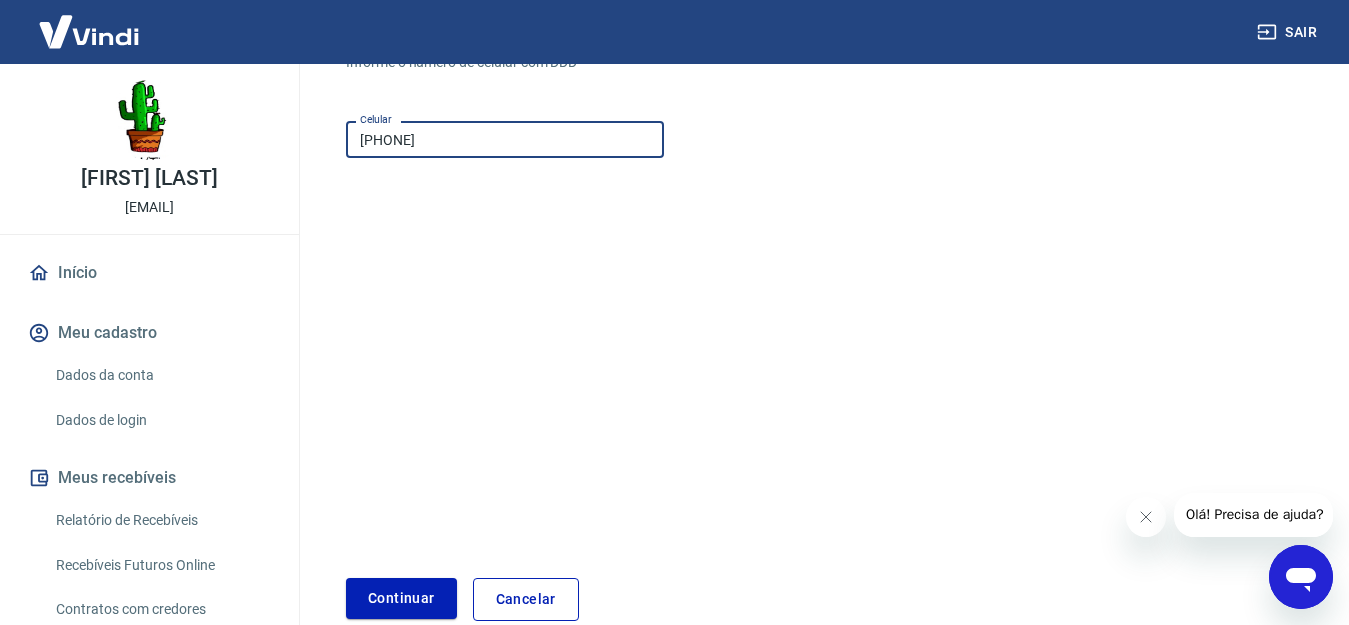 scroll, scrollTop: 300, scrollLeft: 0, axis: vertical 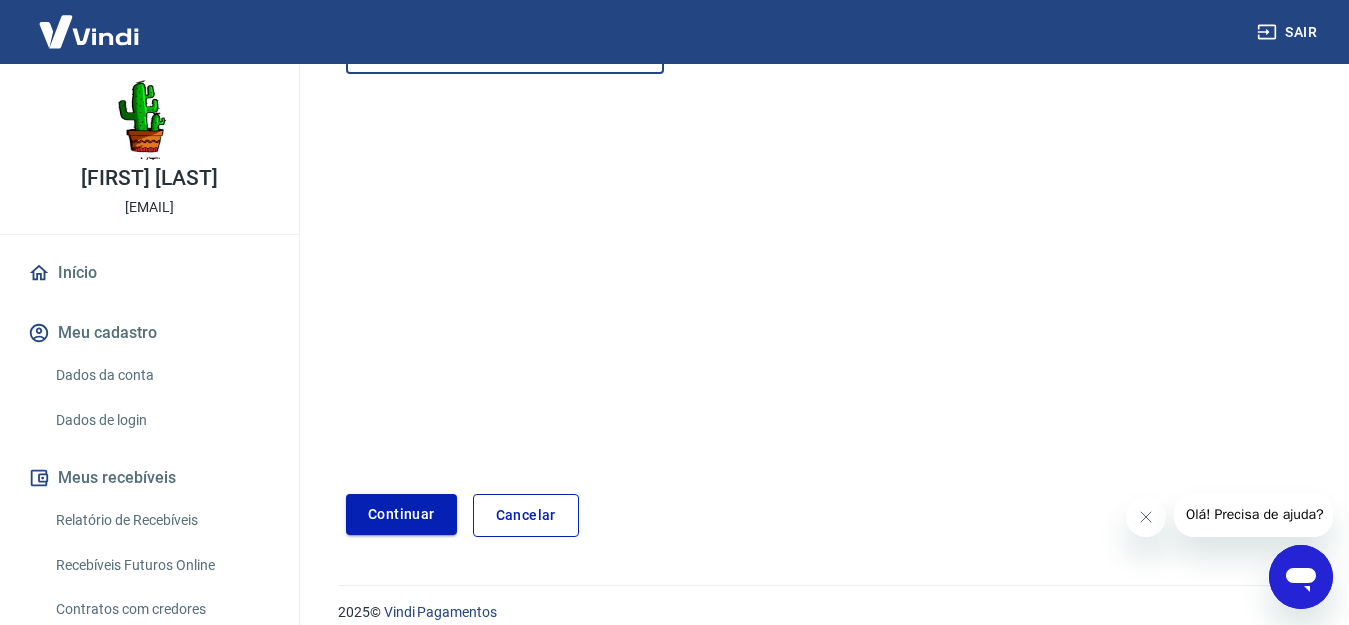 type on "[PHONE]" 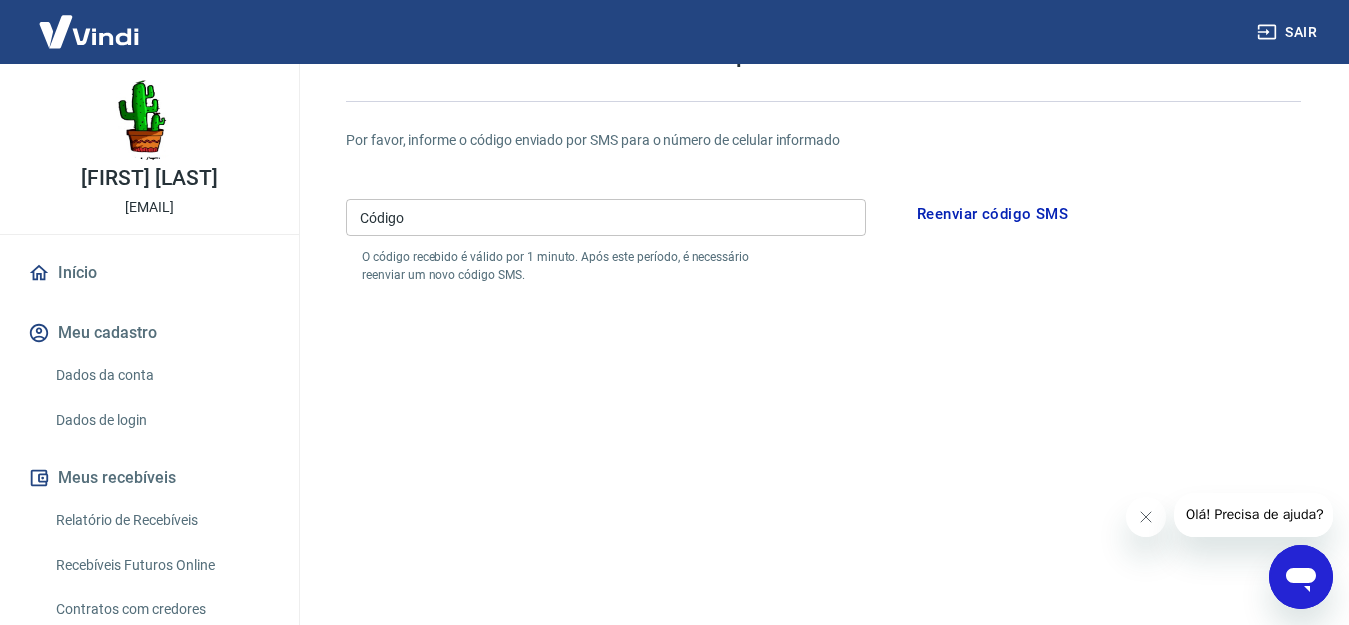 scroll, scrollTop: 100, scrollLeft: 0, axis: vertical 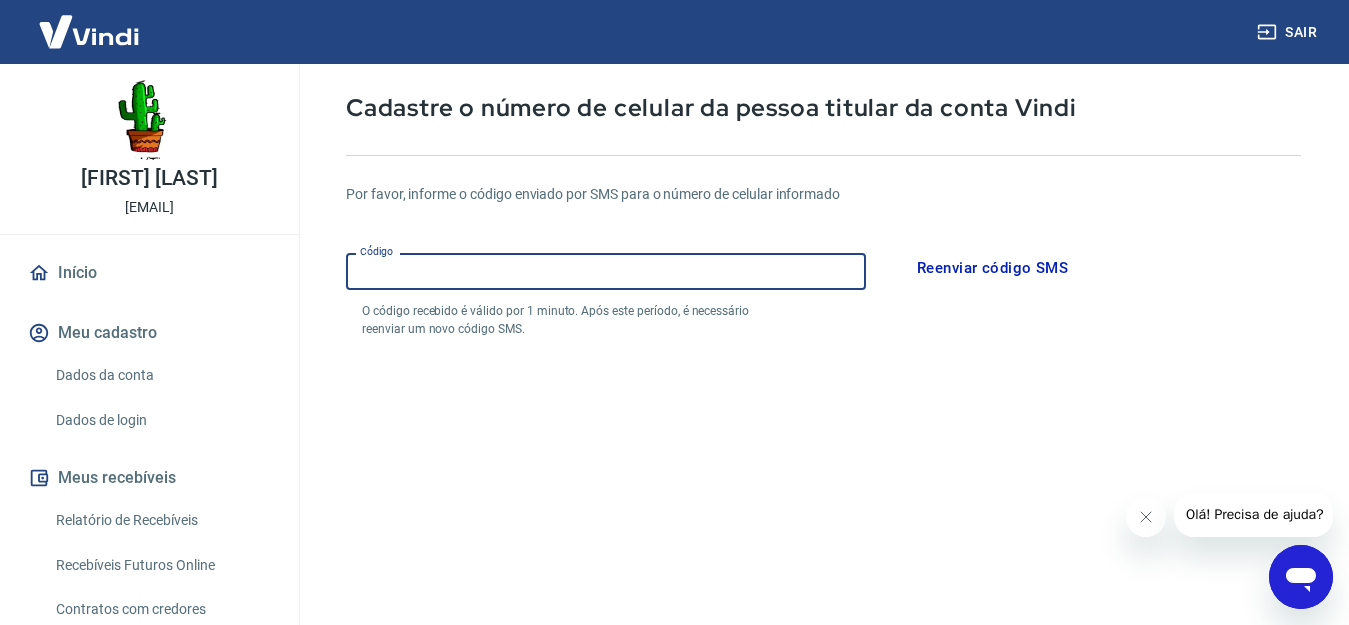 click on "Código" at bounding box center (606, 271) 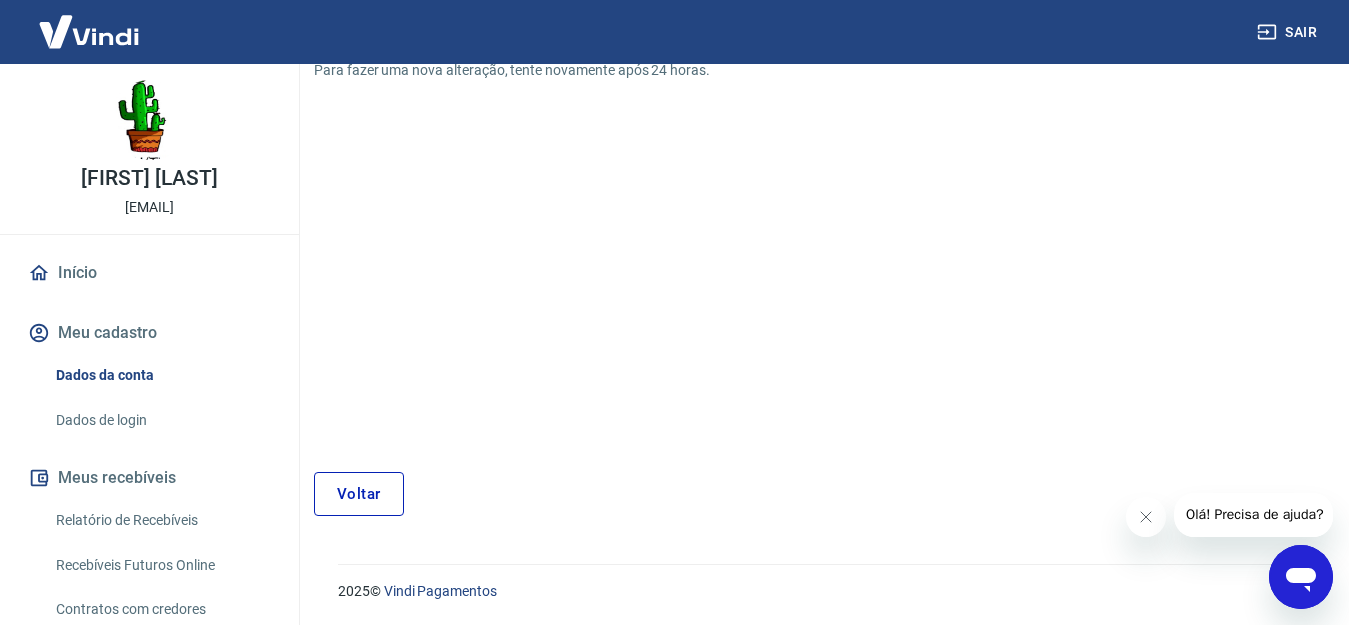 scroll, scrollTop: 223, scrollLeft: 0, axis: vertical 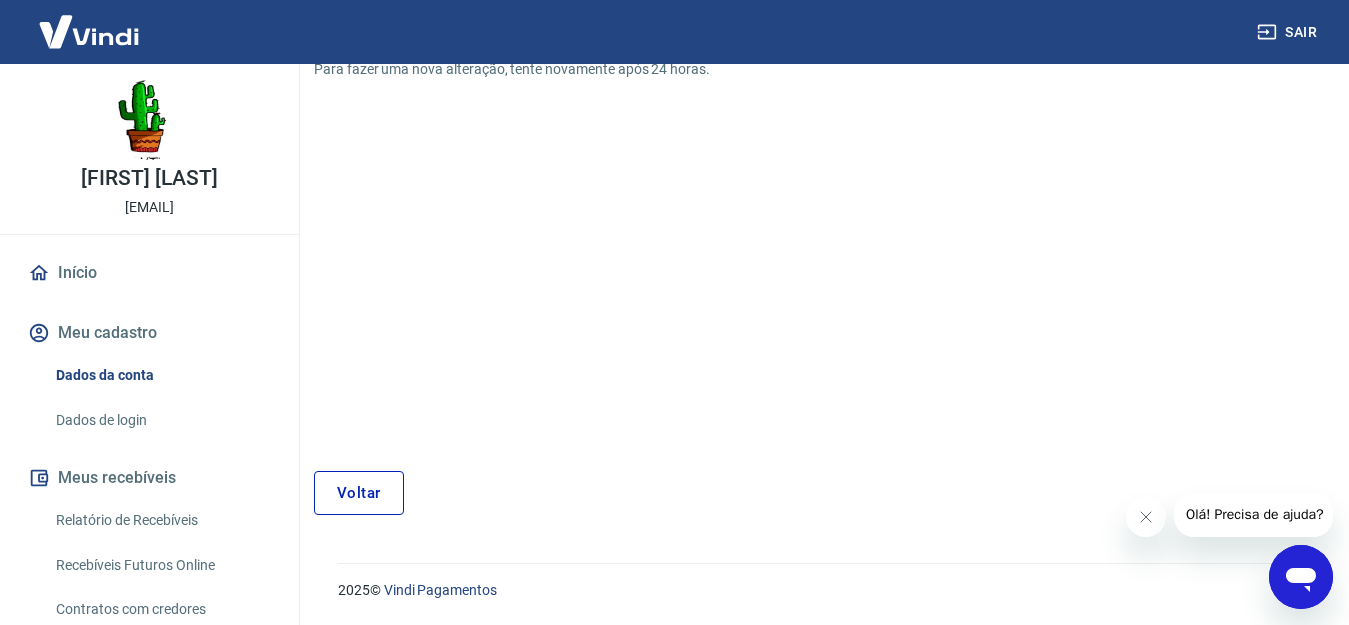 click on "Olá! Precisa de ajuda?" at bounding box center [1255, 514] 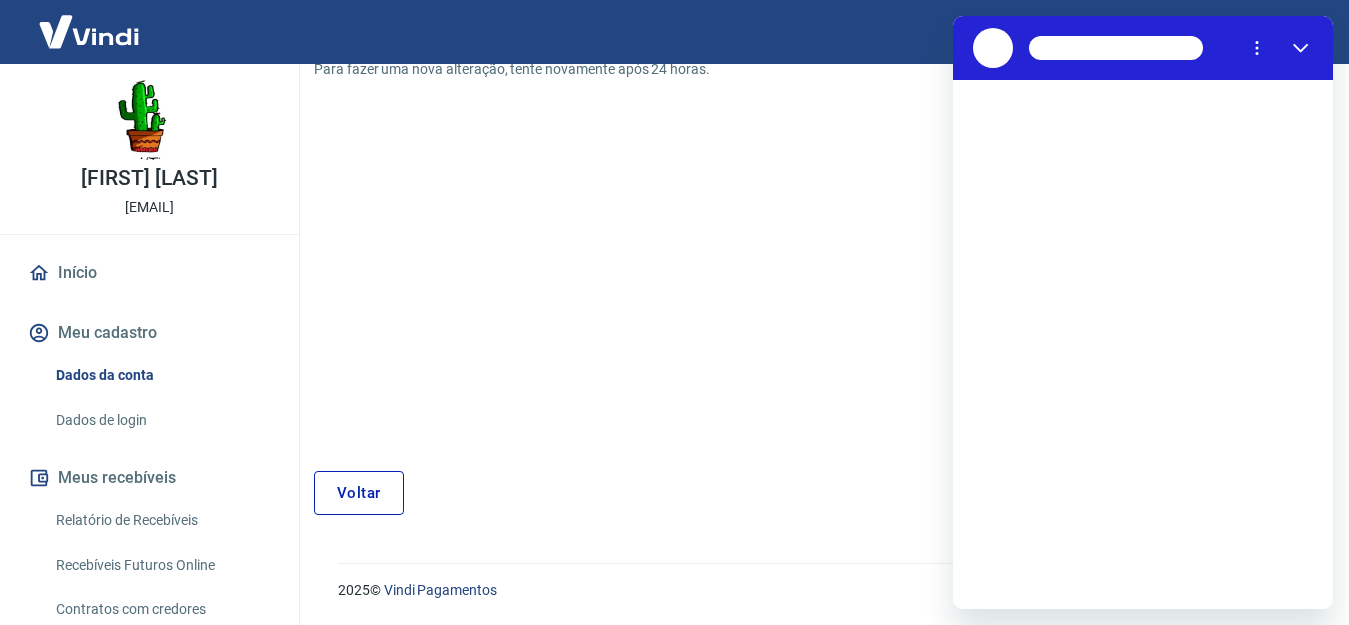 scroll, scrollTop: 0, scrollLeft: 0, axis: both 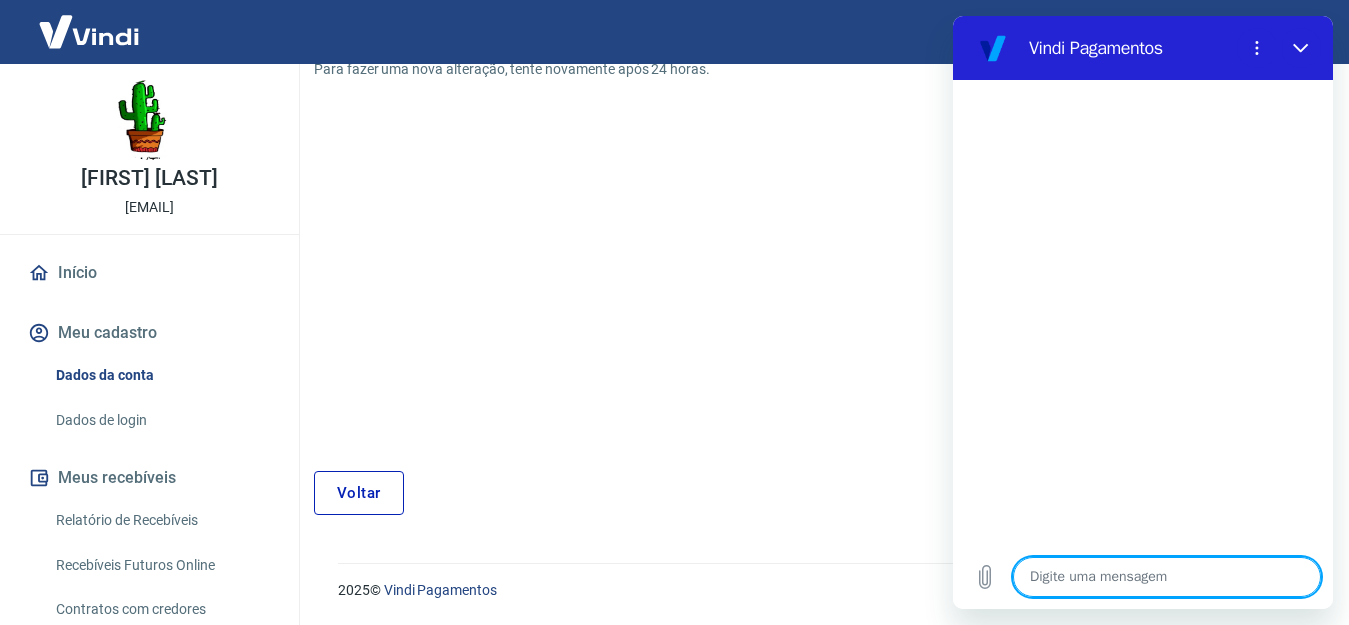 click at bounding box center [1167, 577] 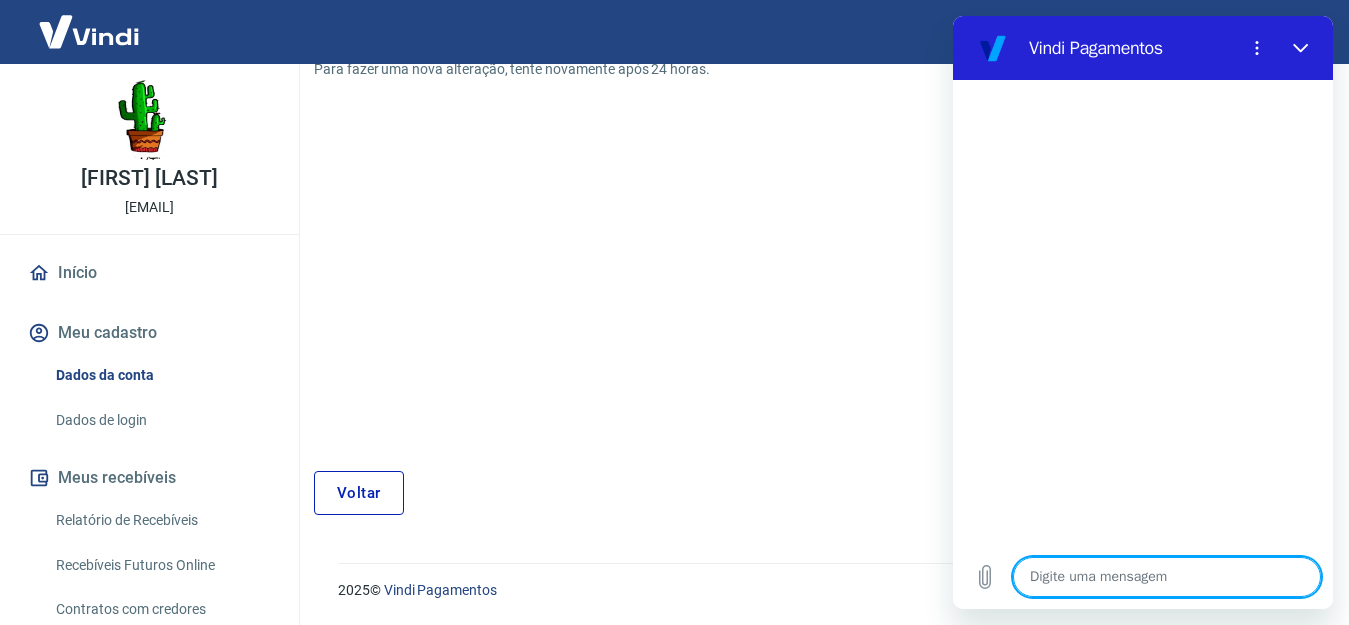 type on "n" 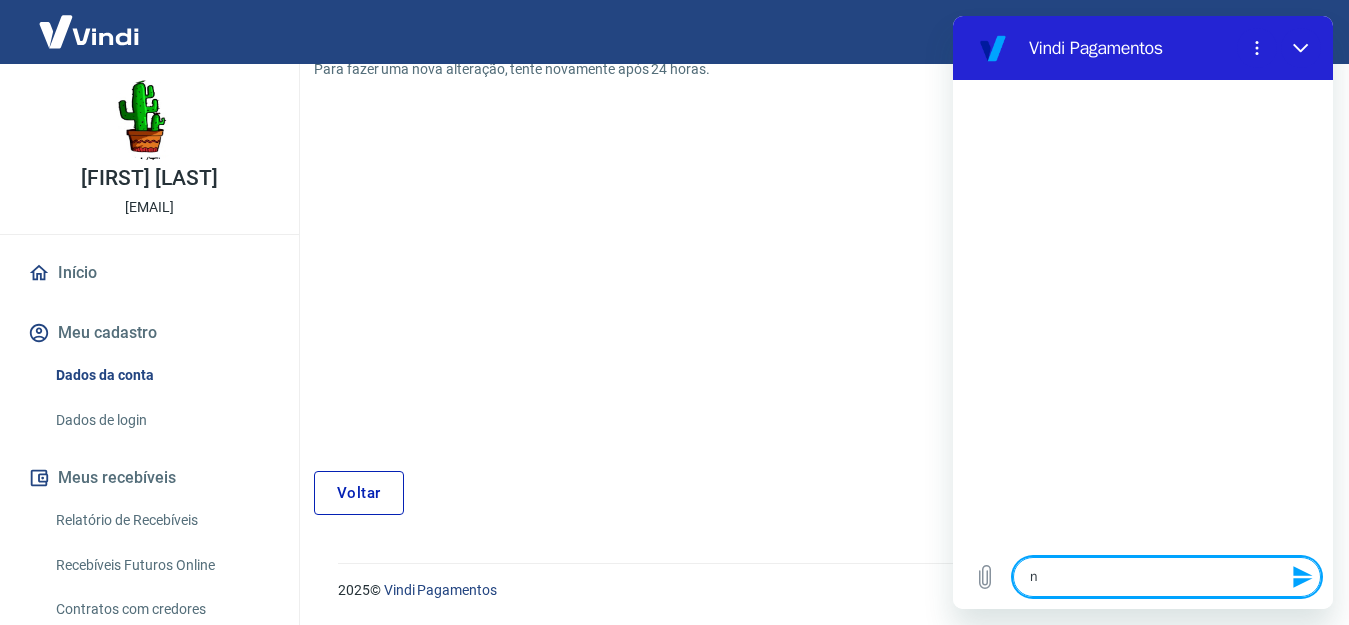 type on "nã" 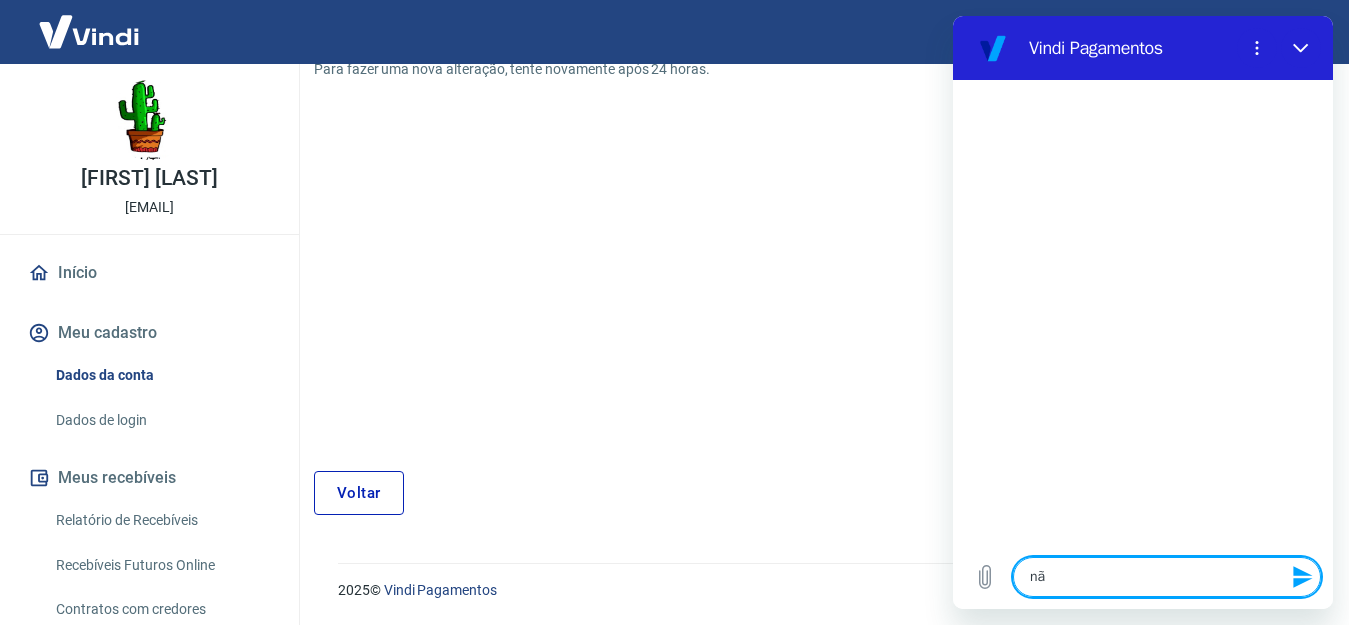 type on "não" 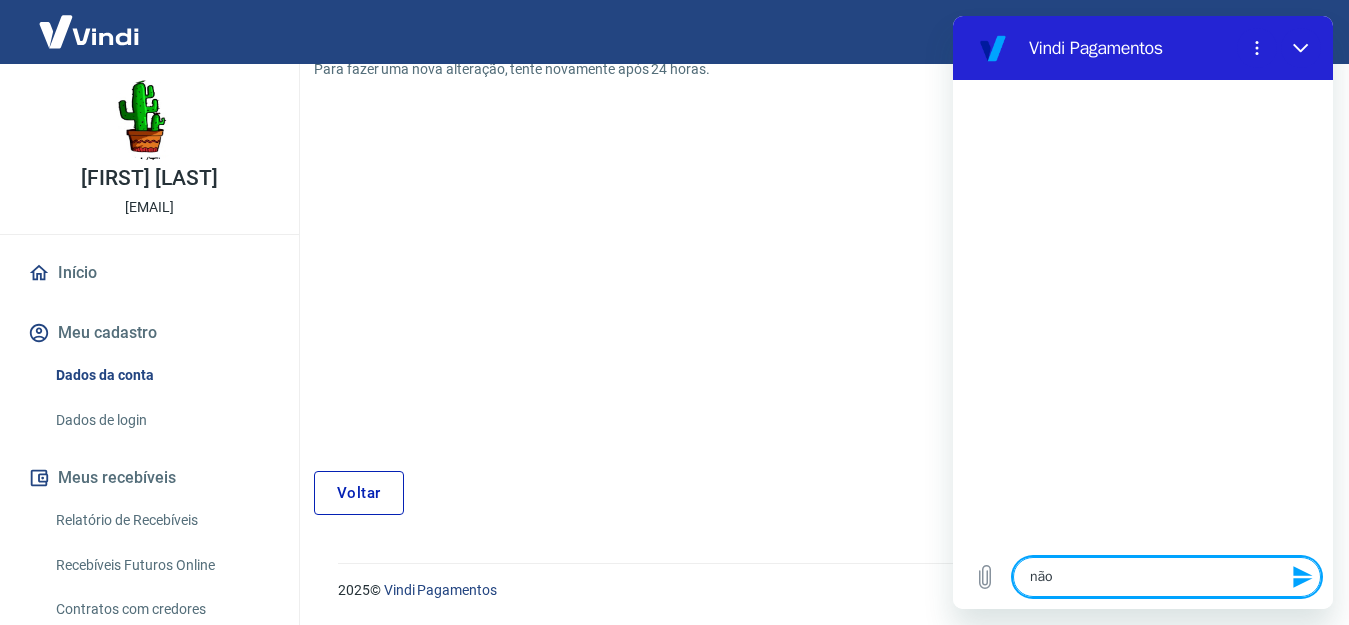 type on "x" 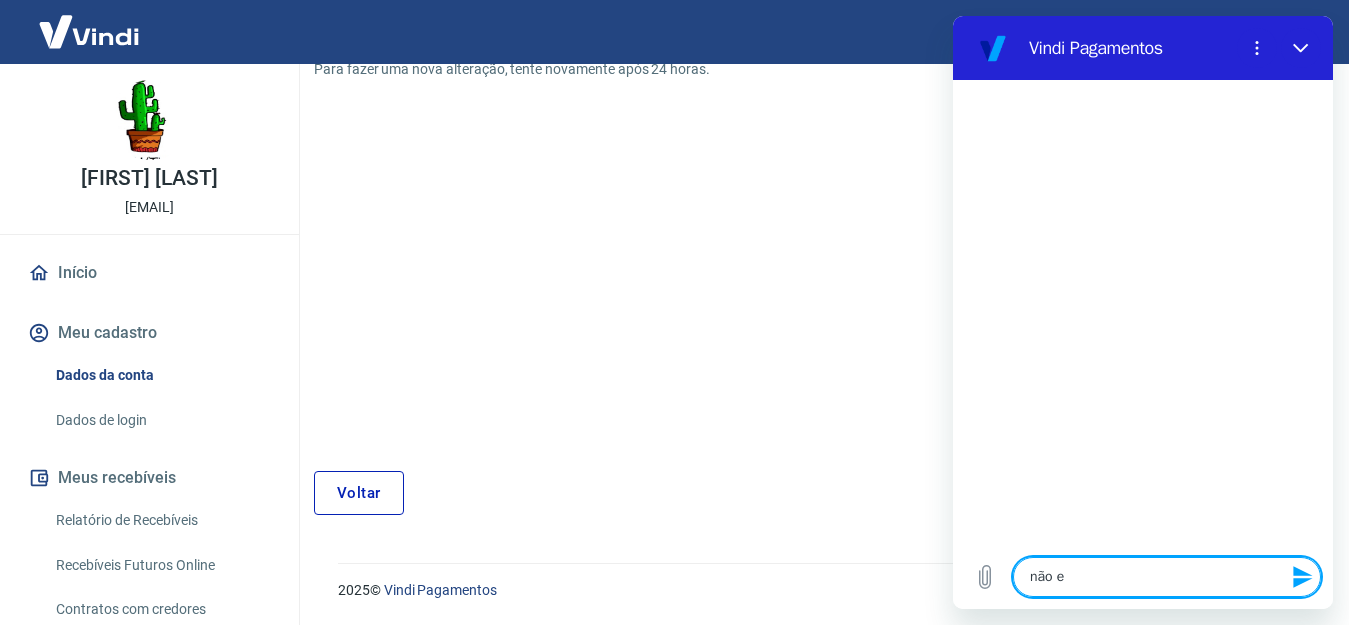 type on "não es" 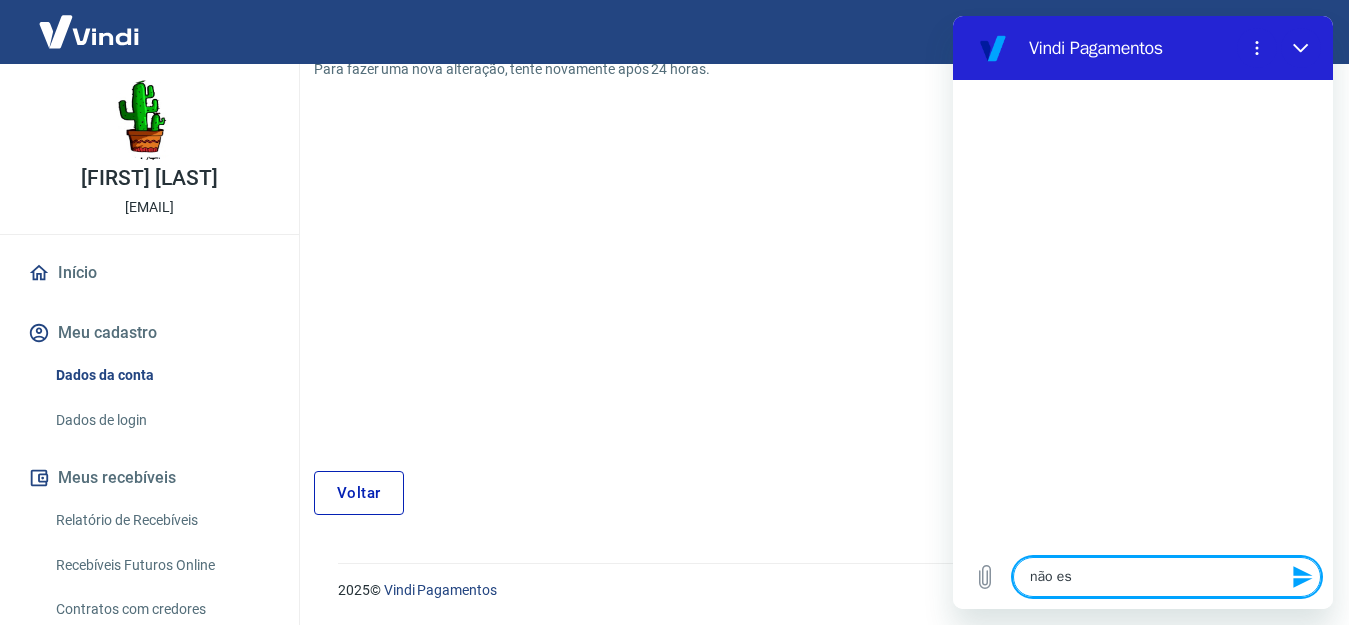 type on "não est" 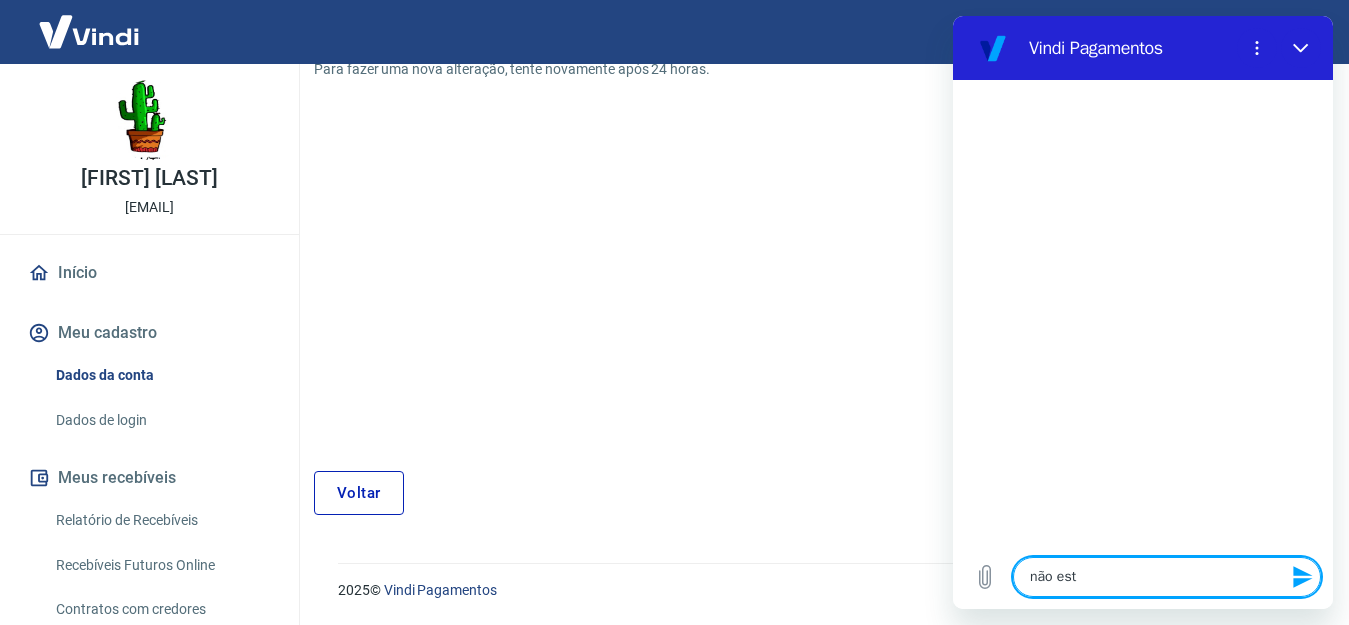 type on "x" 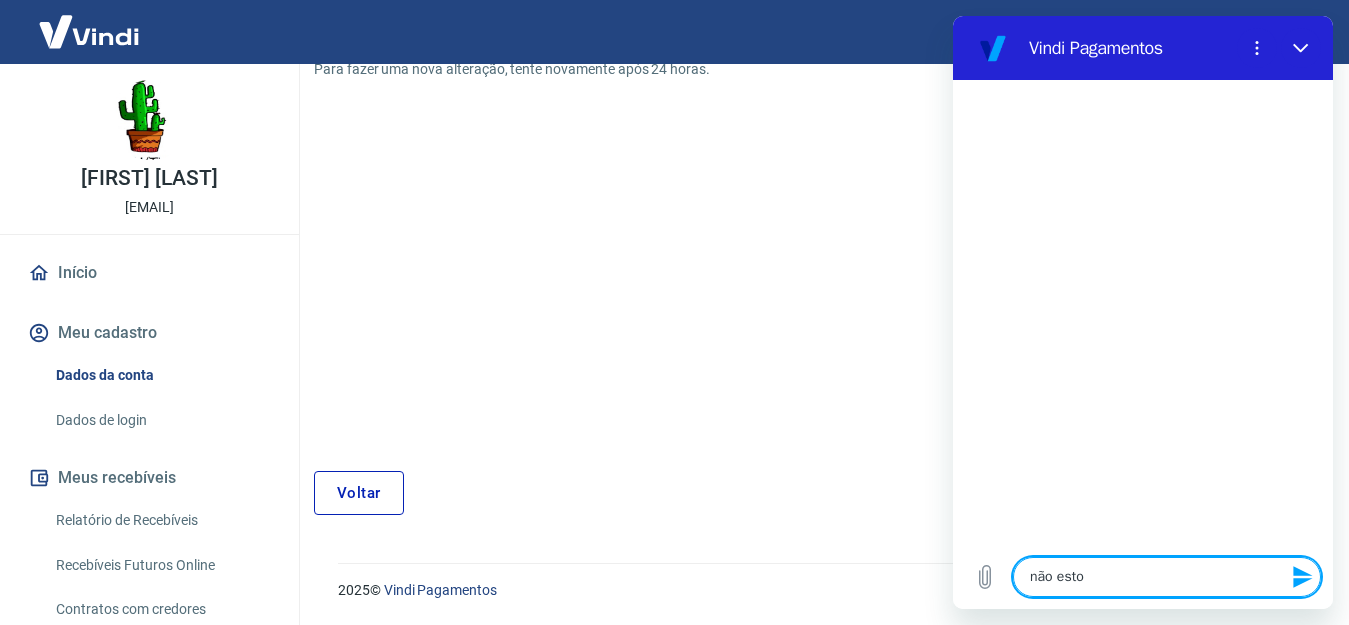 type on "não estou" 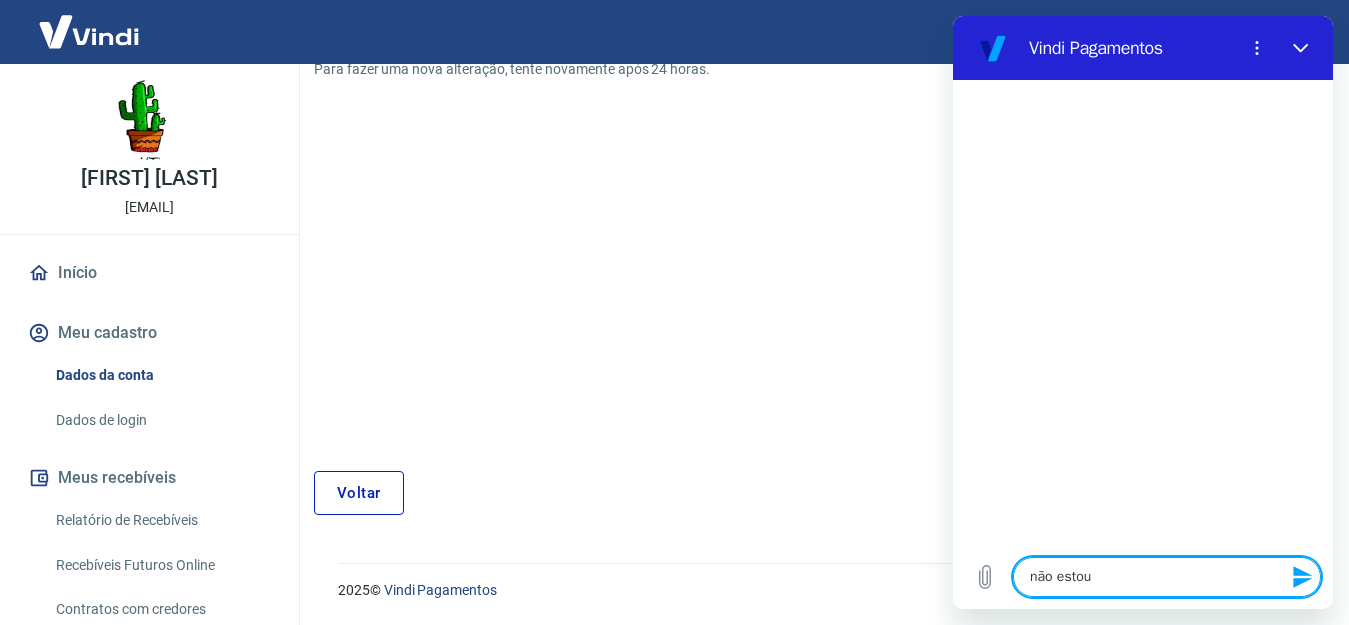 type on "não estou" 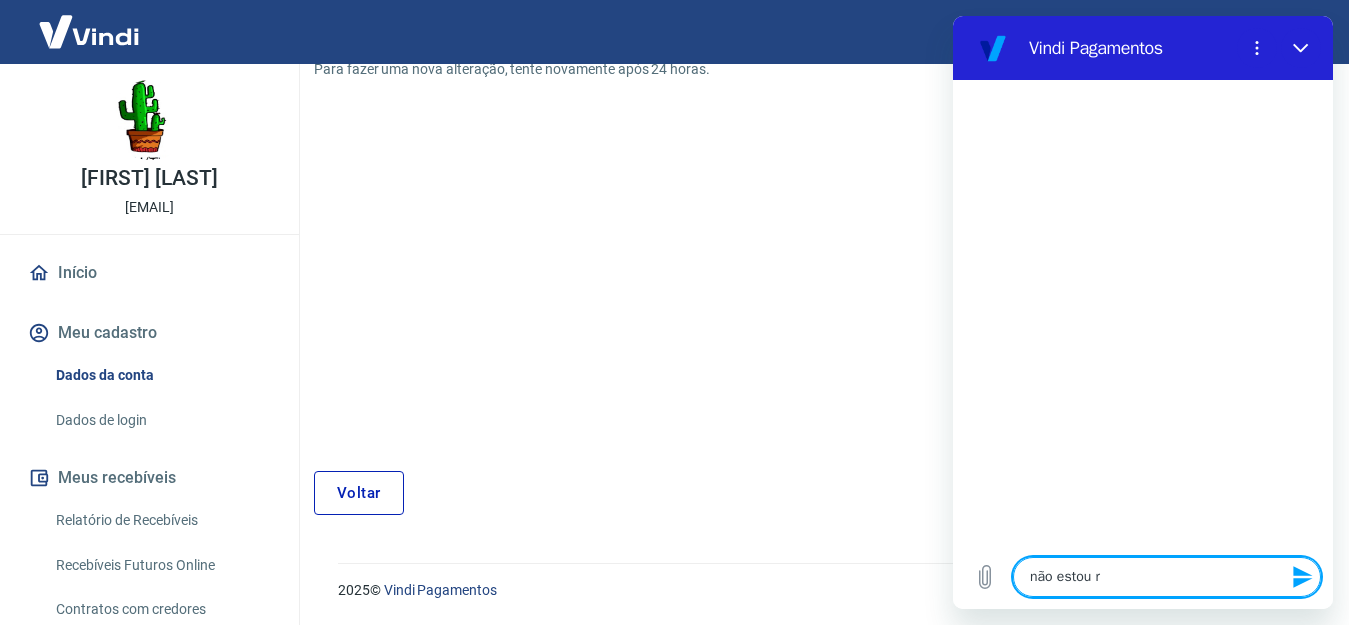 type on "não estou rc" 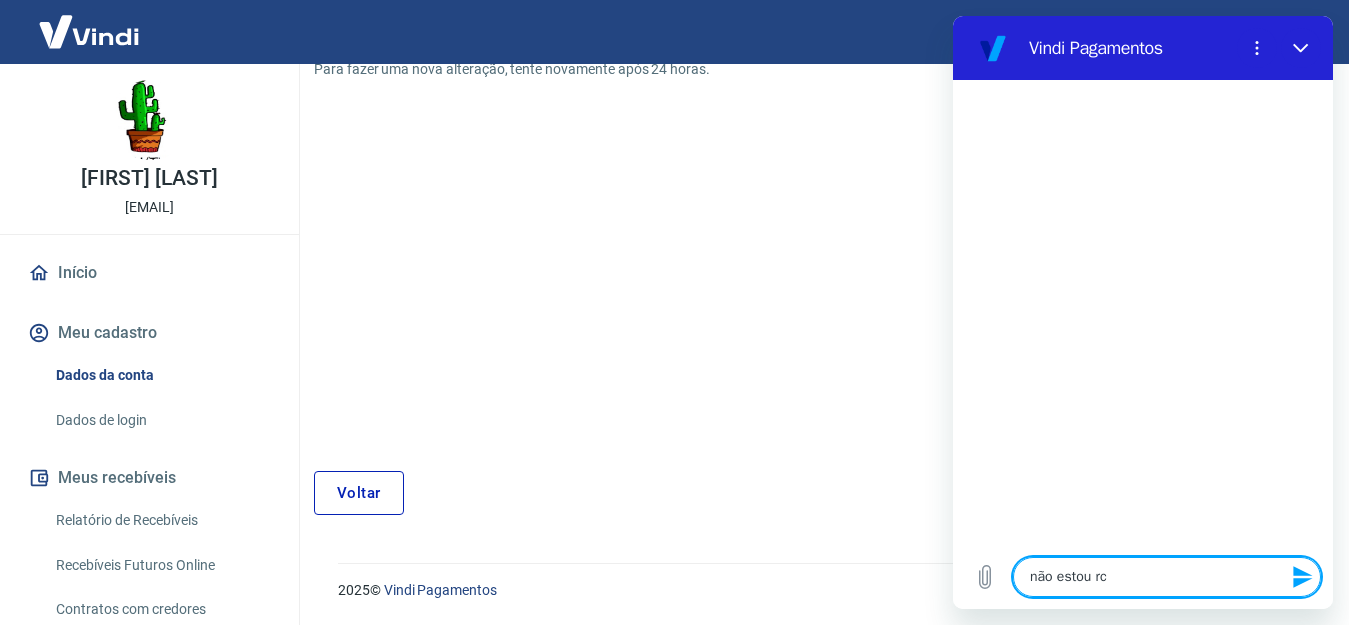 type on "não estou rce" 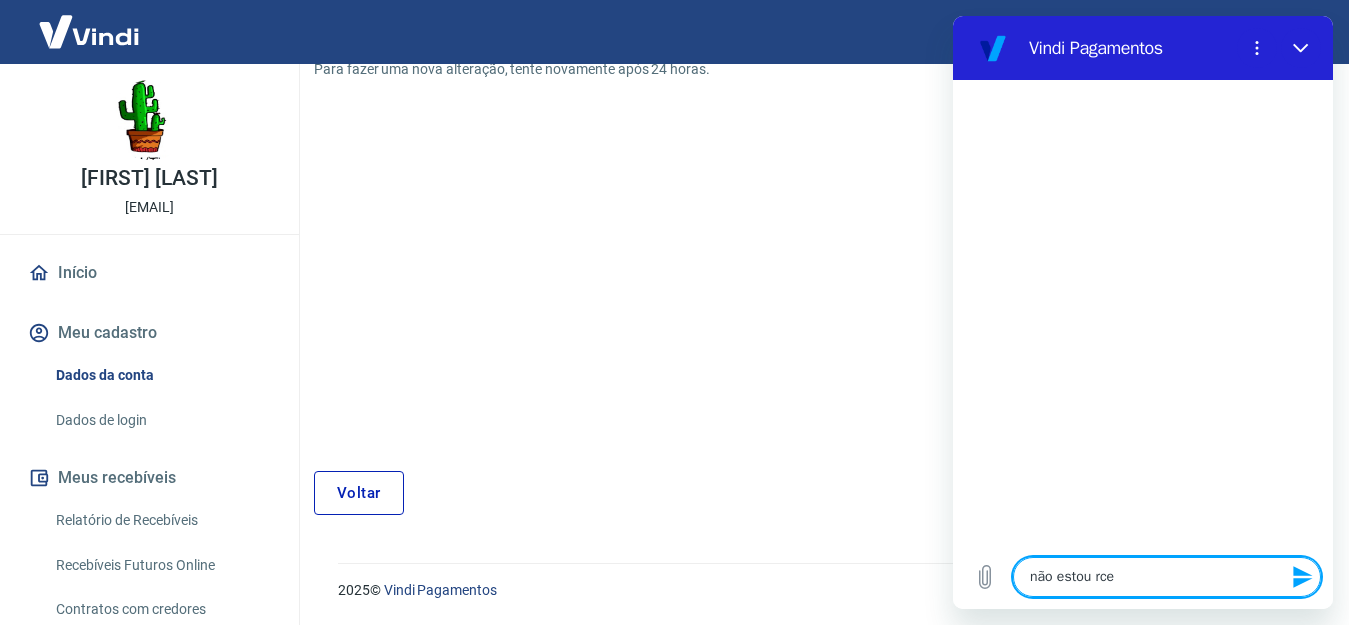 type on "não estou rc" 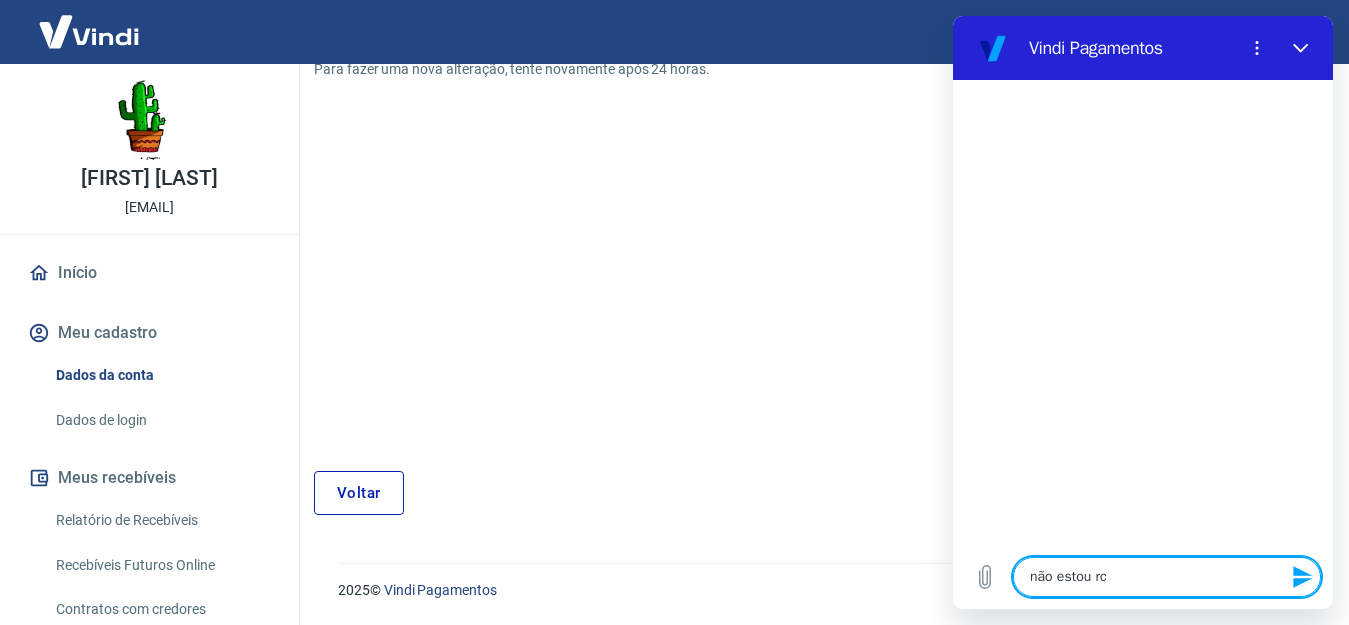 type on "x" 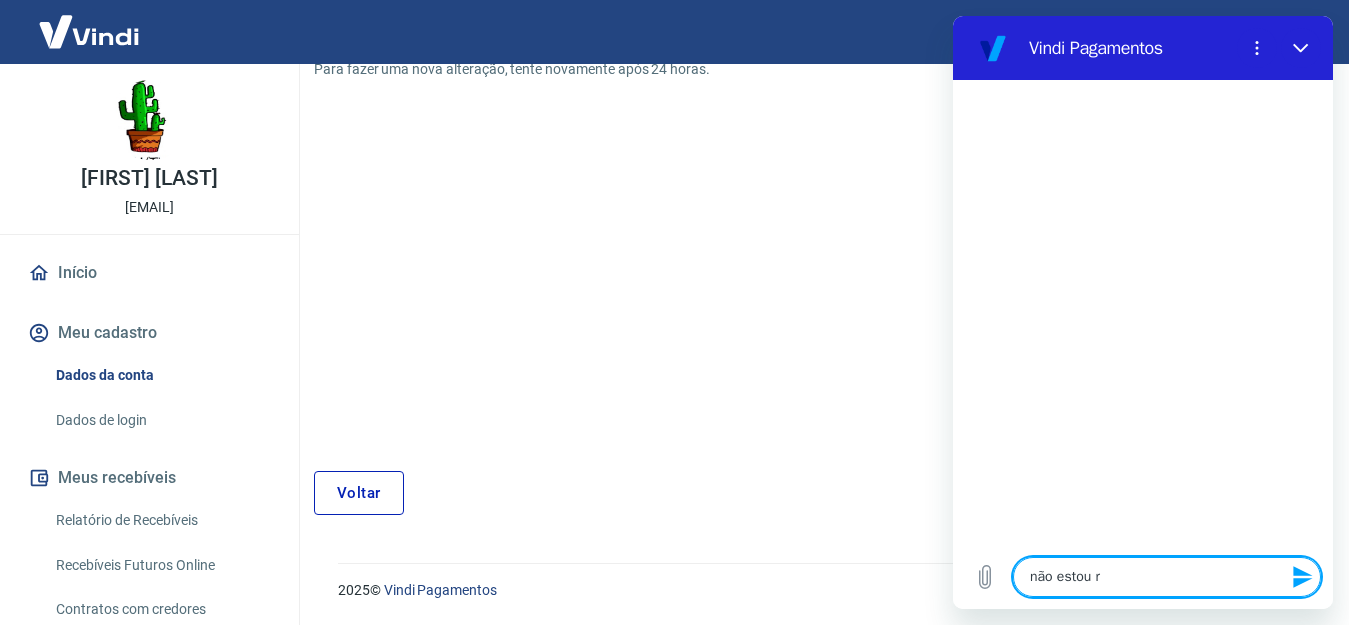 type on "não estou re" 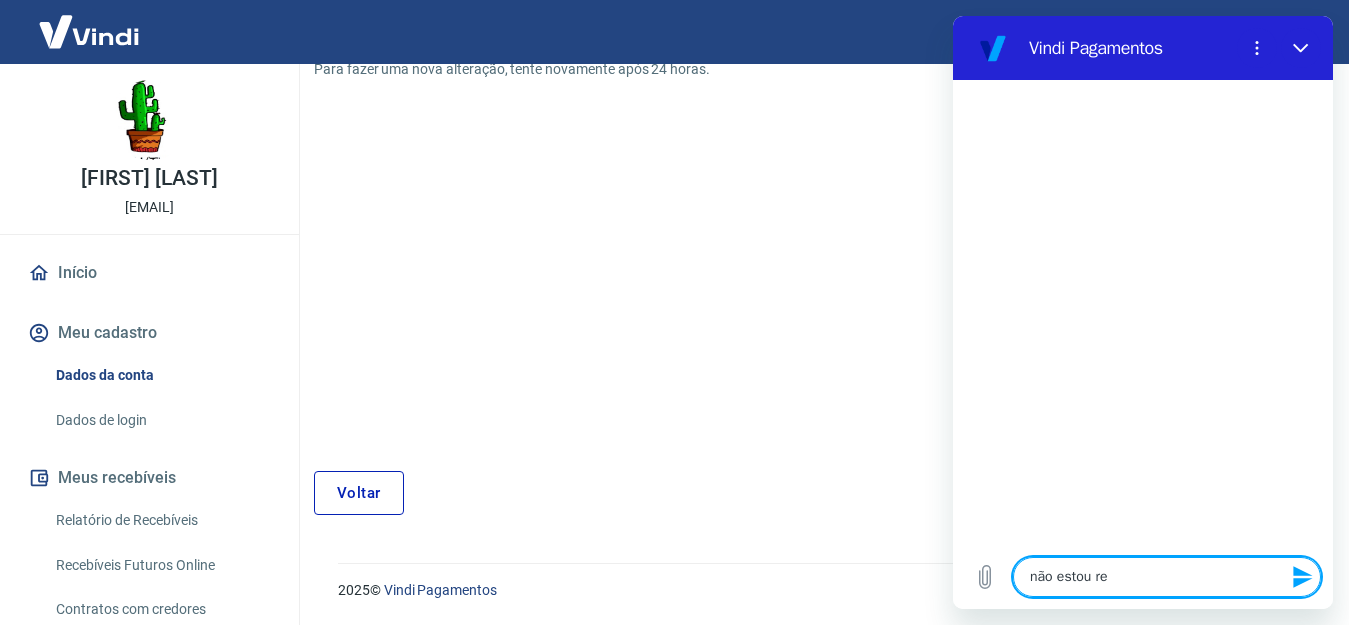 type on "não estou rec" 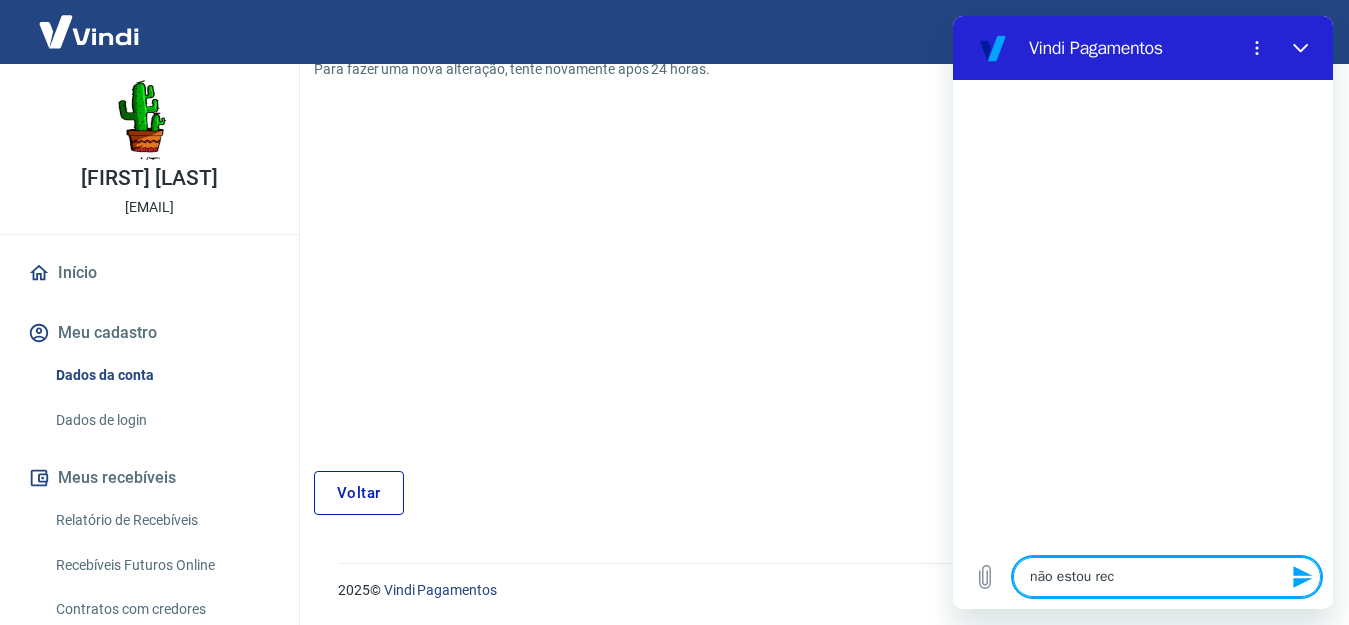 type on "x" 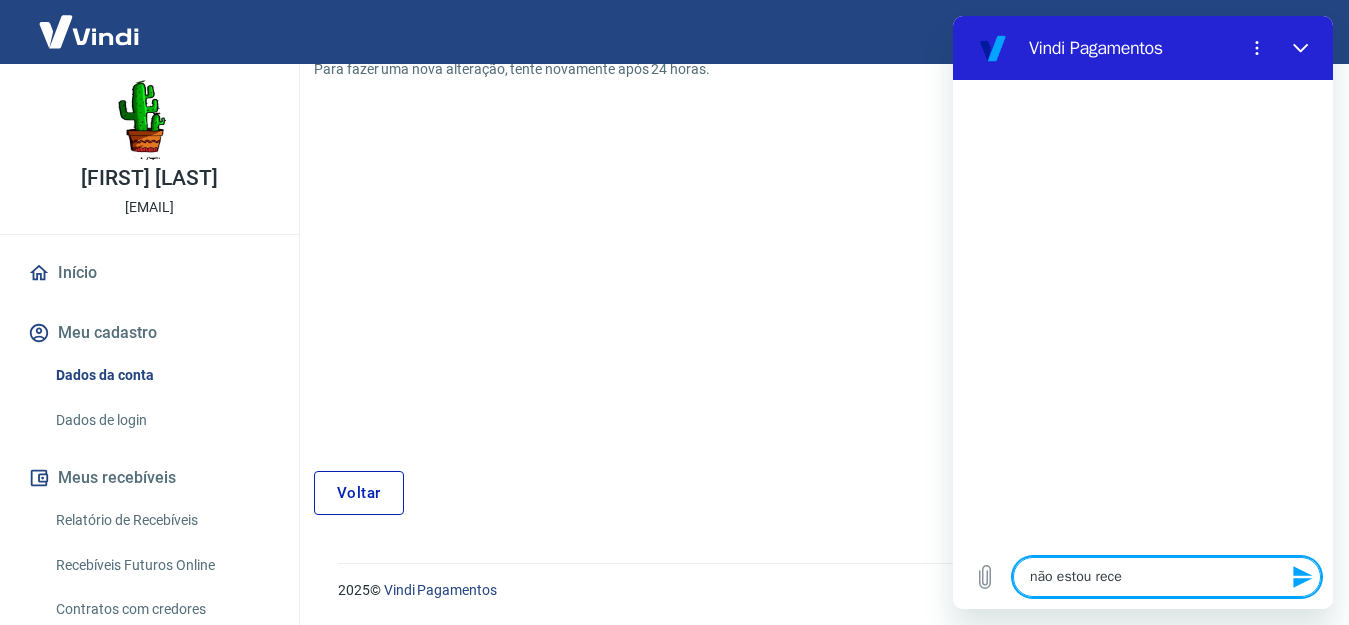 type on "x" 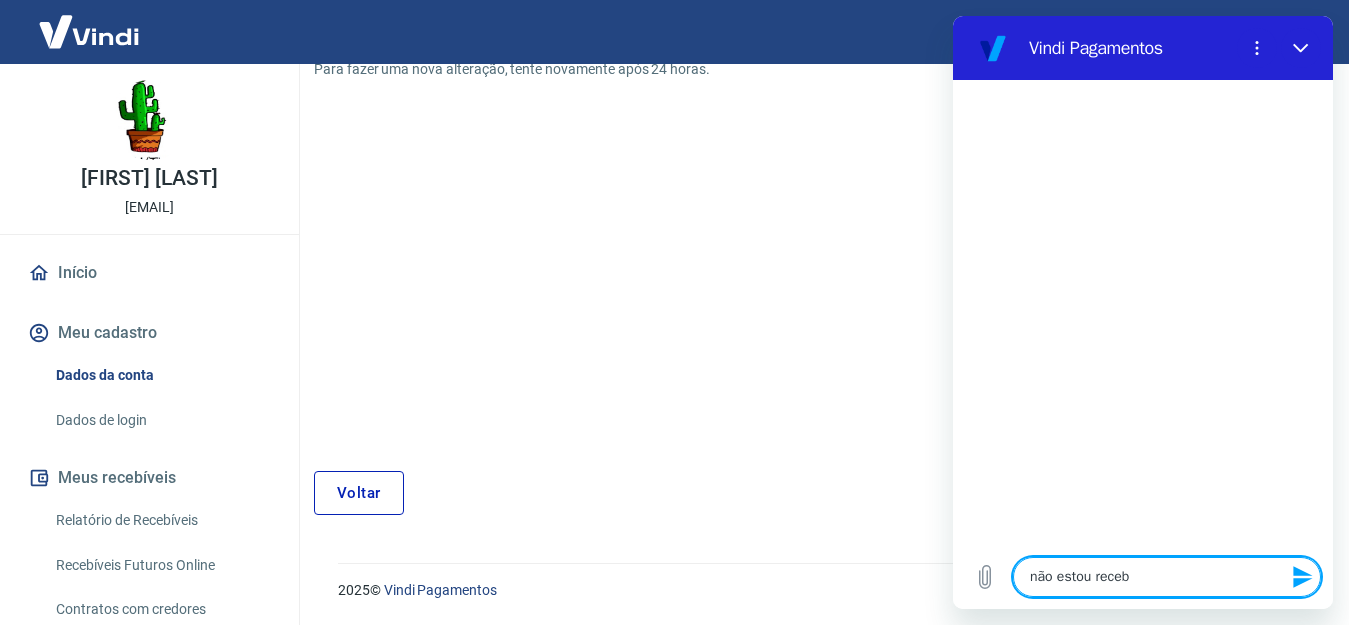 type on "não estou recebe" 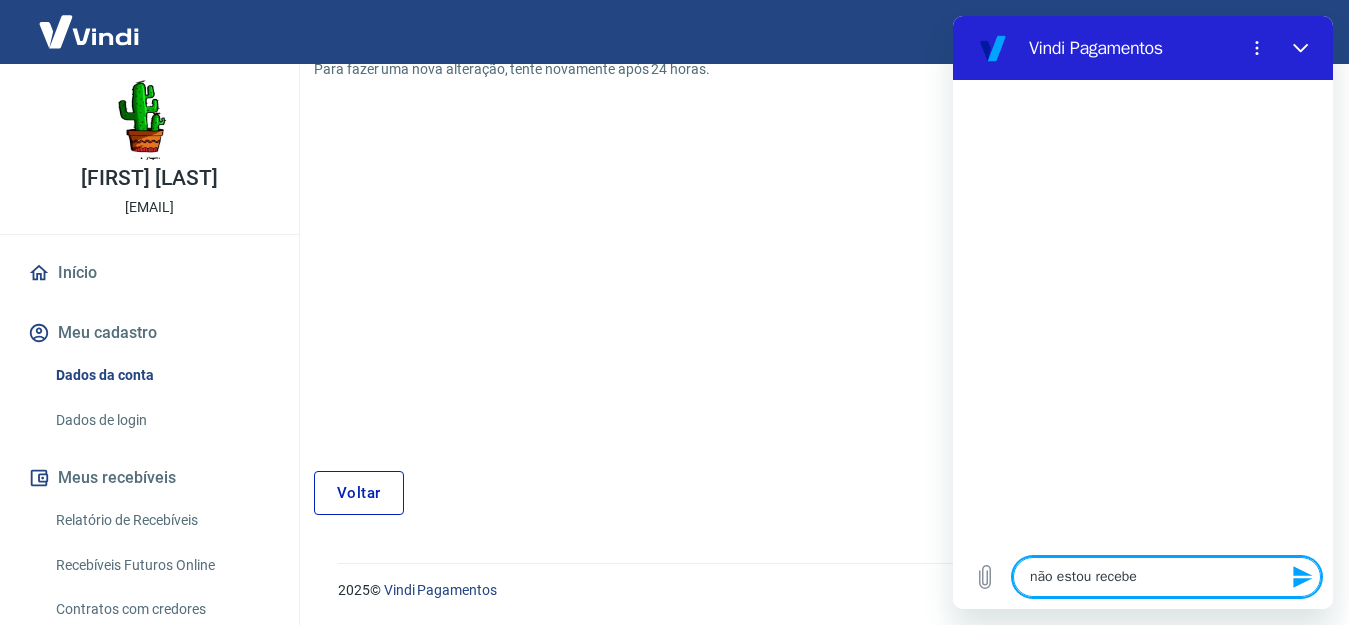 type on "não estou receben" 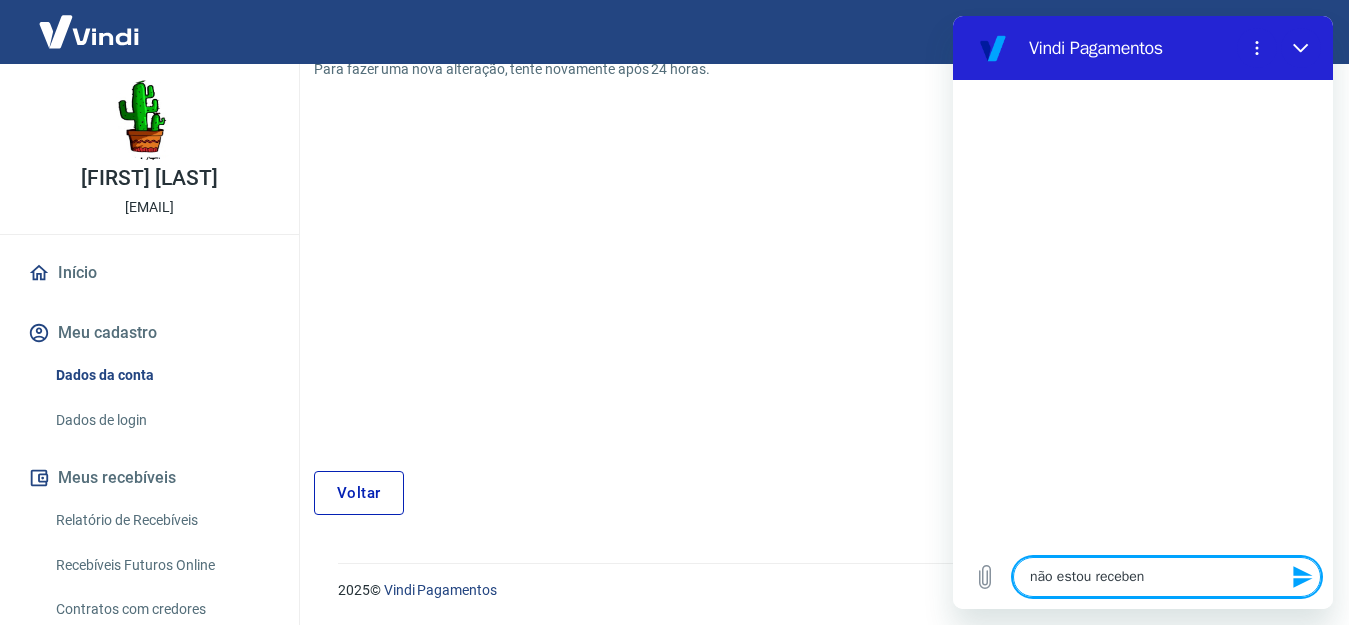 type on "não estou recebend" 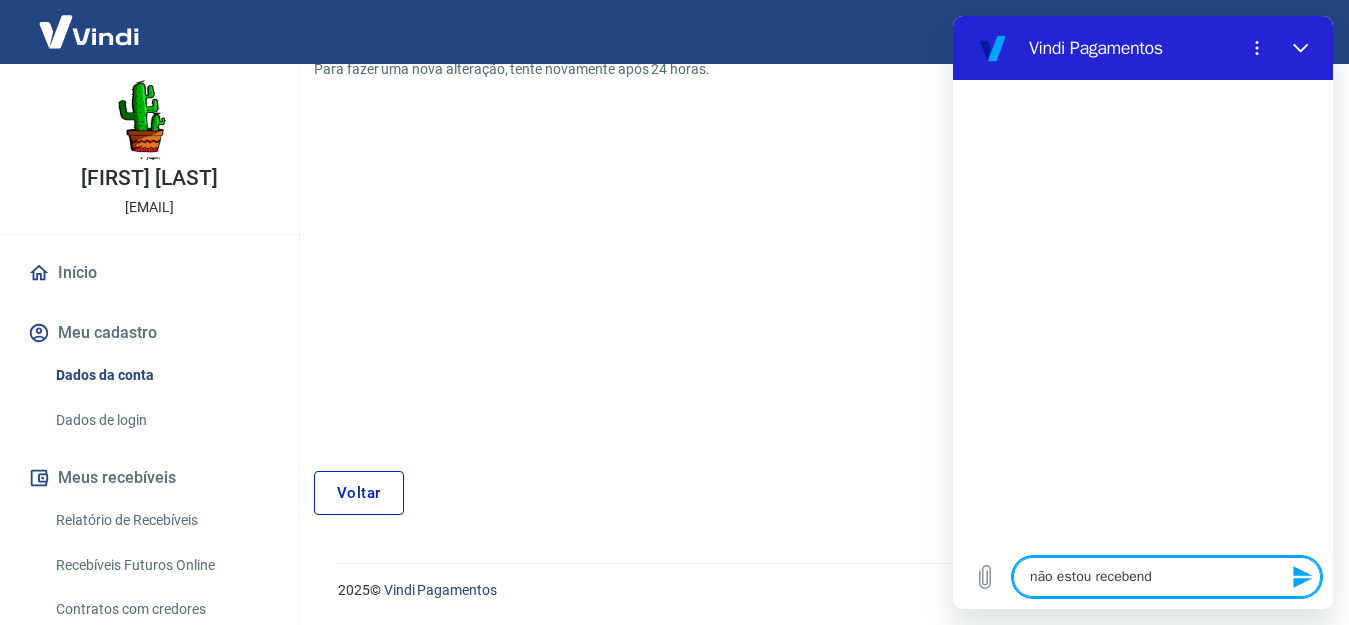 type on "não estou recebendo" 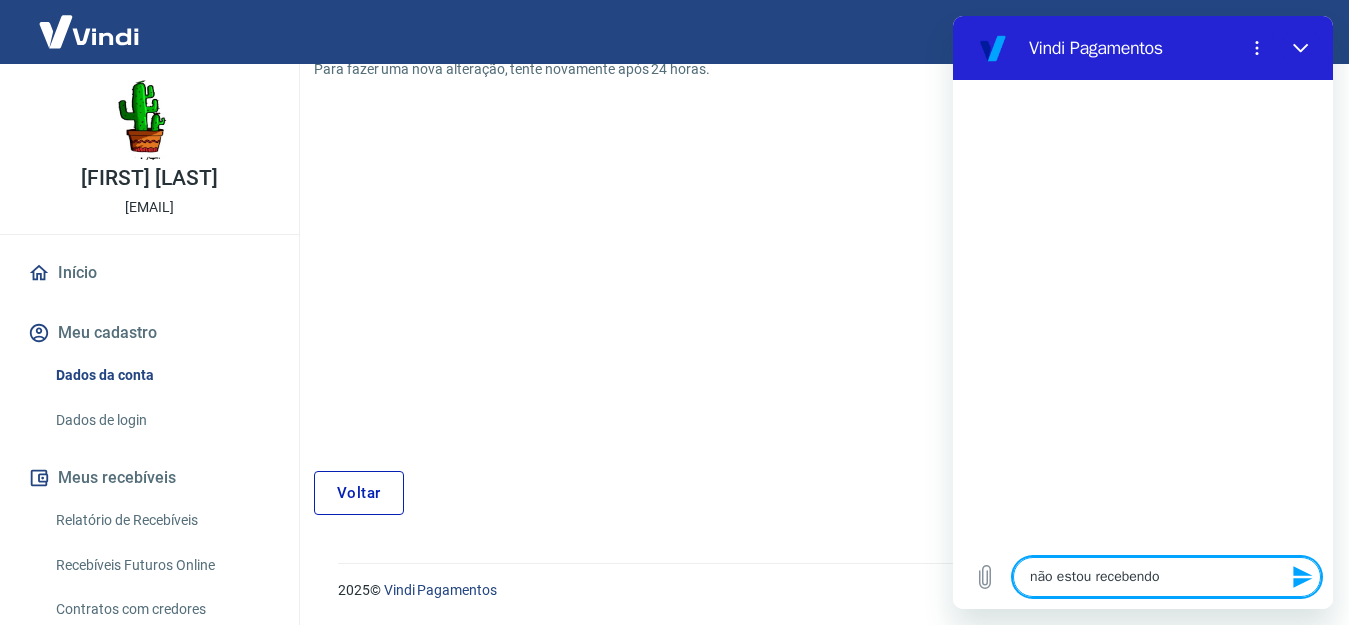 type on "não estou recebendo" 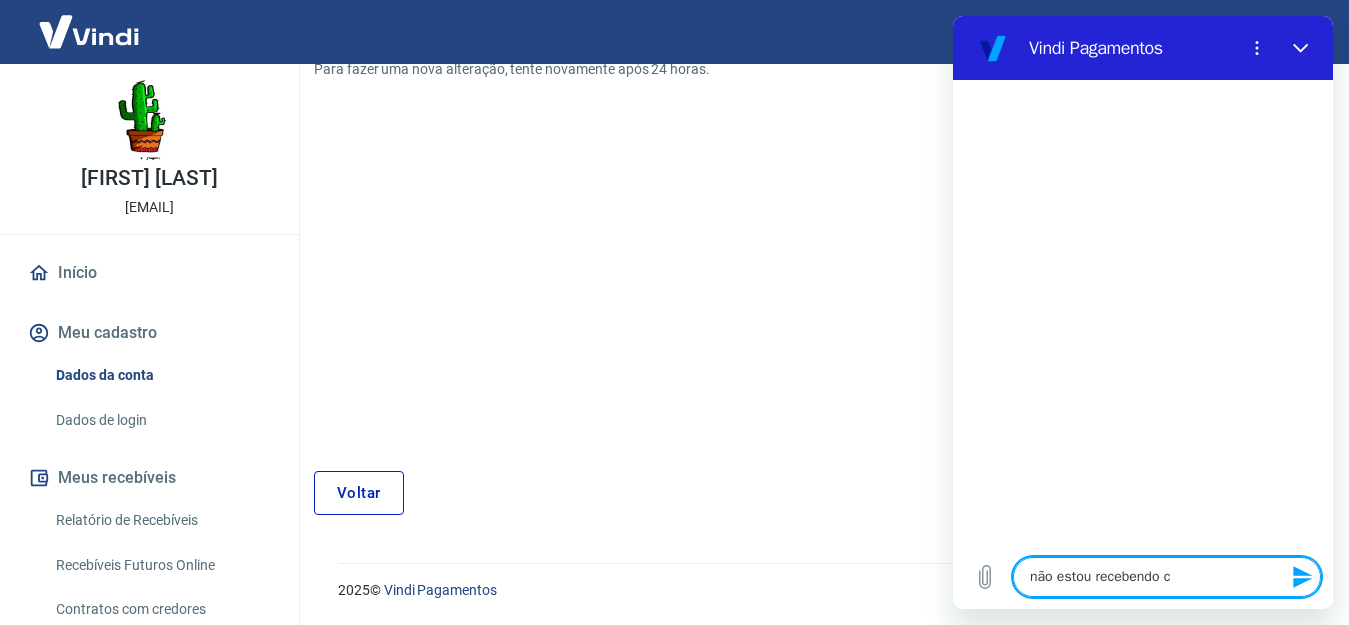 type on "não estou recebendo co" 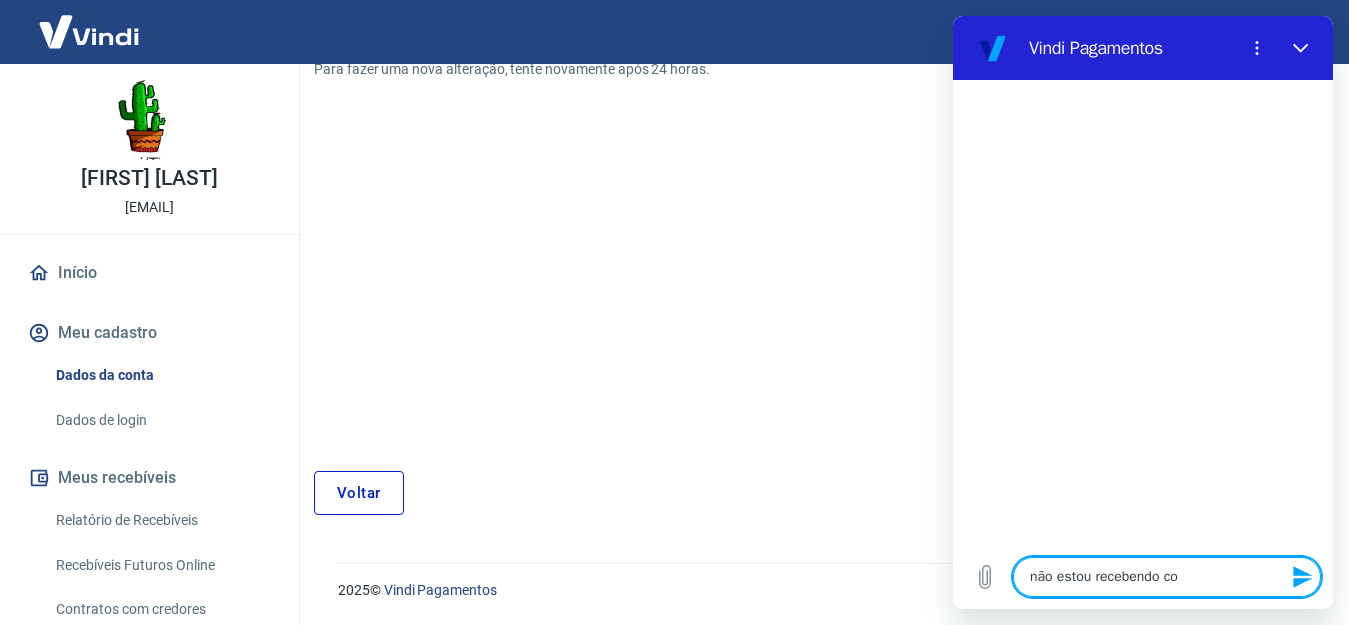 type on "não estou recebendo cod" 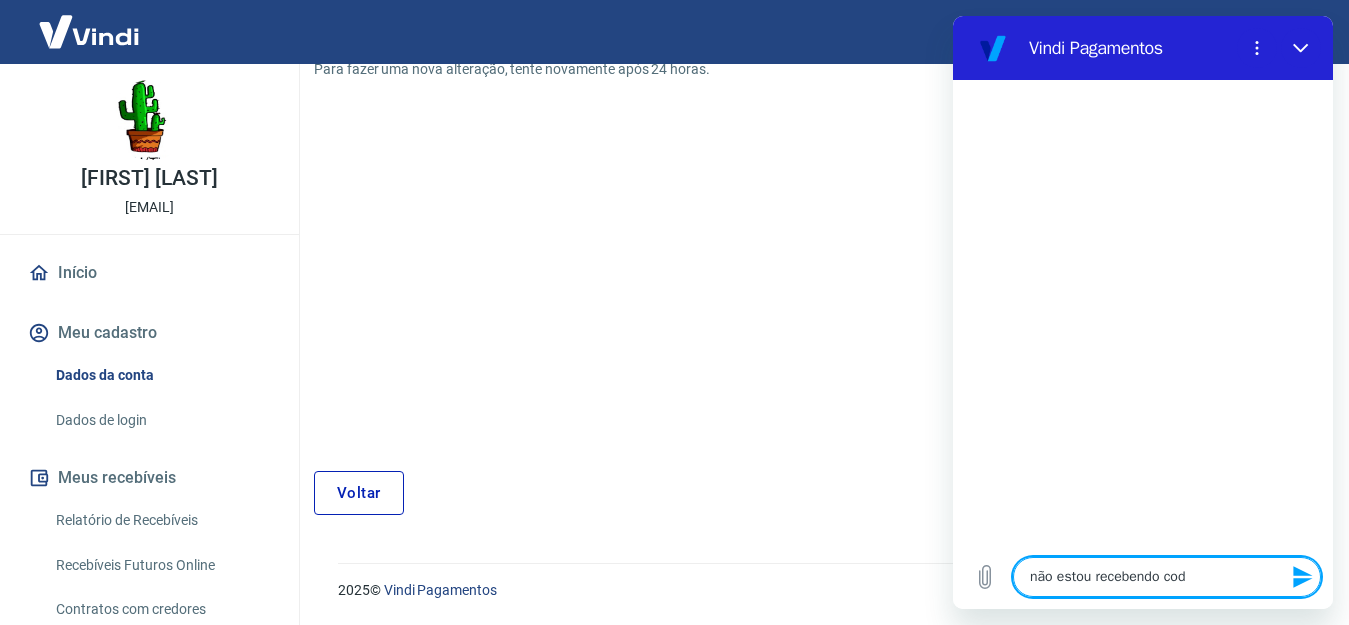 type on "não estou recebendo codi" 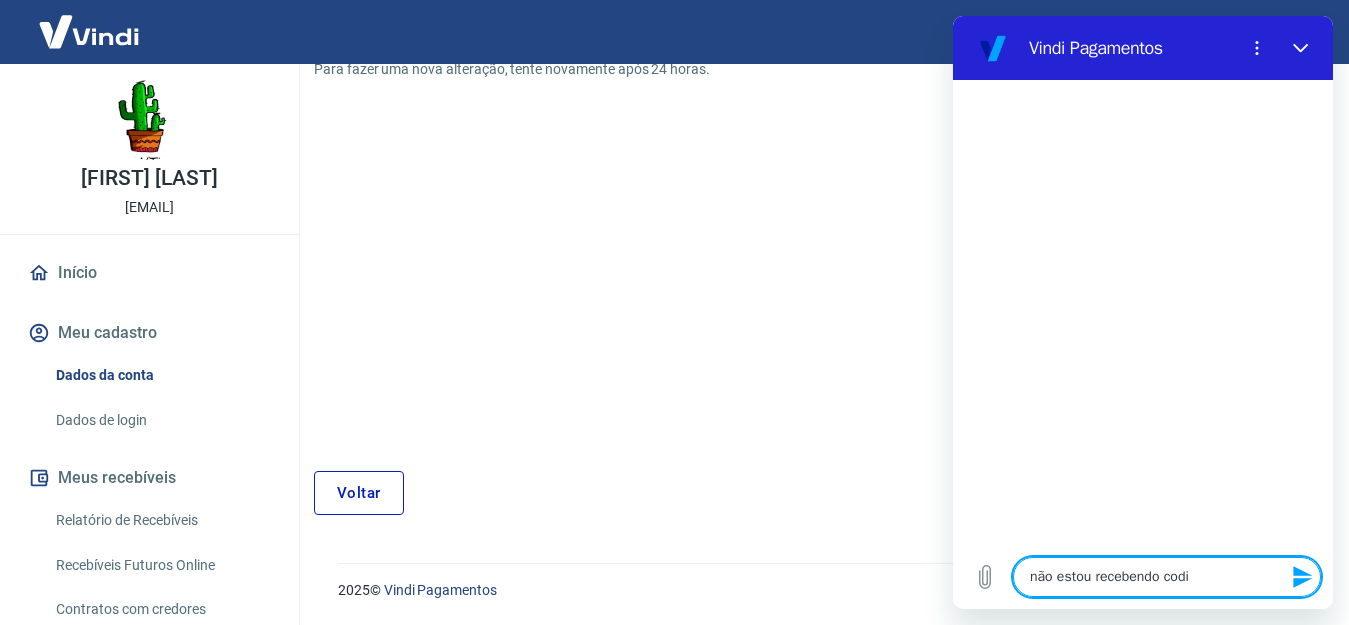 type on "não estou recebendo codig" 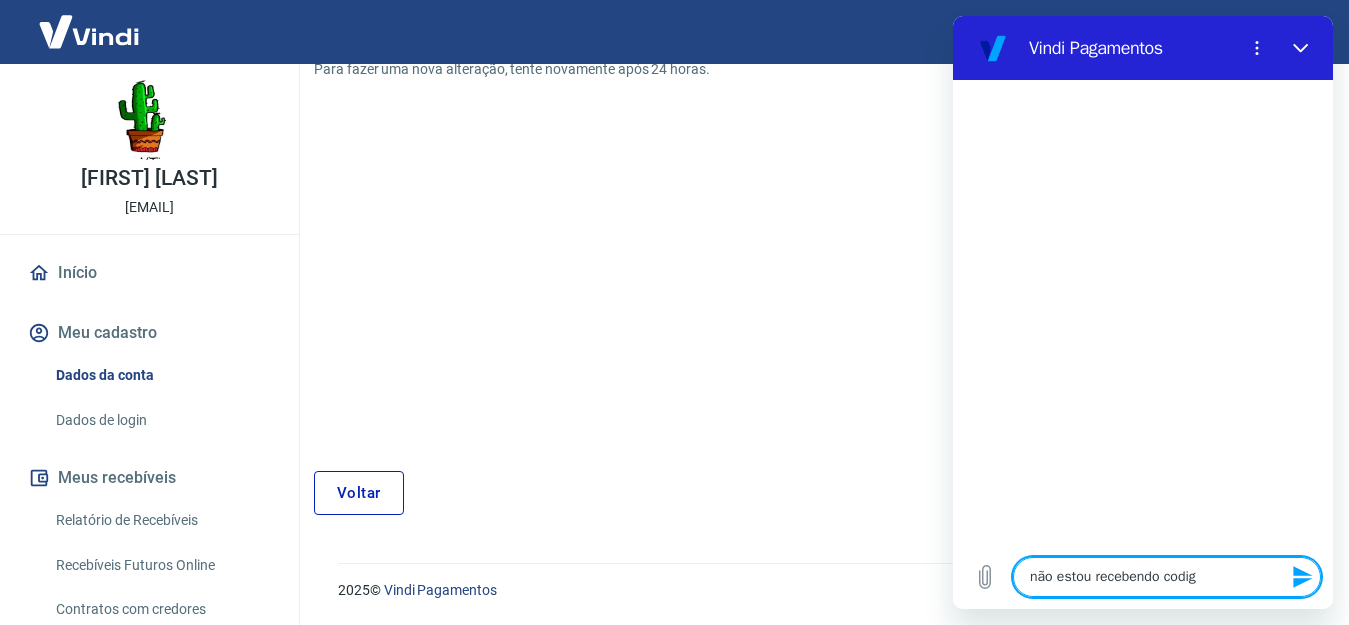 type on "não estou recebendo codigo" 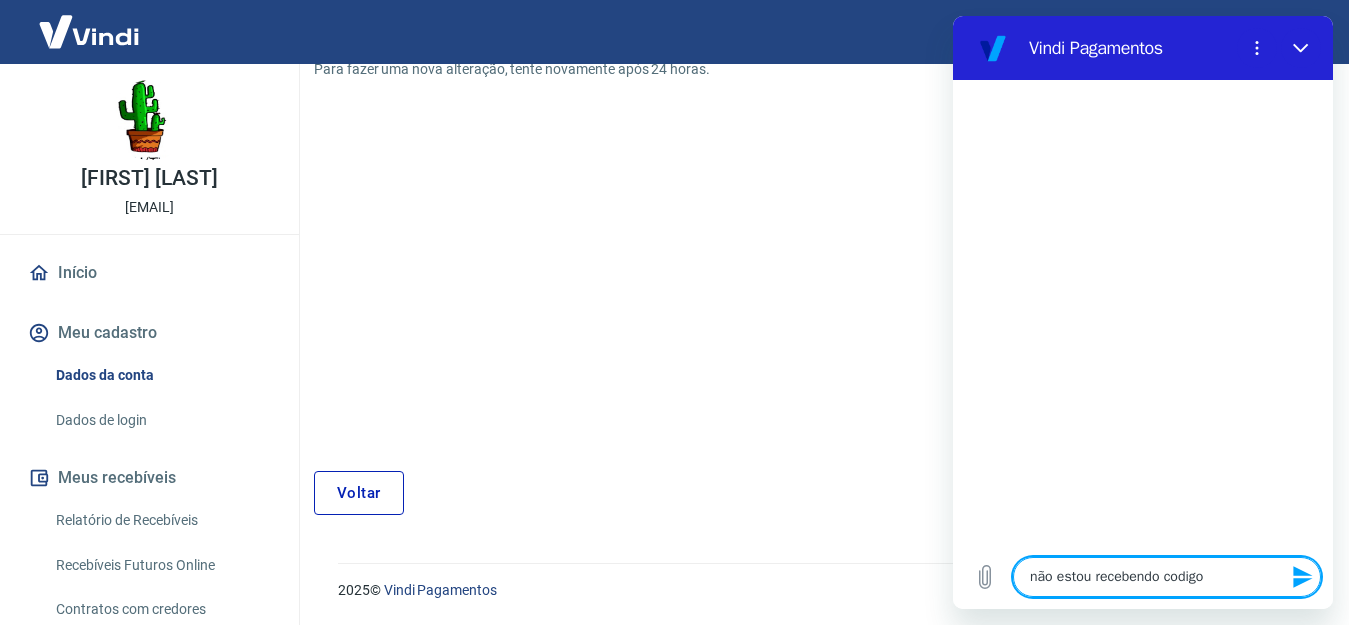 type on "não estou recebendo codigo" 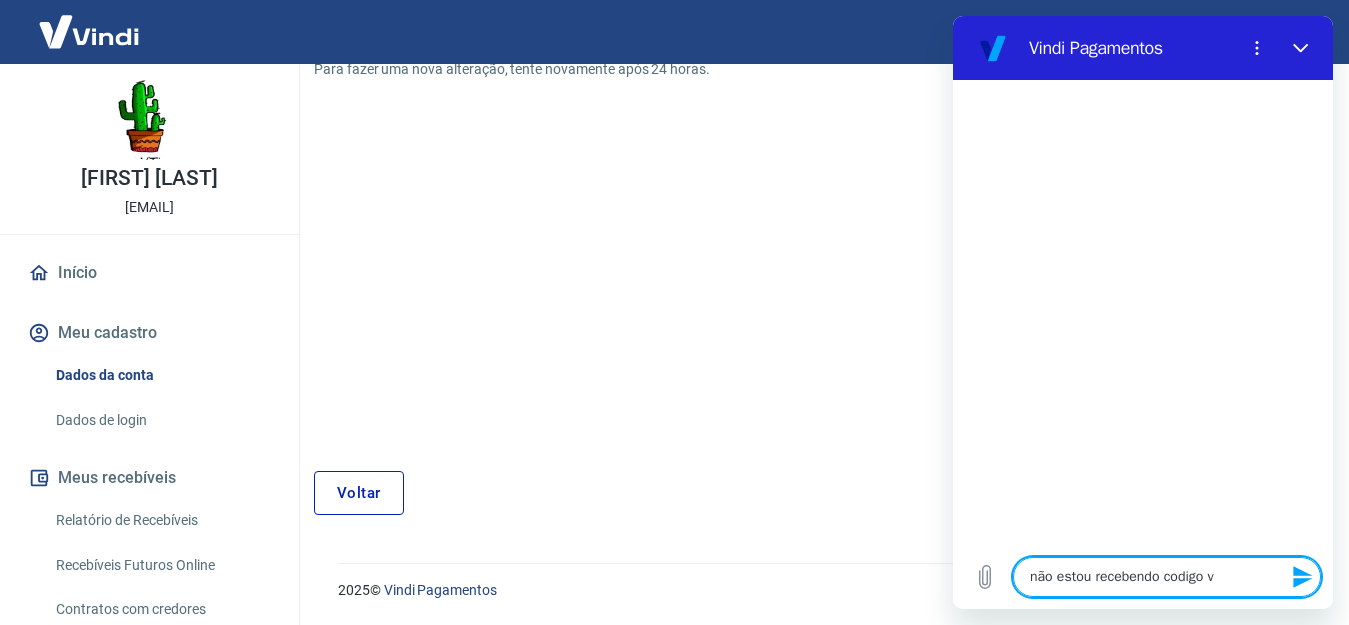 type on "x" 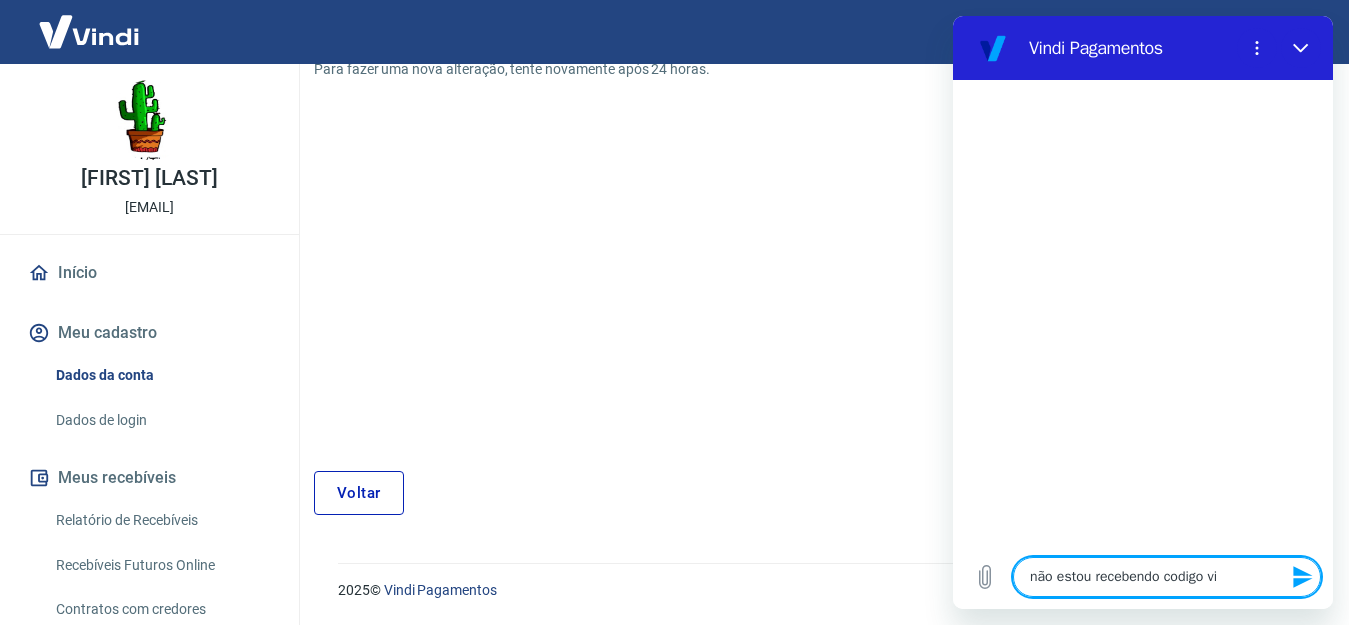 type on "não estou recebendo codigo via" 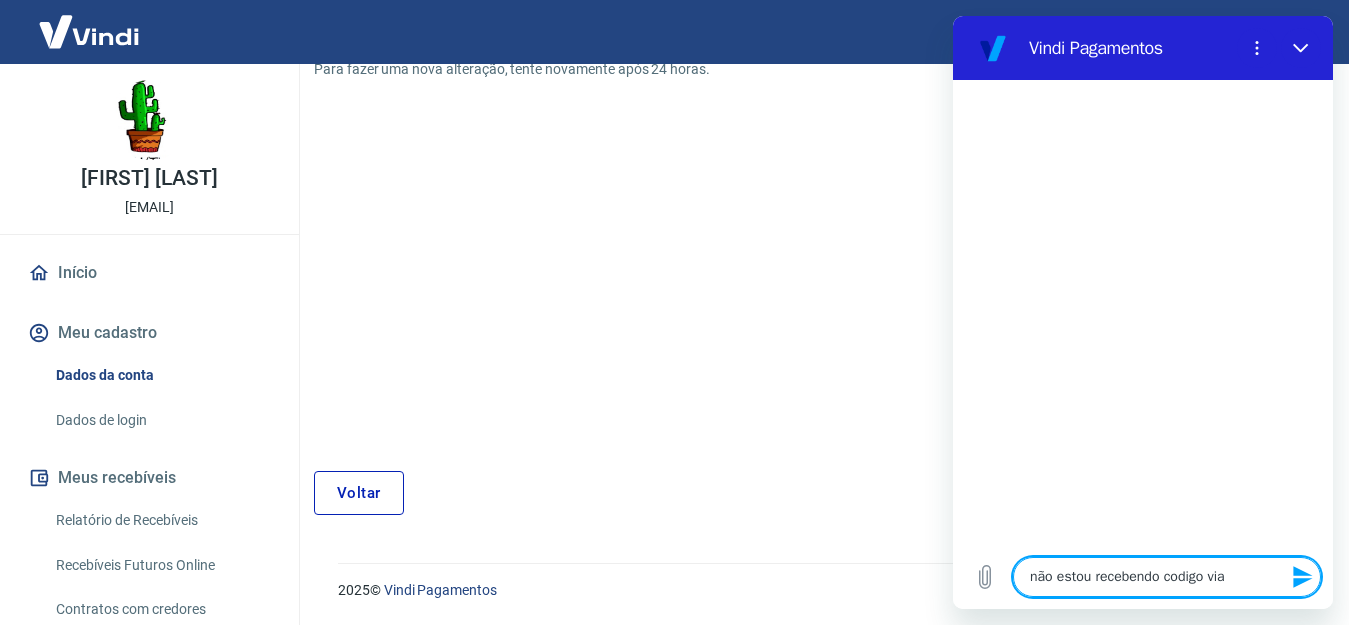 type on "x" 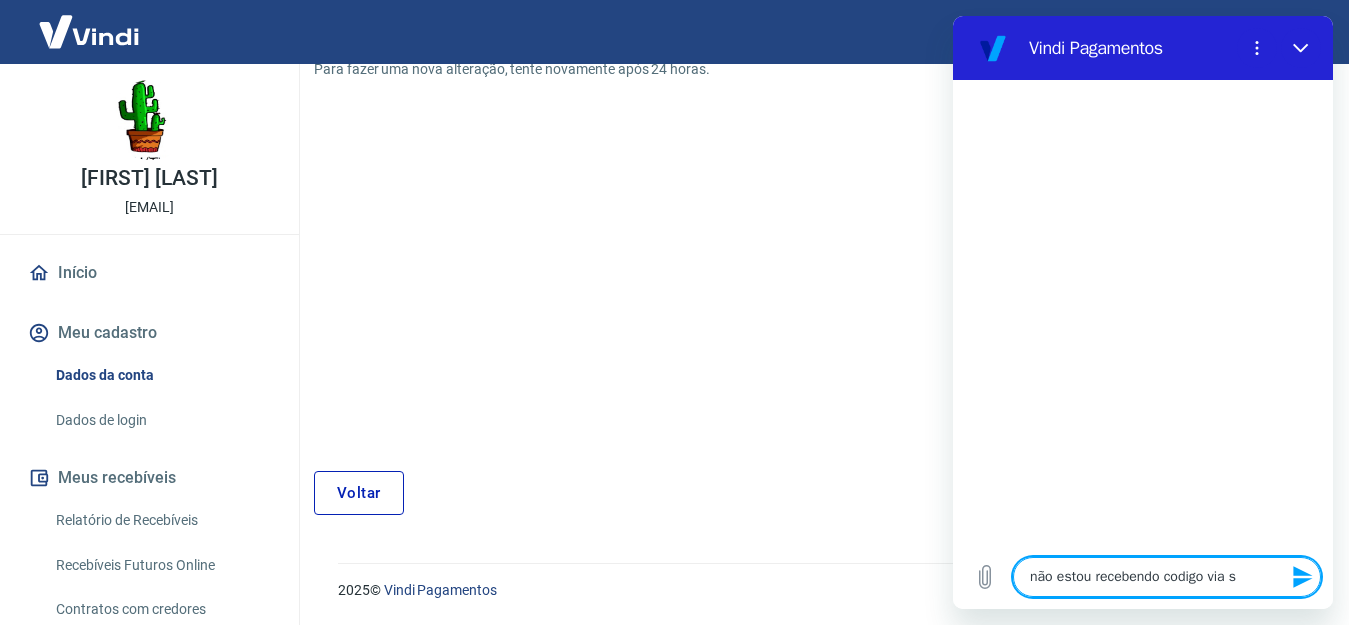 type on "não estou recebendo codigo via sm" 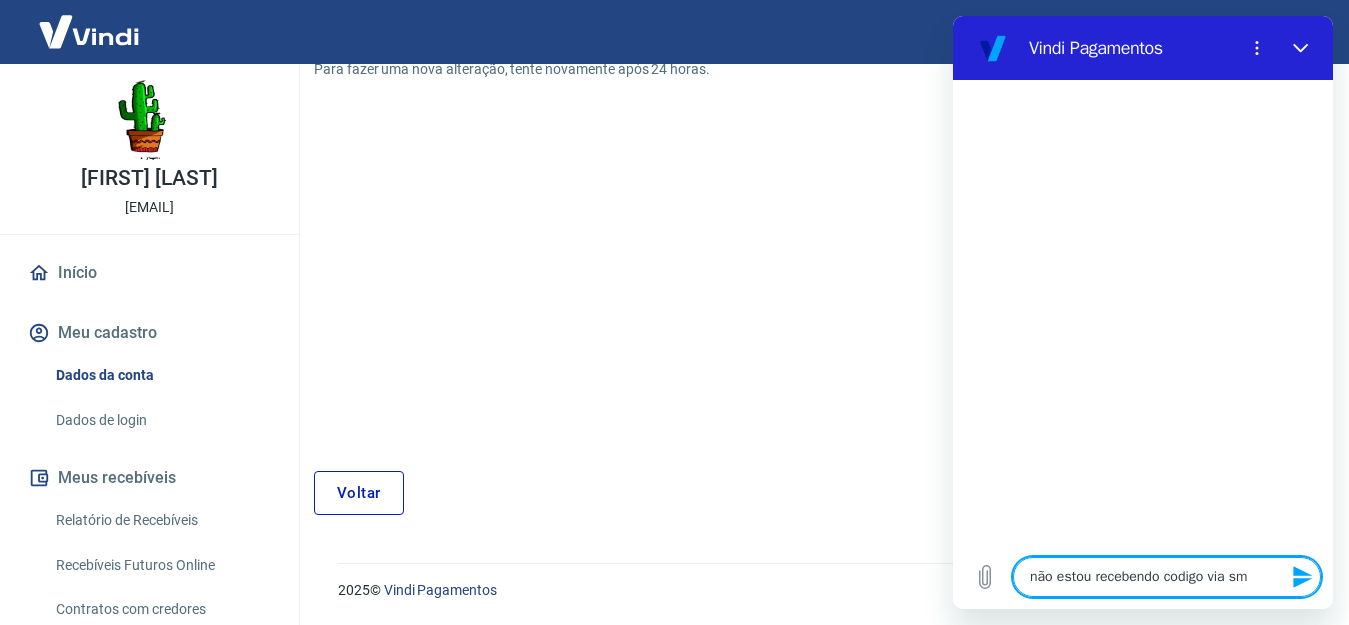type on "x" 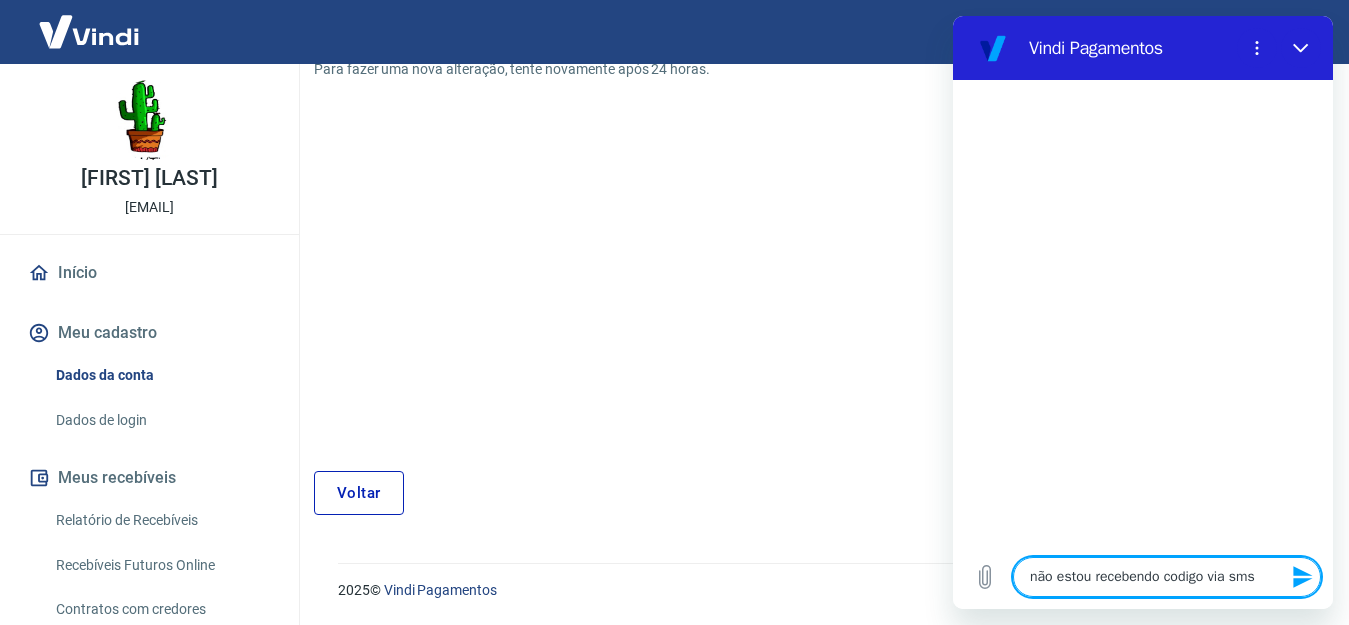 type 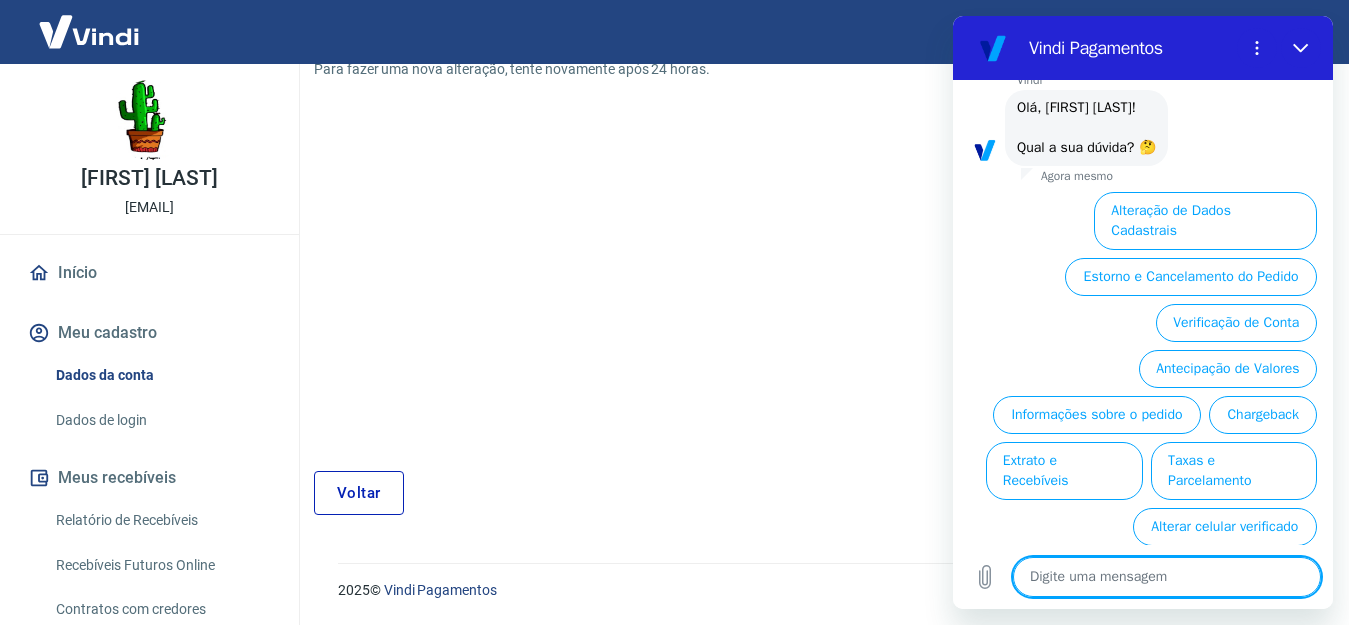 scroll, scrollTop: 108, scrollLeft: 0, axis: vertical 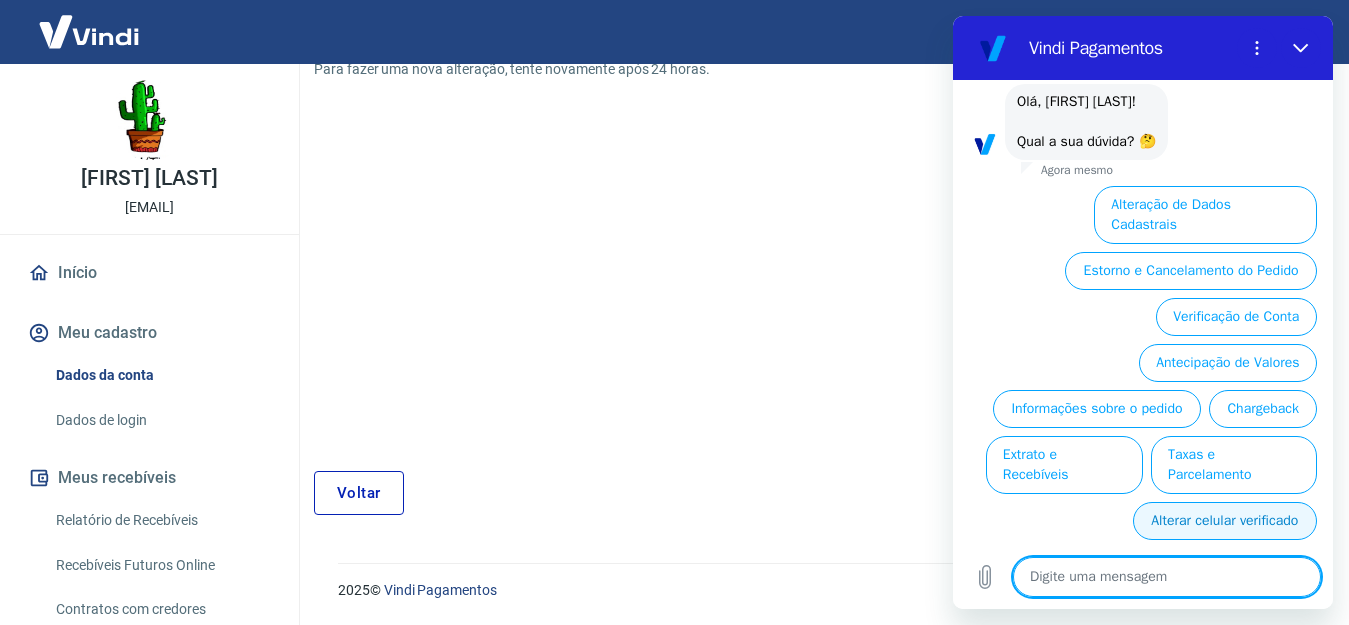 click on "Alterar celular verificado" at bounding box center [1225, 521] 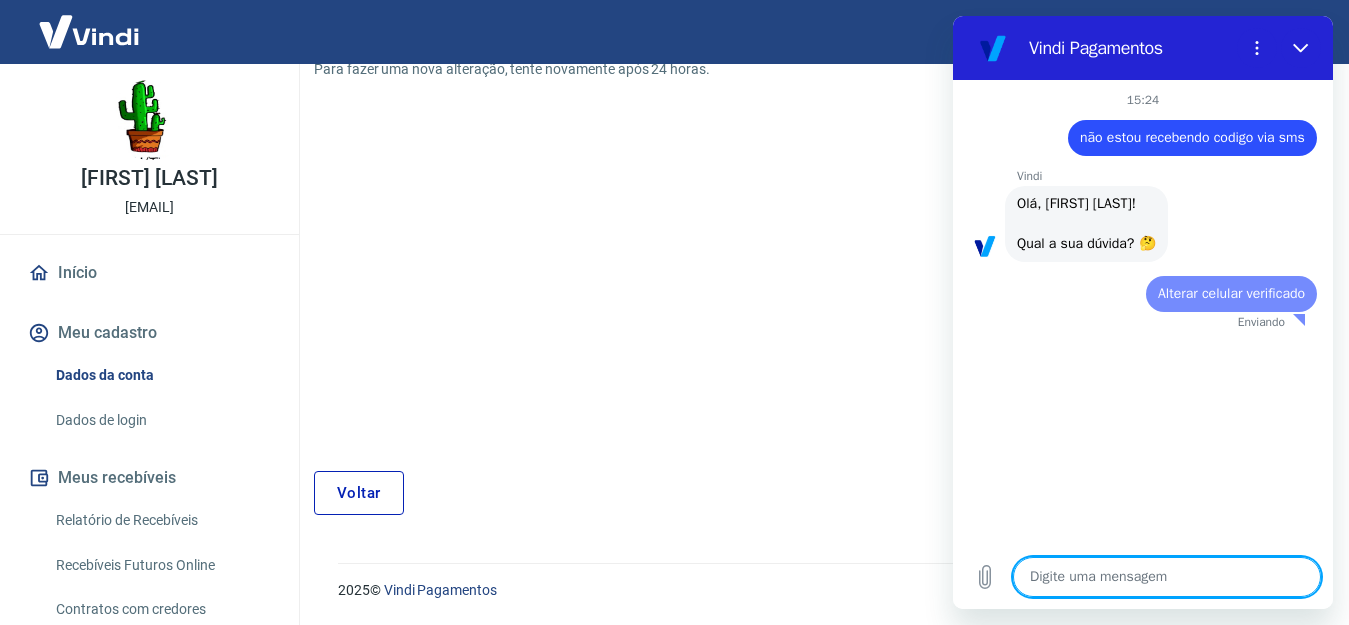 scroll, scrollTop: 0, scrollLeft: 0, axis: both 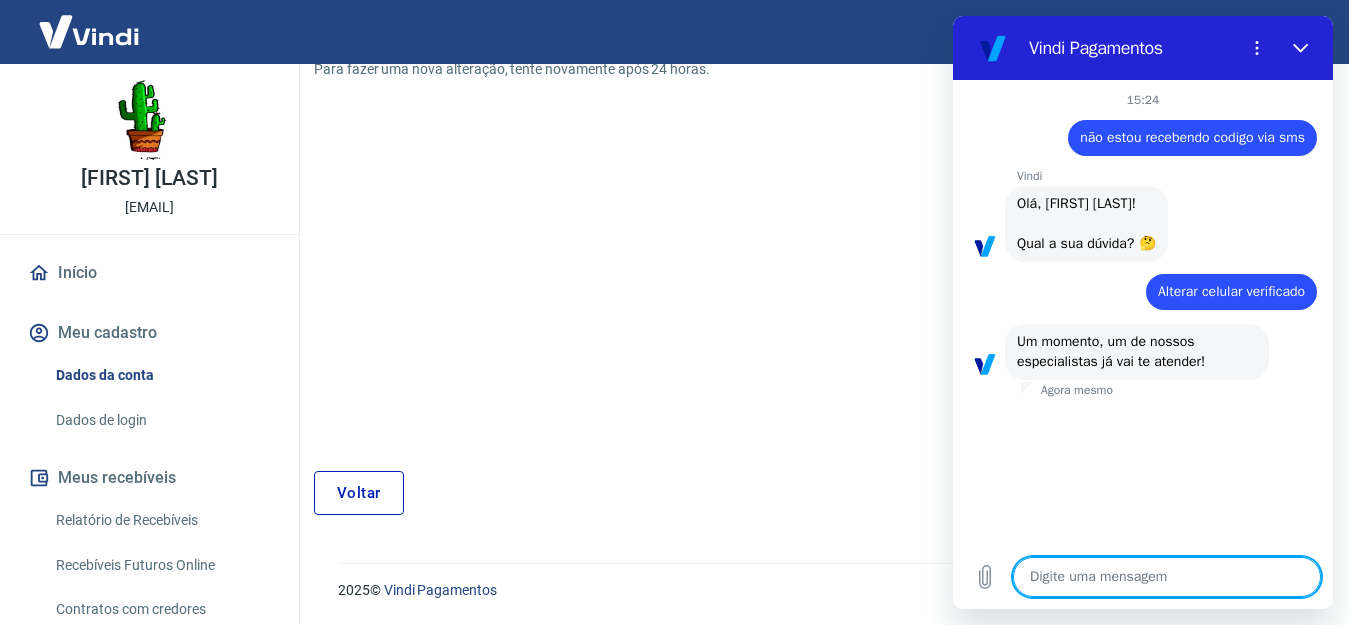 type on "x" 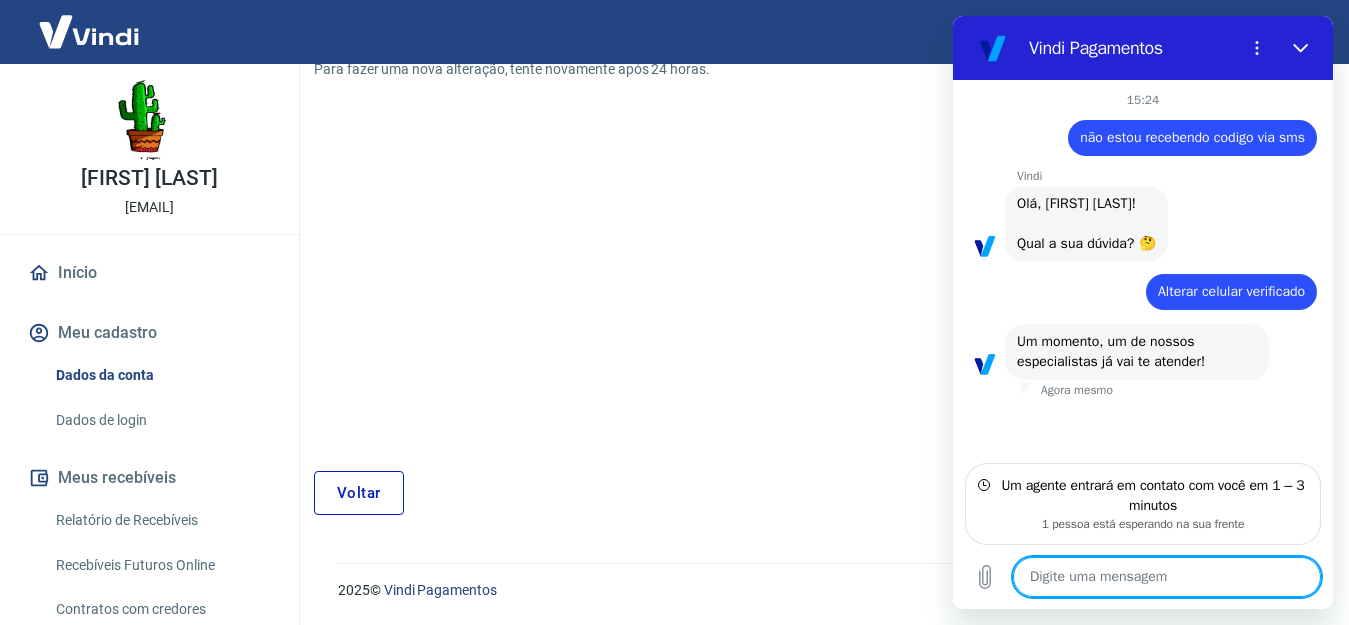 click at bounding box center [1167, 577] 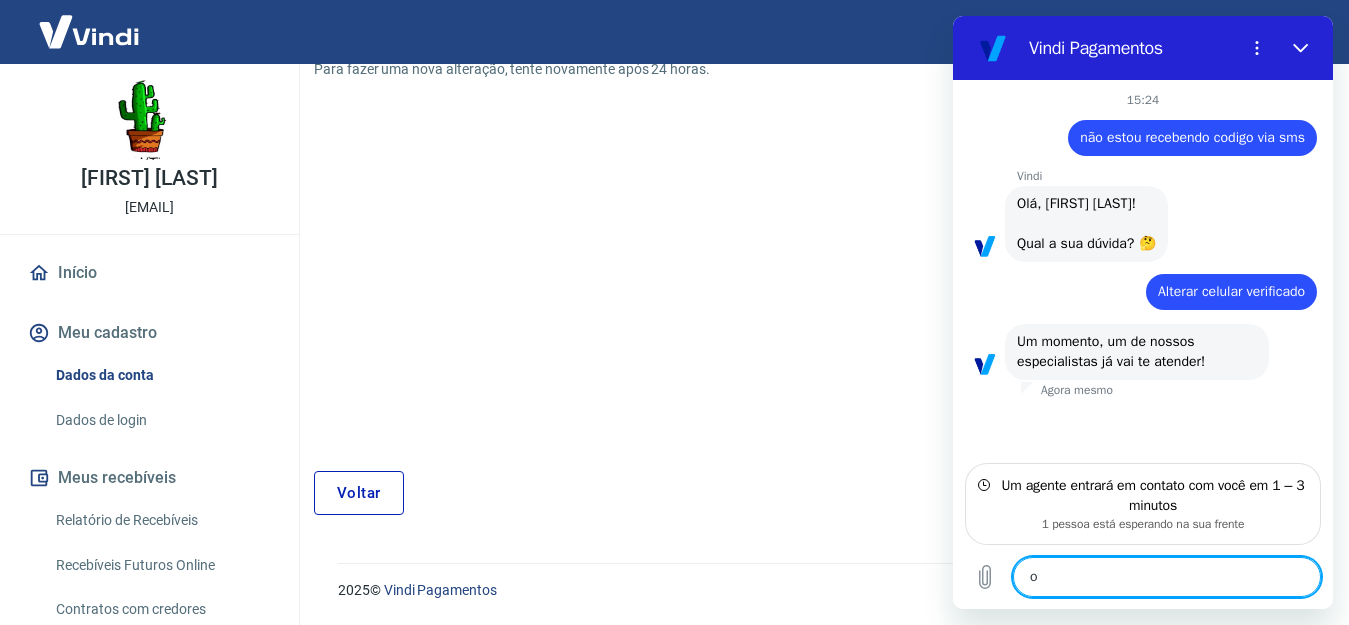 type on "x" 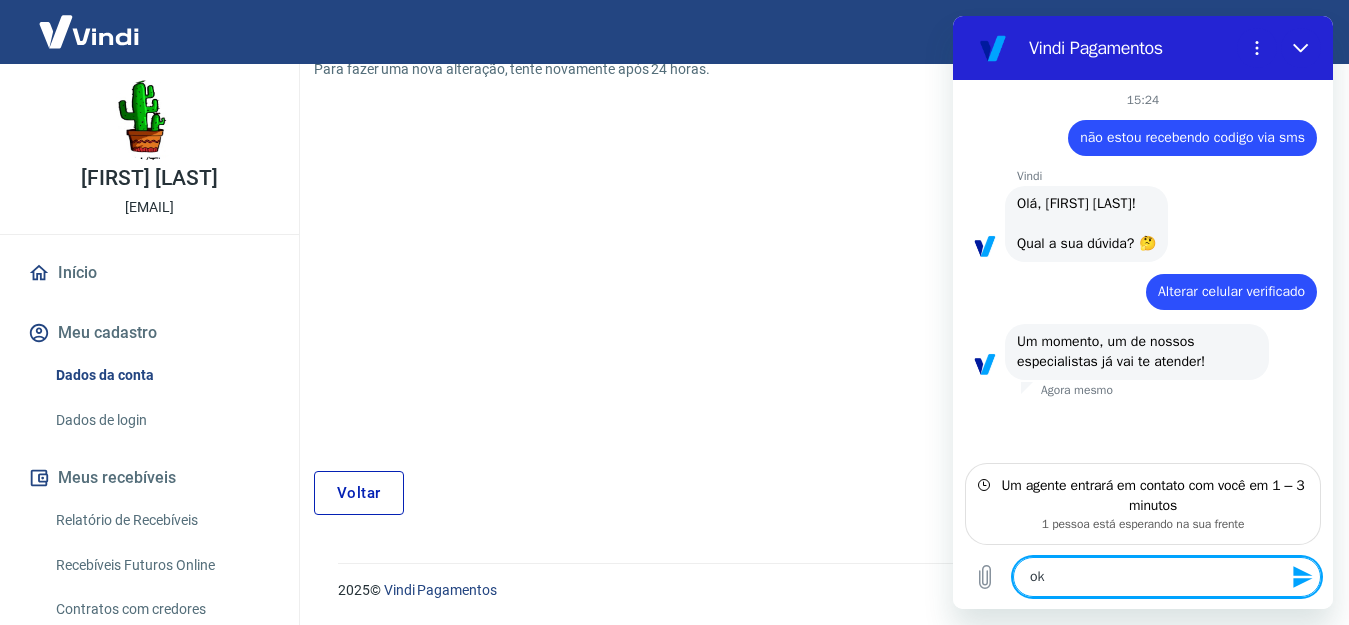 type 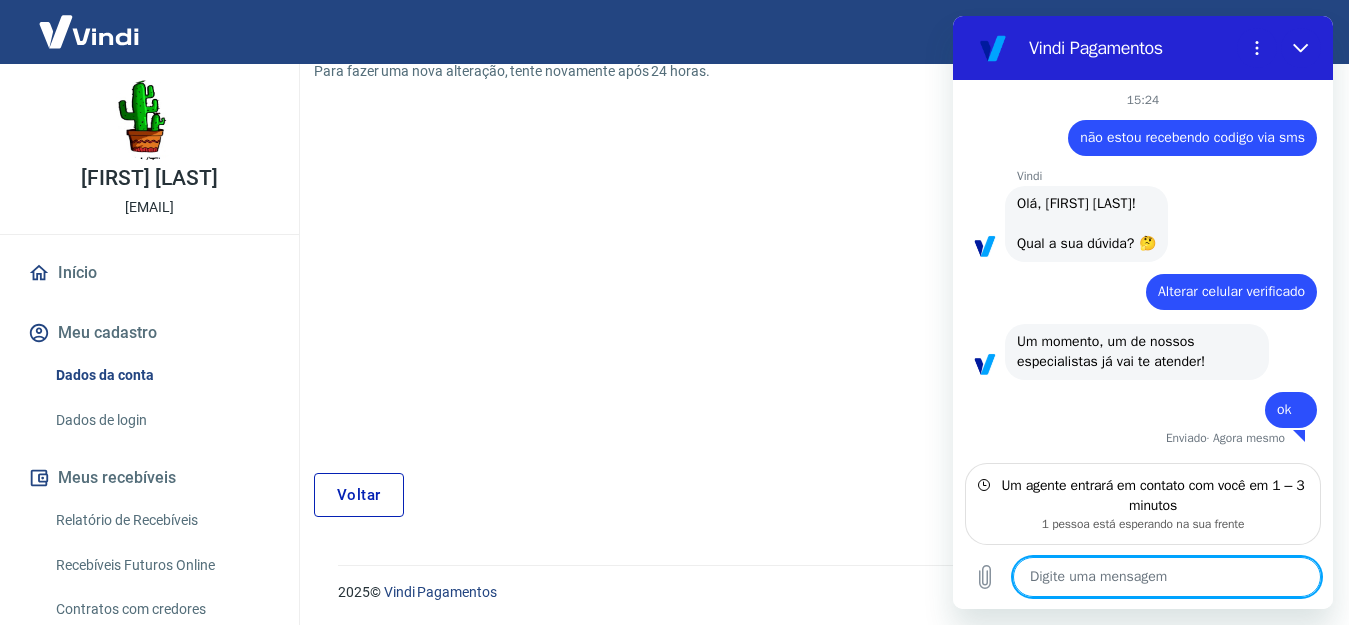 scroll, scrollTop: 223, scrollLeft: 0, axis: vertical 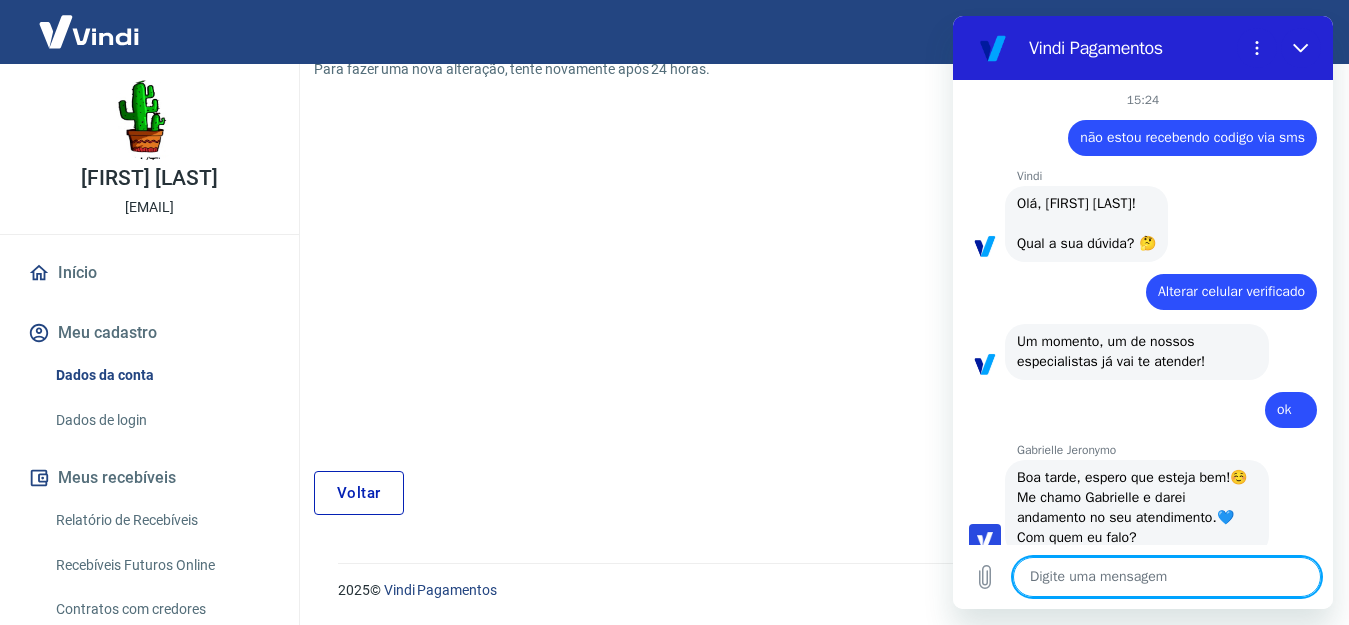 type on "x" 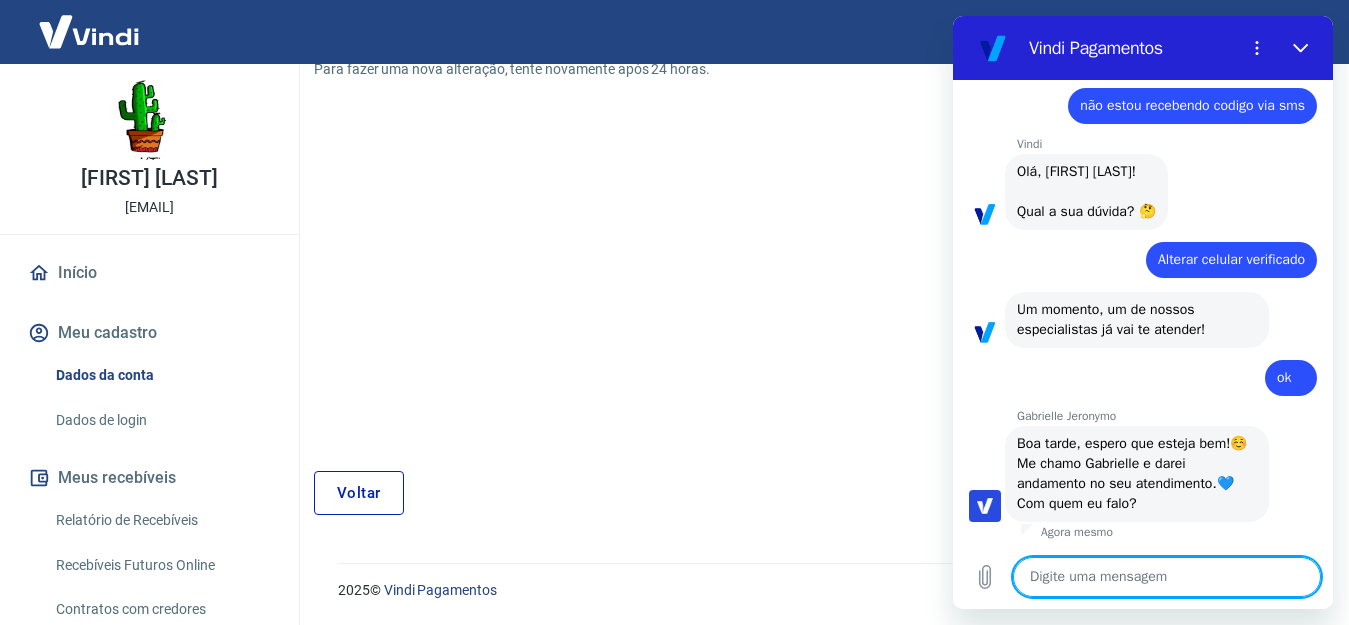 scroll, scrollTop: 52, scrollLeft: 0, axis: vertical 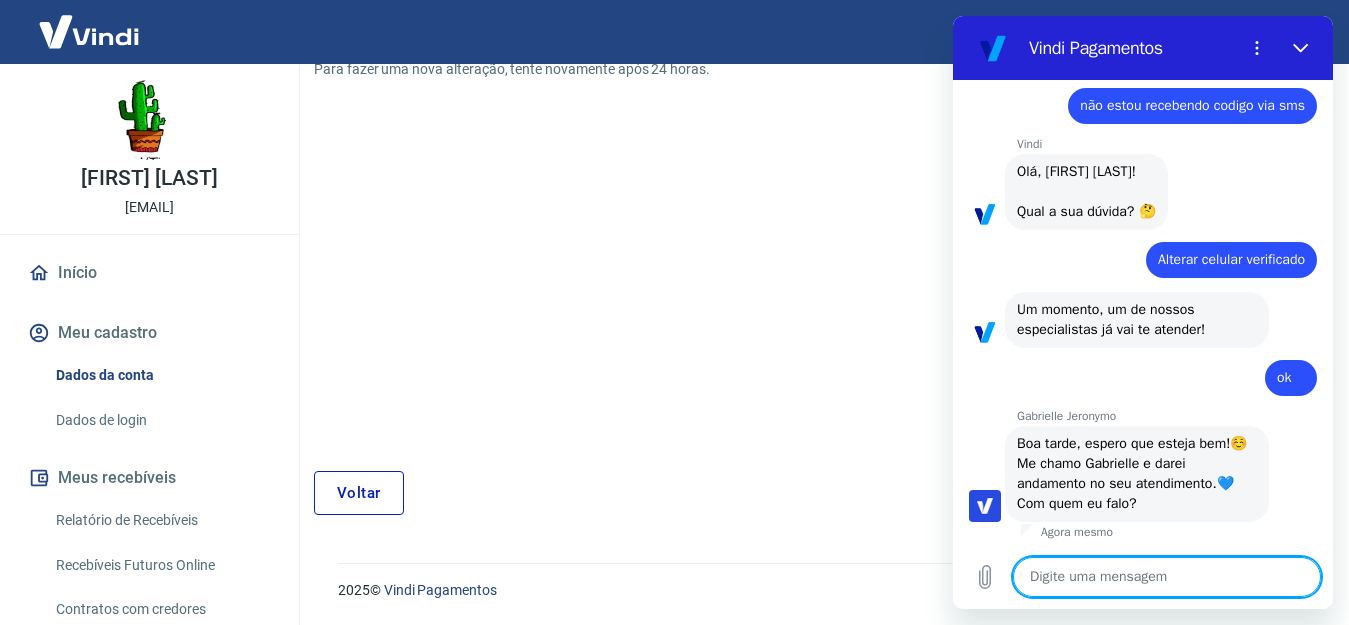 type on "v" 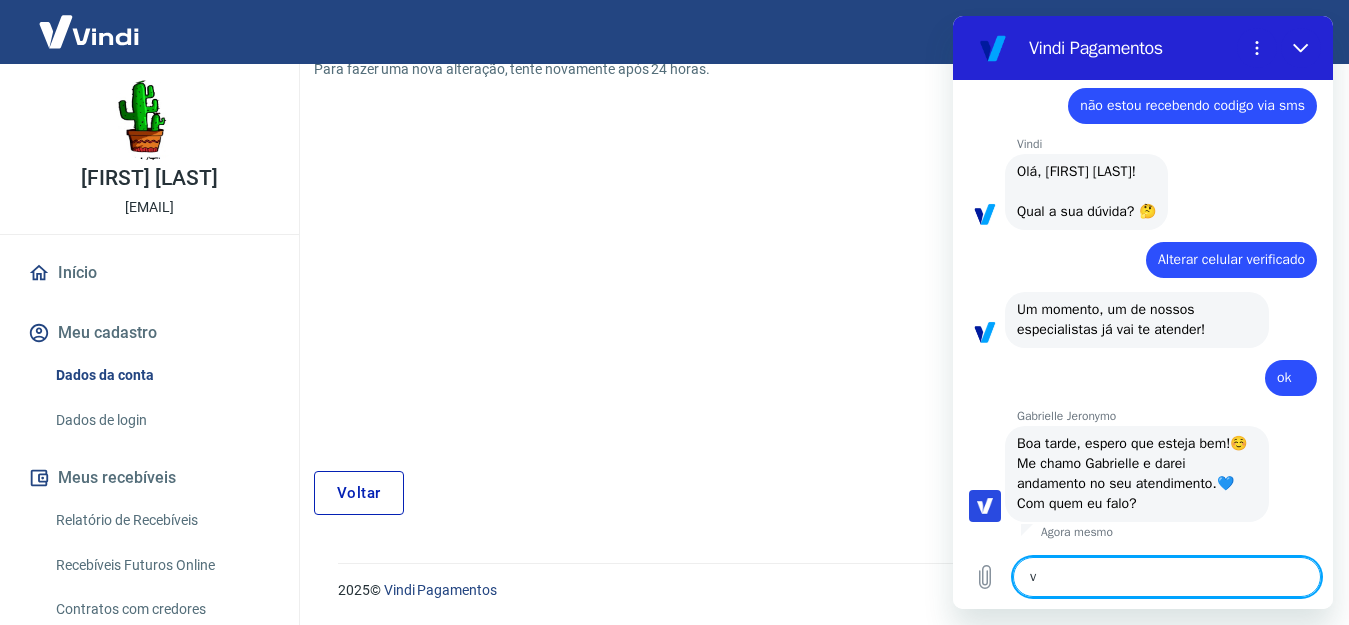 type on "vi" 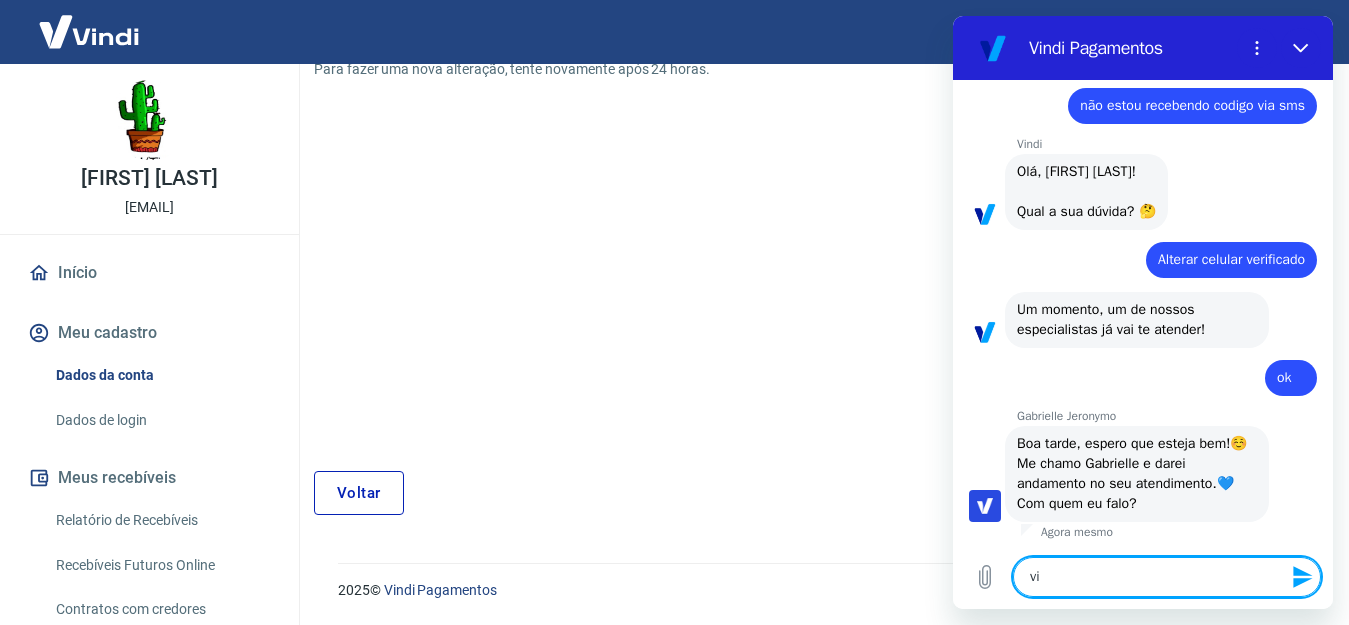 type on "vic" 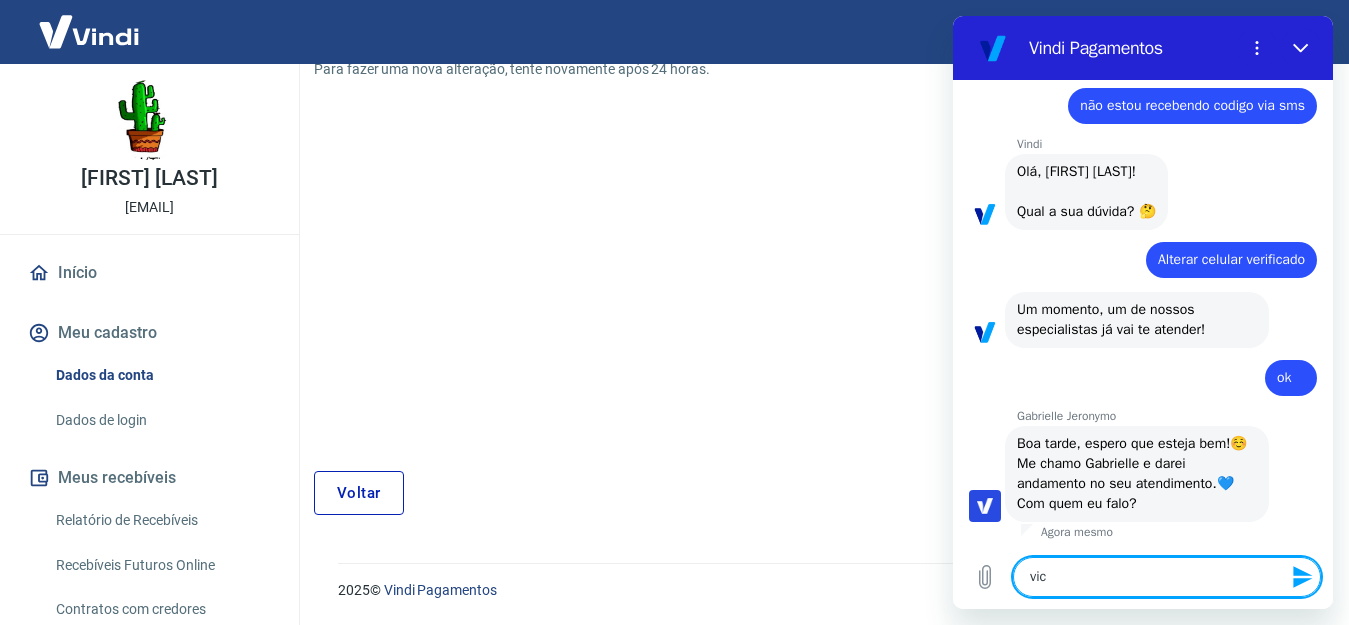 type on "x" 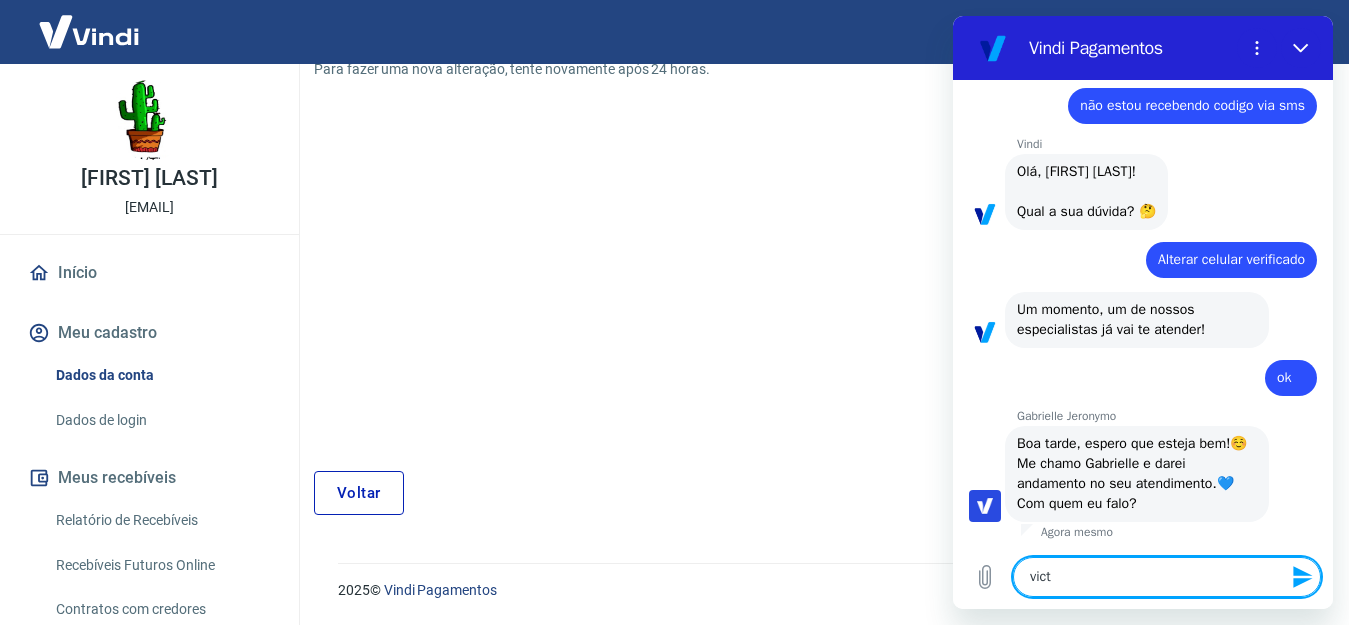 type on "victo" 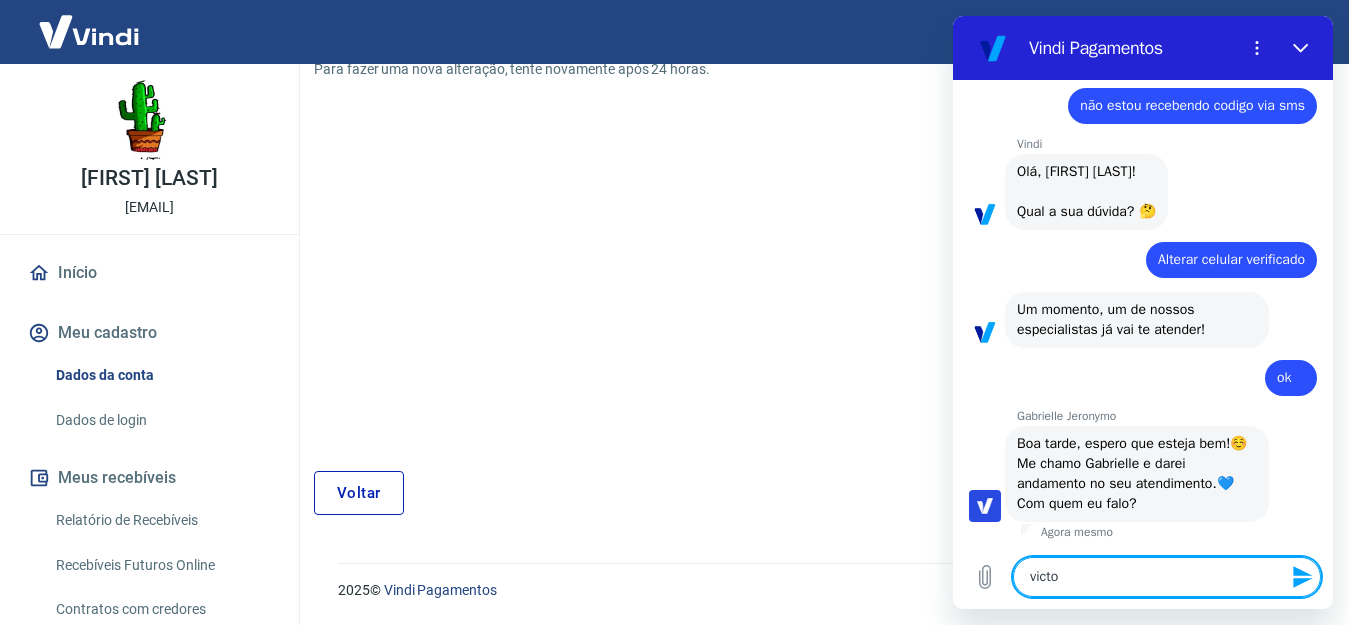 type on "victor" 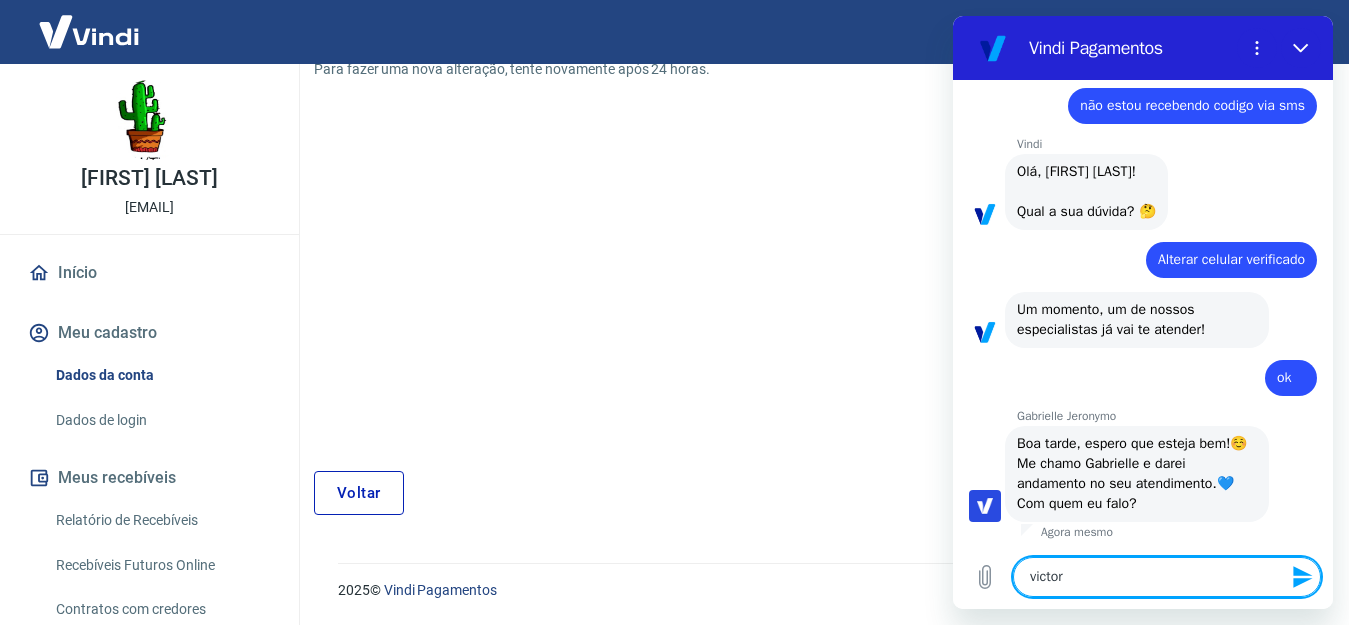 type 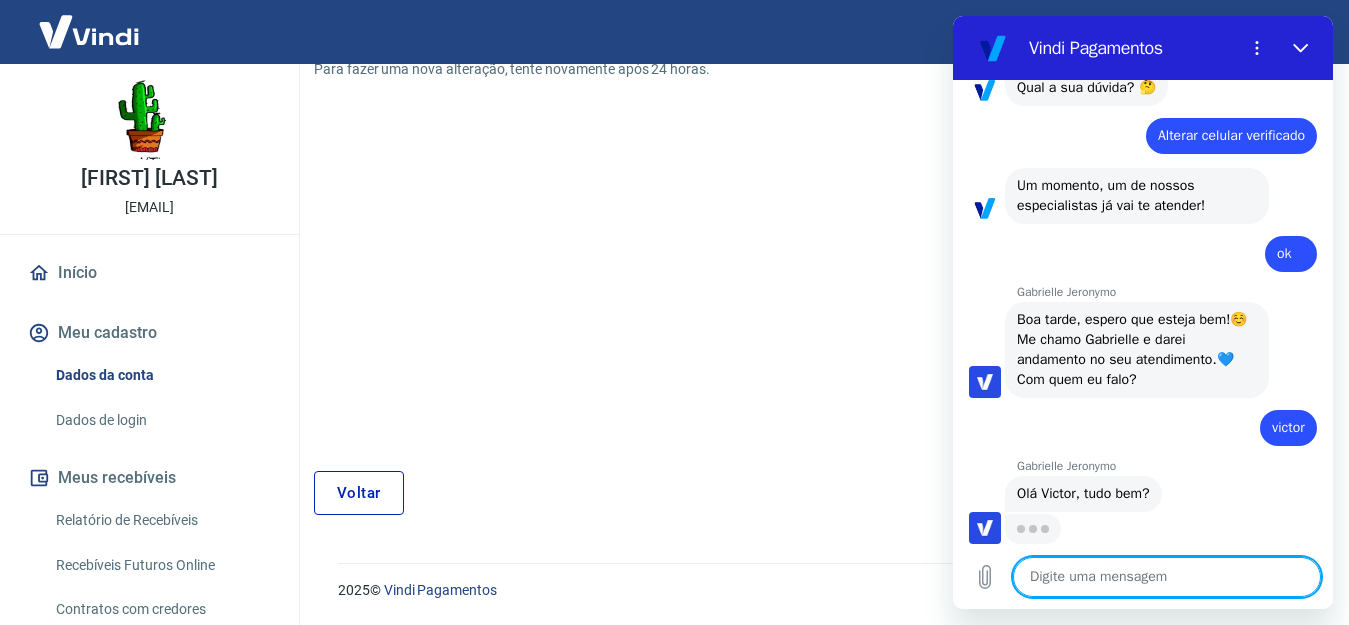 scroll, scrollTop: 176, scrollLeft: 0, axis: vertical 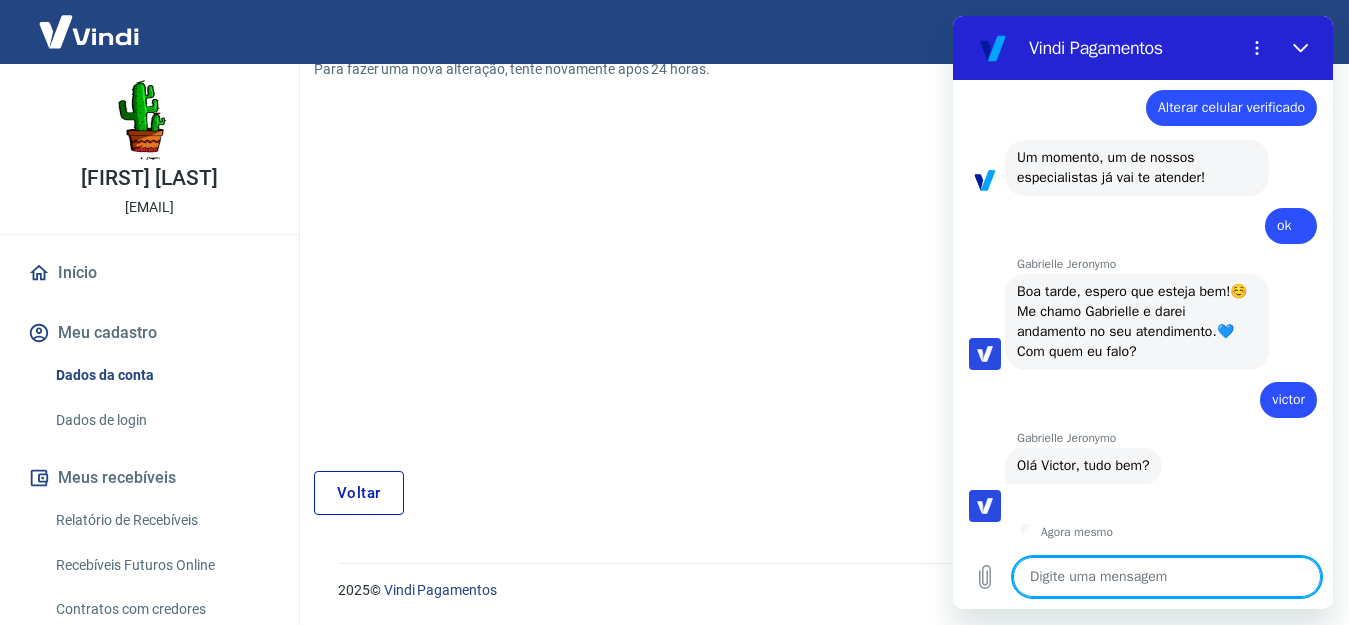 type on "x" 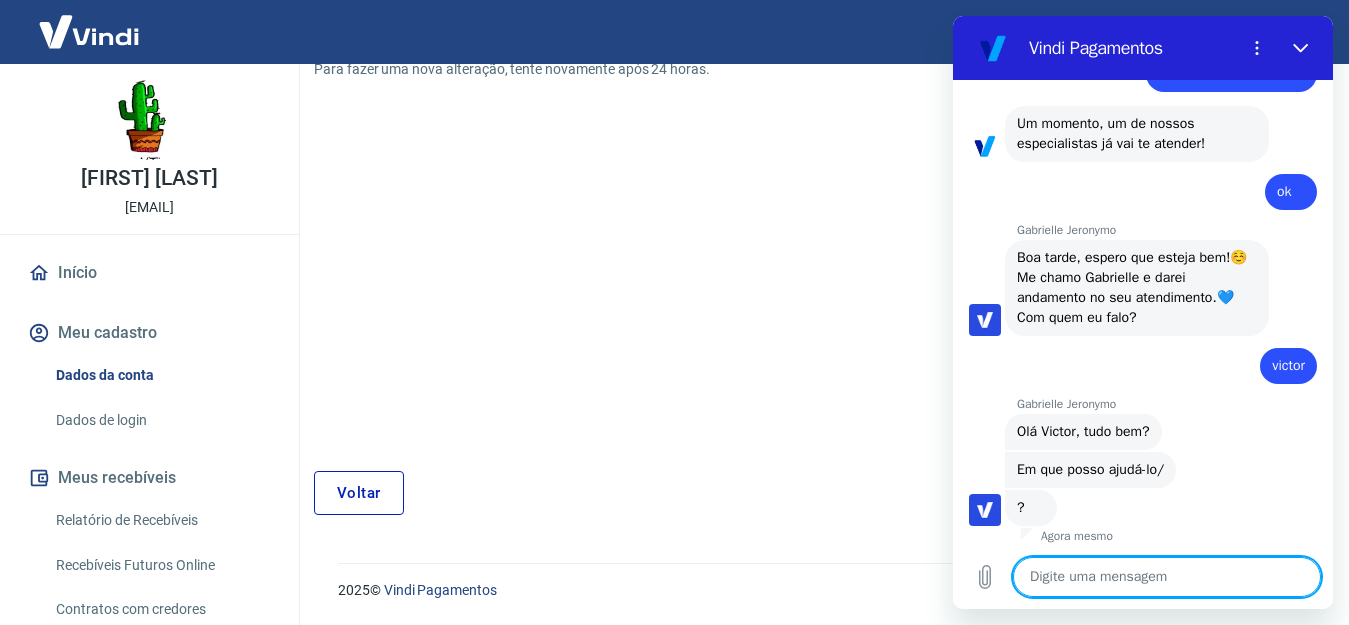 scroll, scrollTop: 242, scrollLeft: 0, axis: vertical 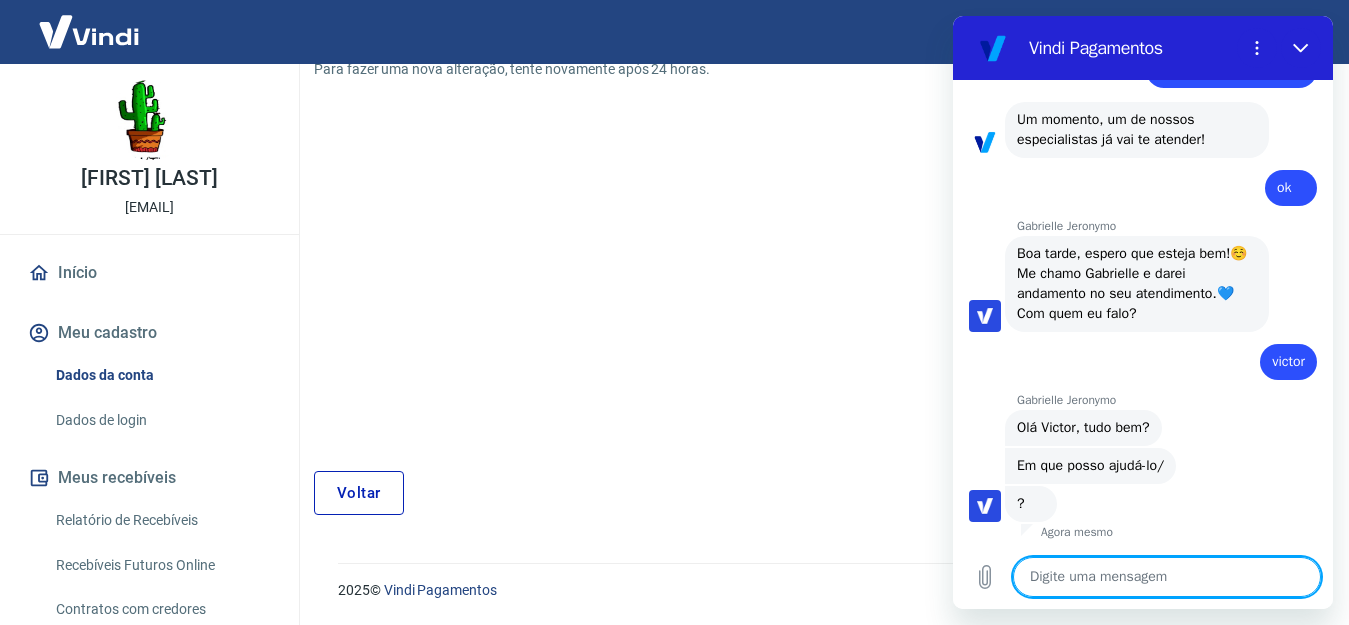 type on "t" 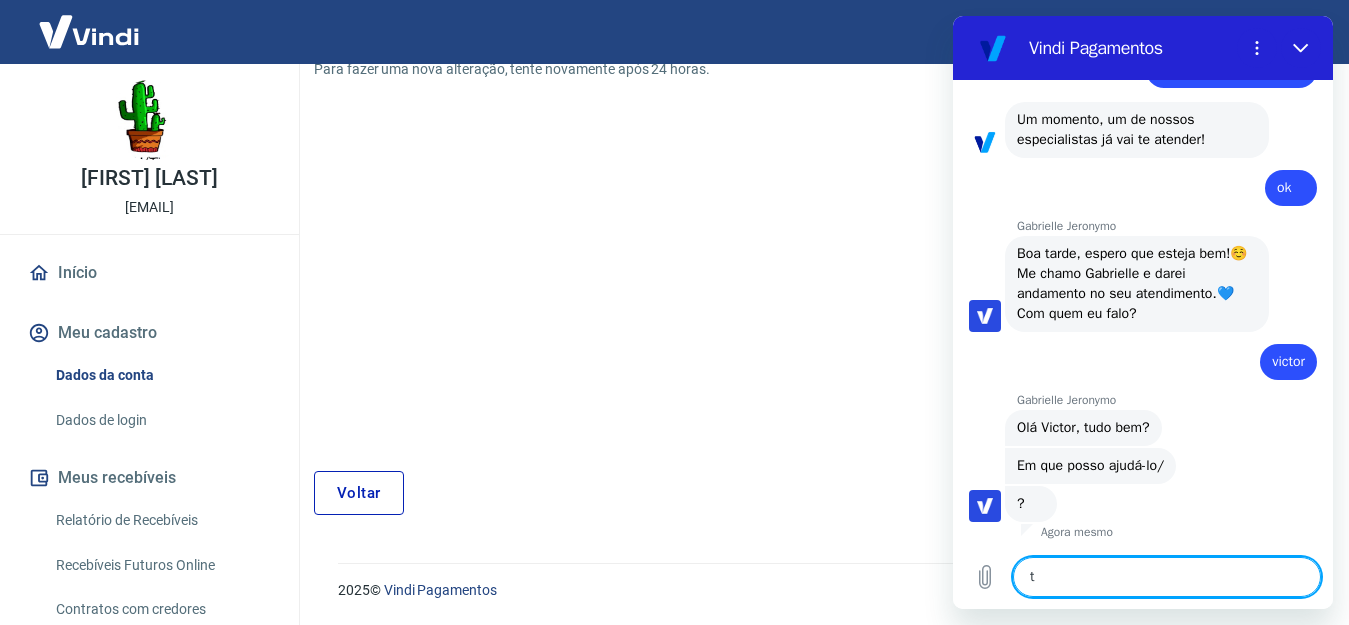 type on "x" 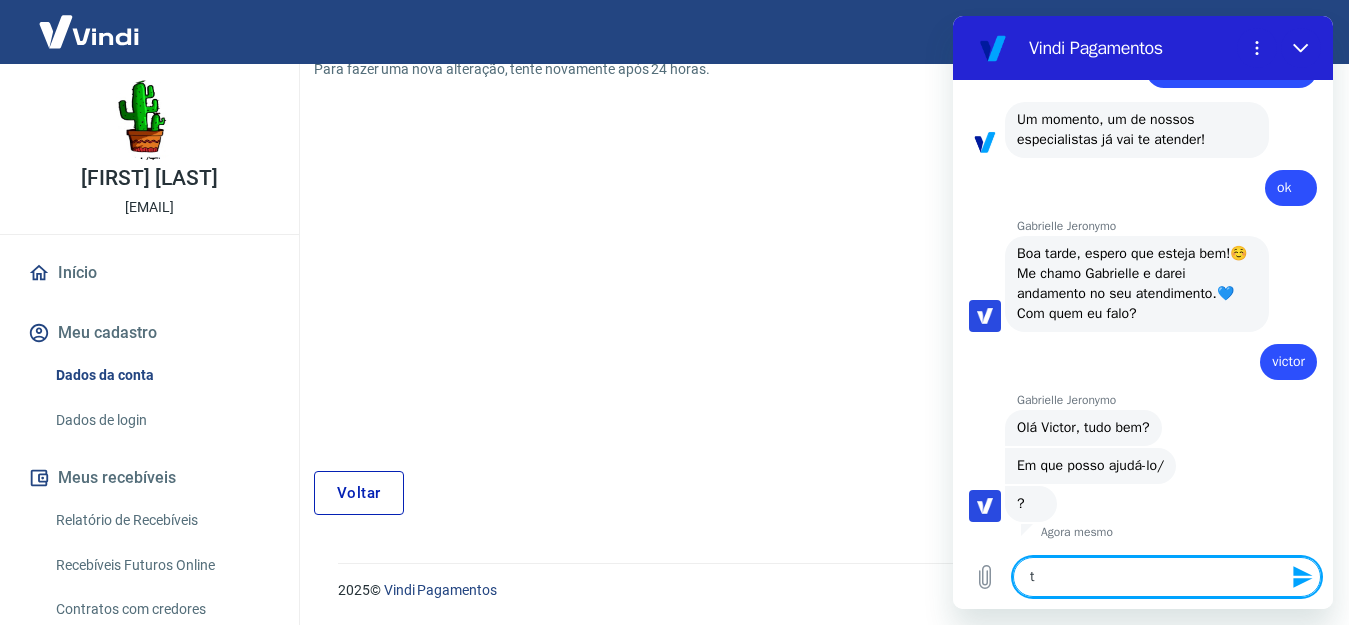 type on "td" 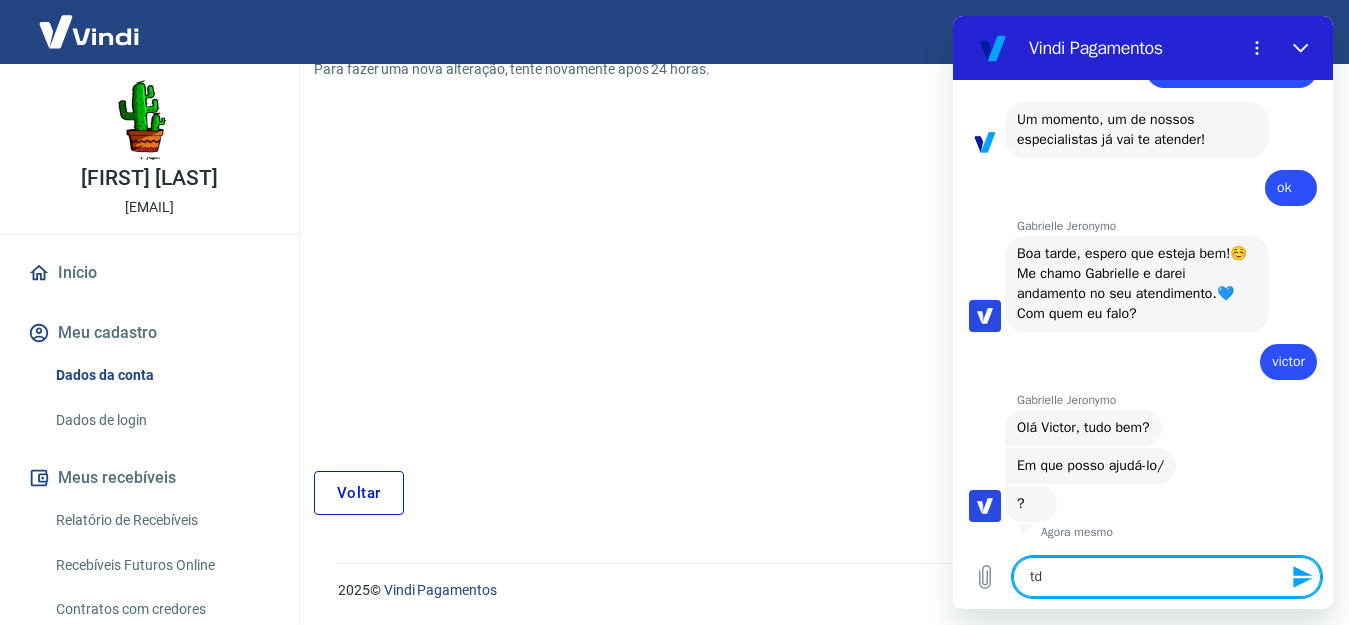 type on "td" 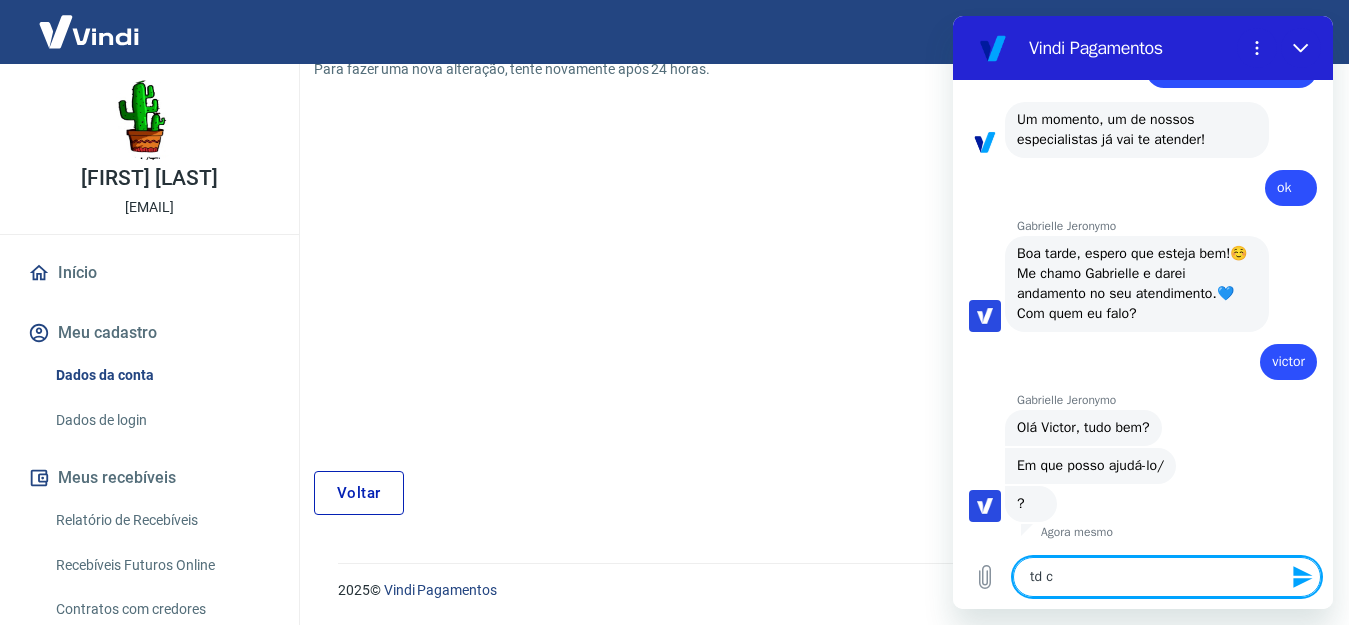 type on "td ce" 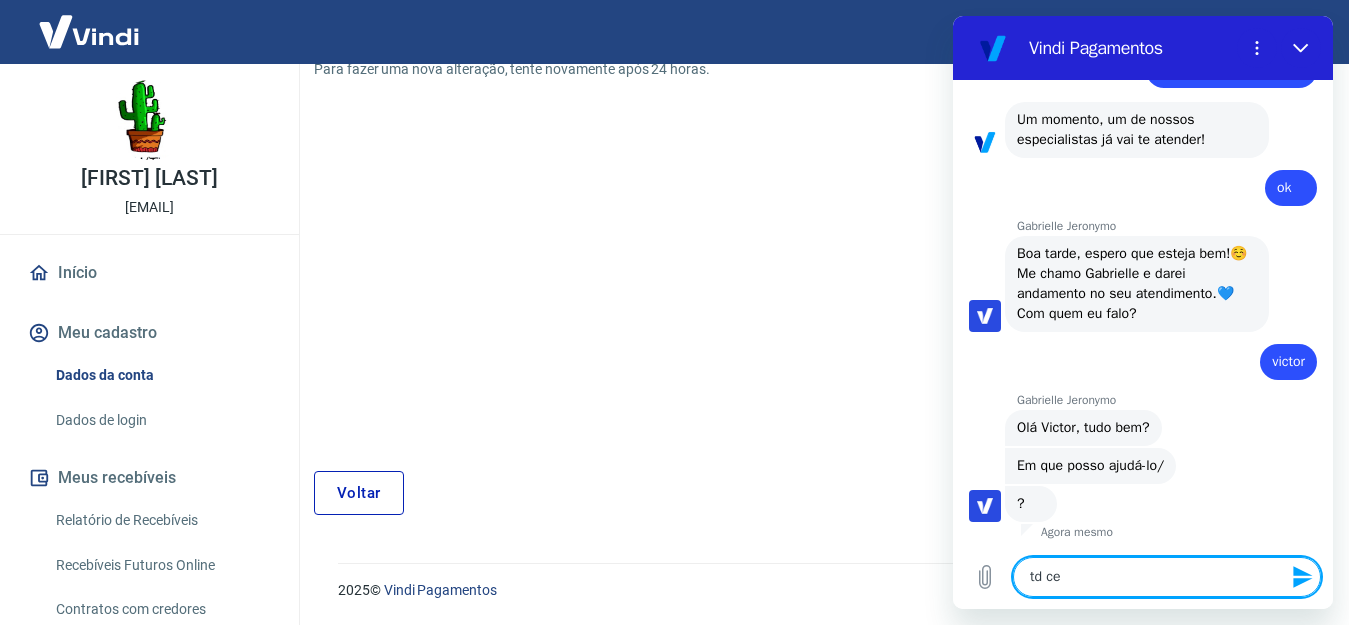type on "td cer" 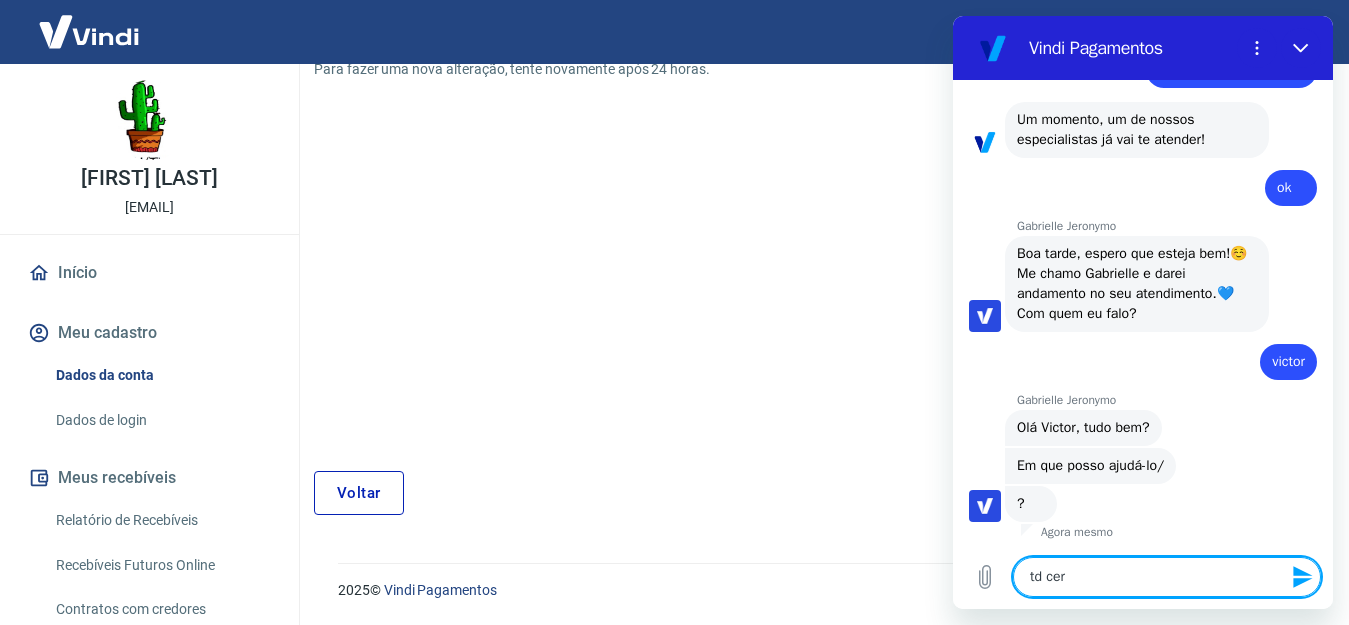 type on "td cert" 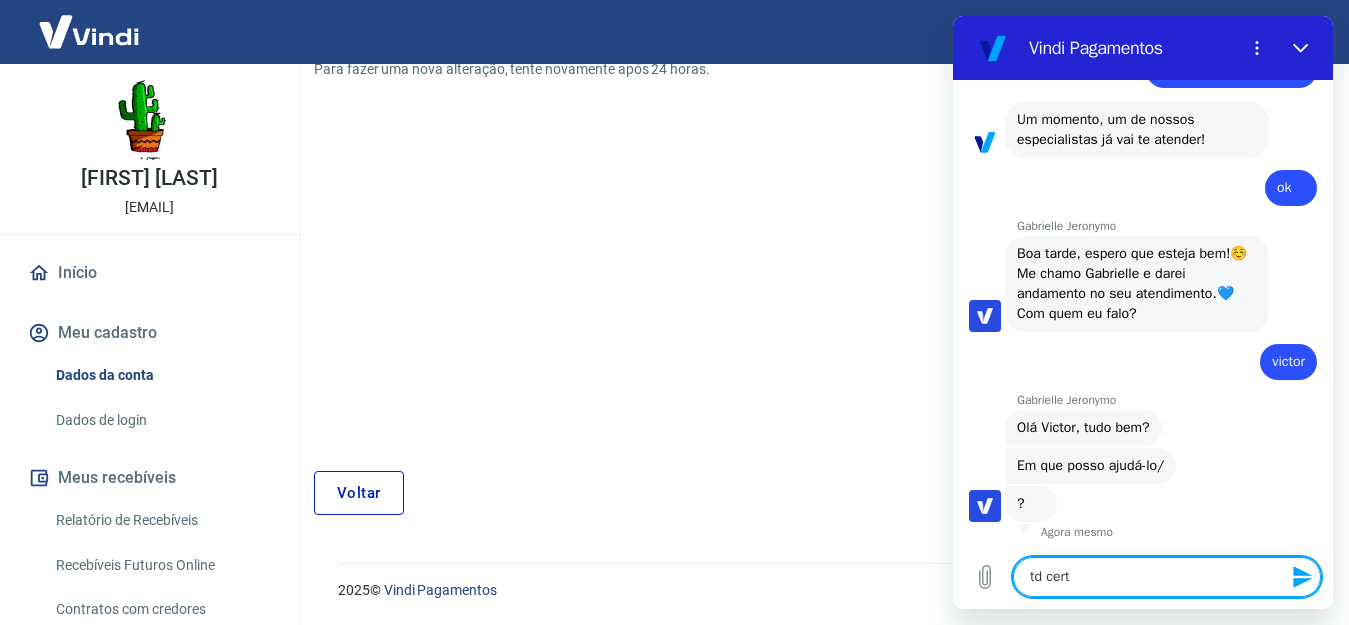 type on "td certo" 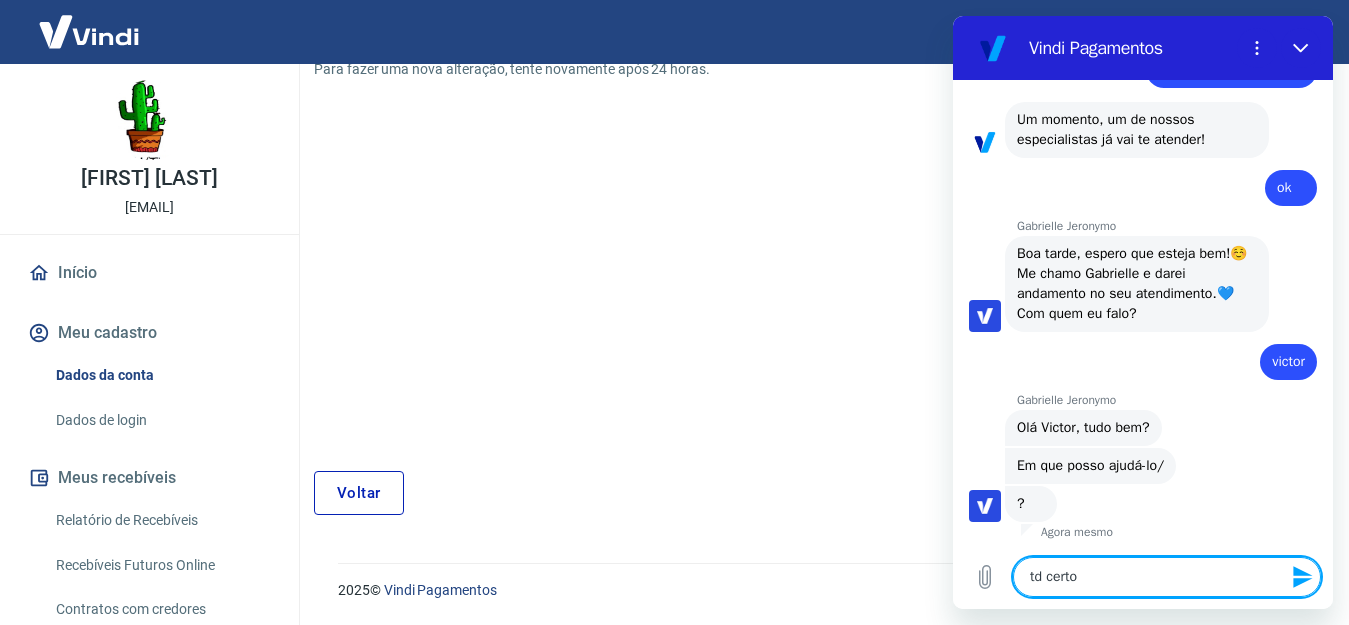 type on "td certo." 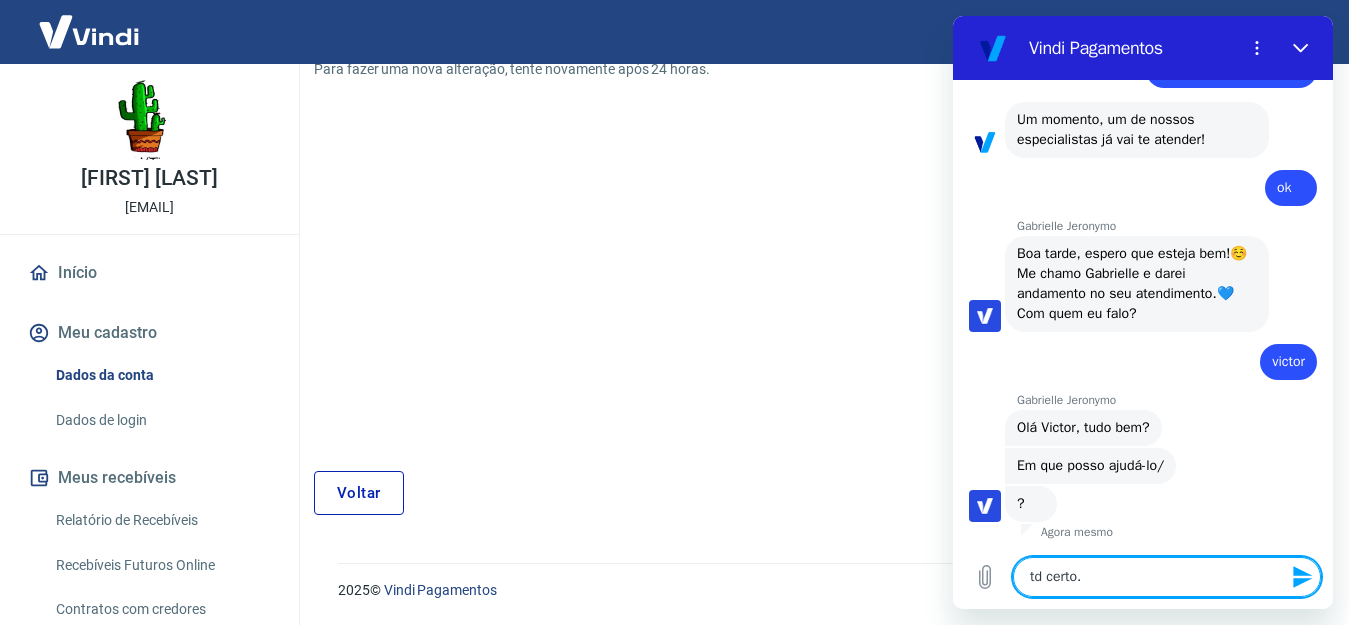 type on "td certo.." 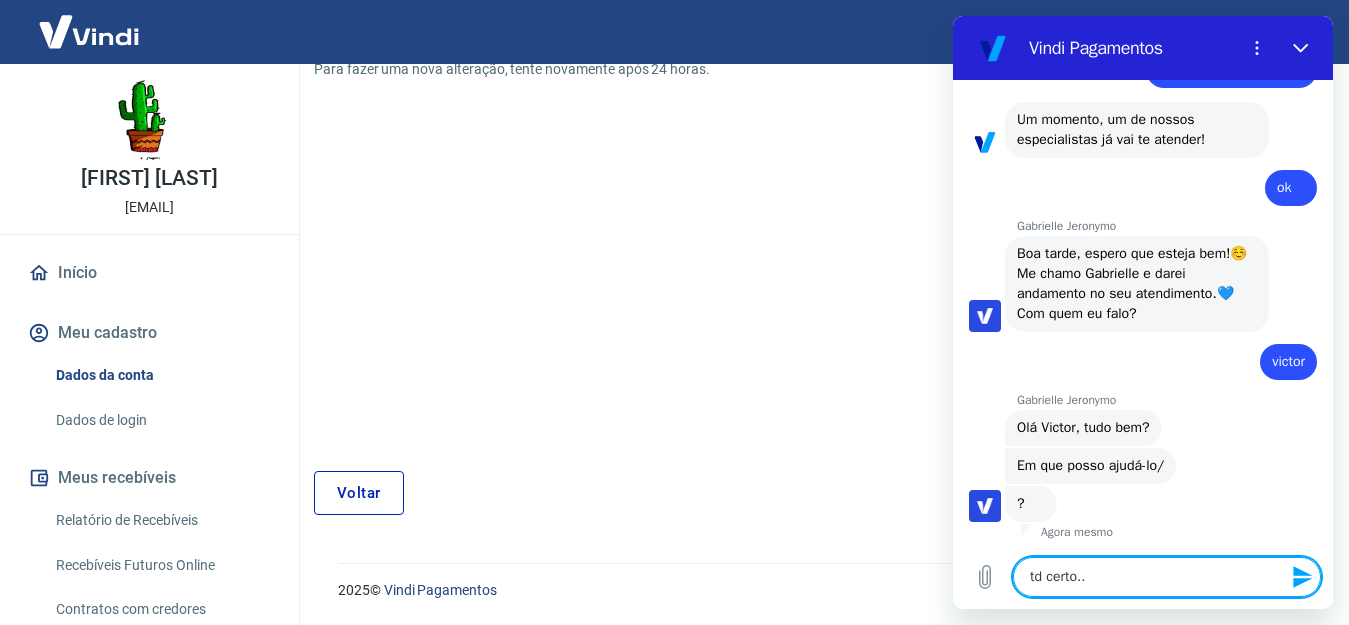type on "x" 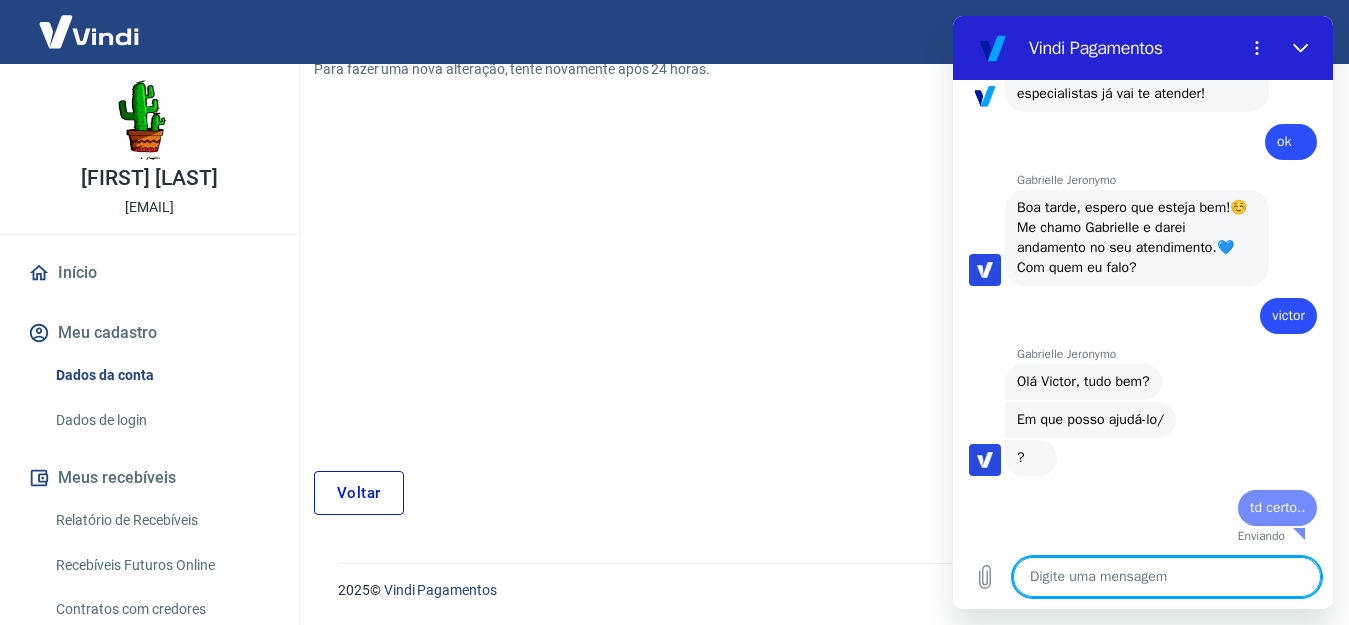type on "x" 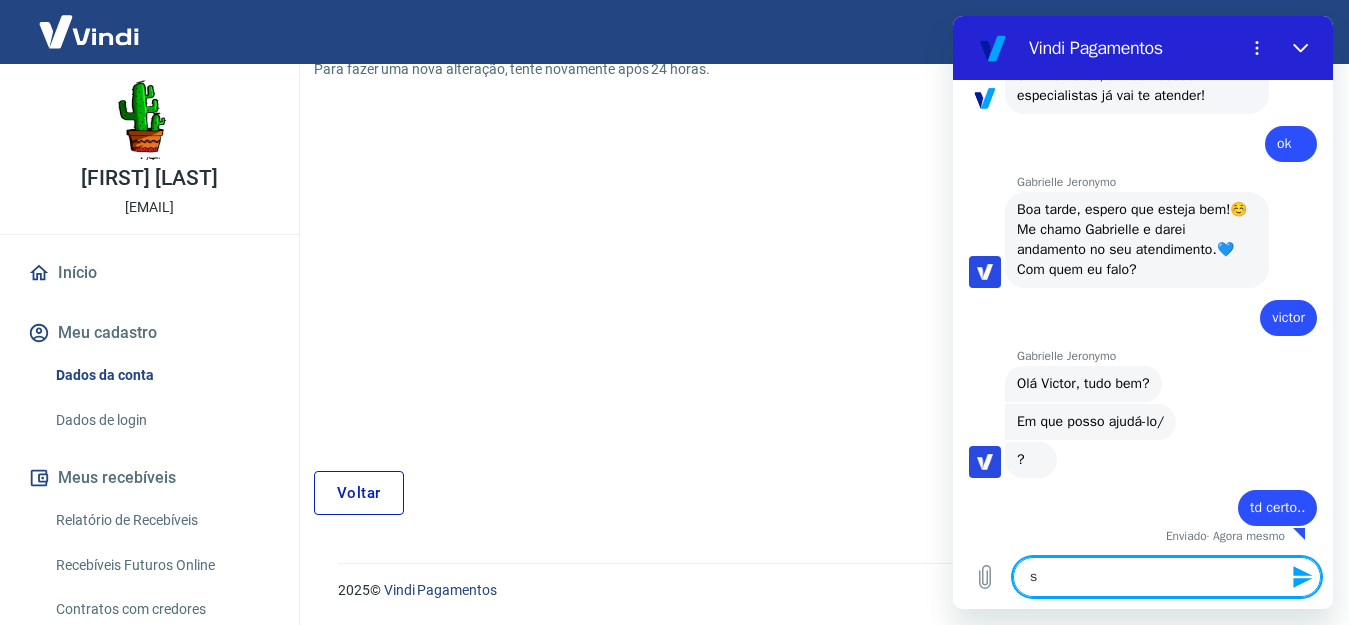 type on "se" 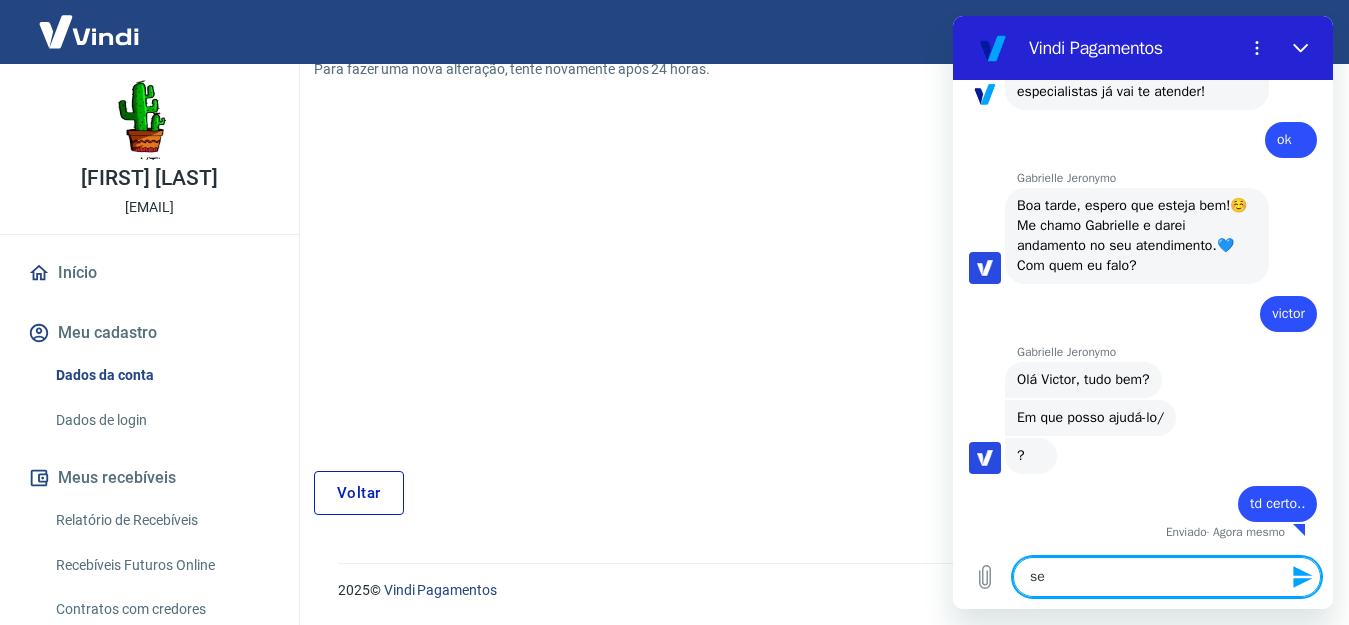 type on "seg" 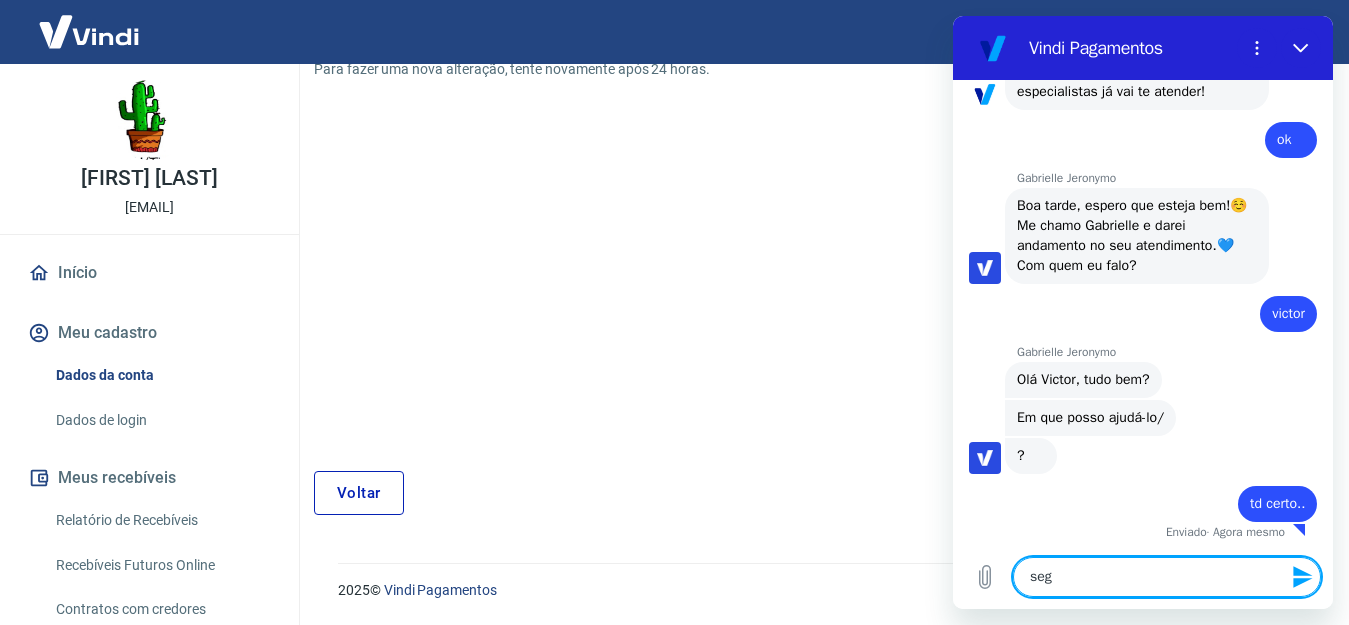 scroll, scrollTop: 290, scrollLeft: 0, axis: vertical 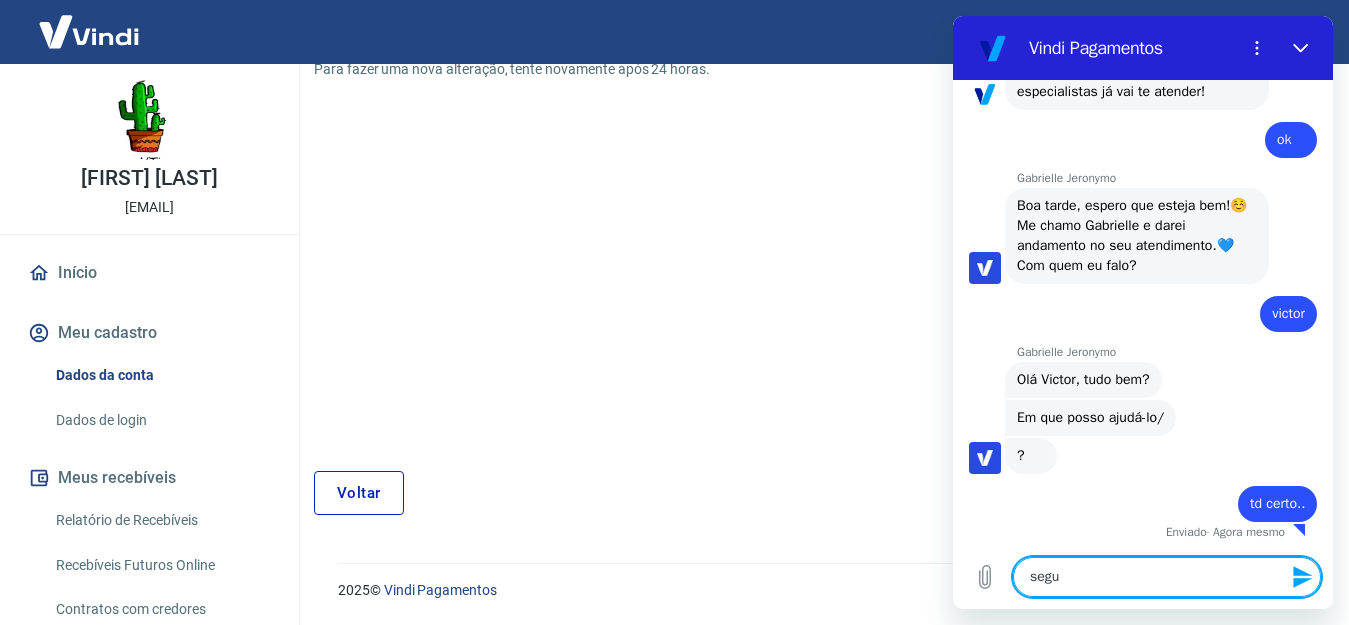 type on "segui" 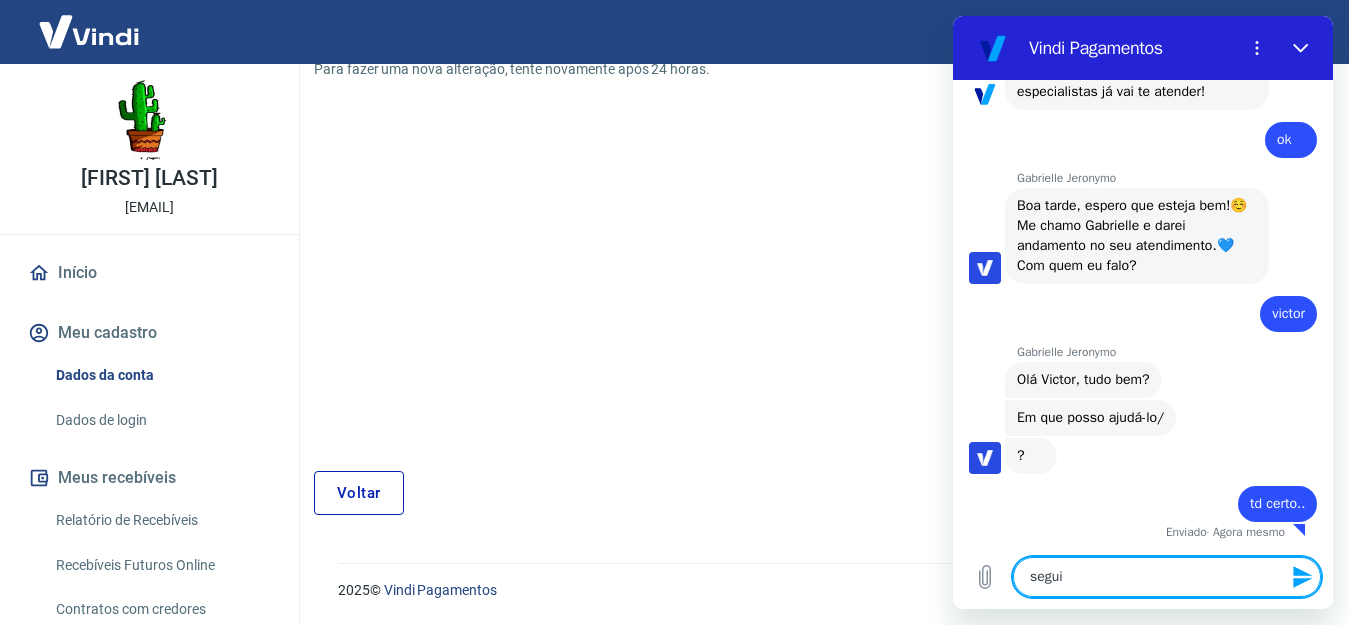 type on "seguin" 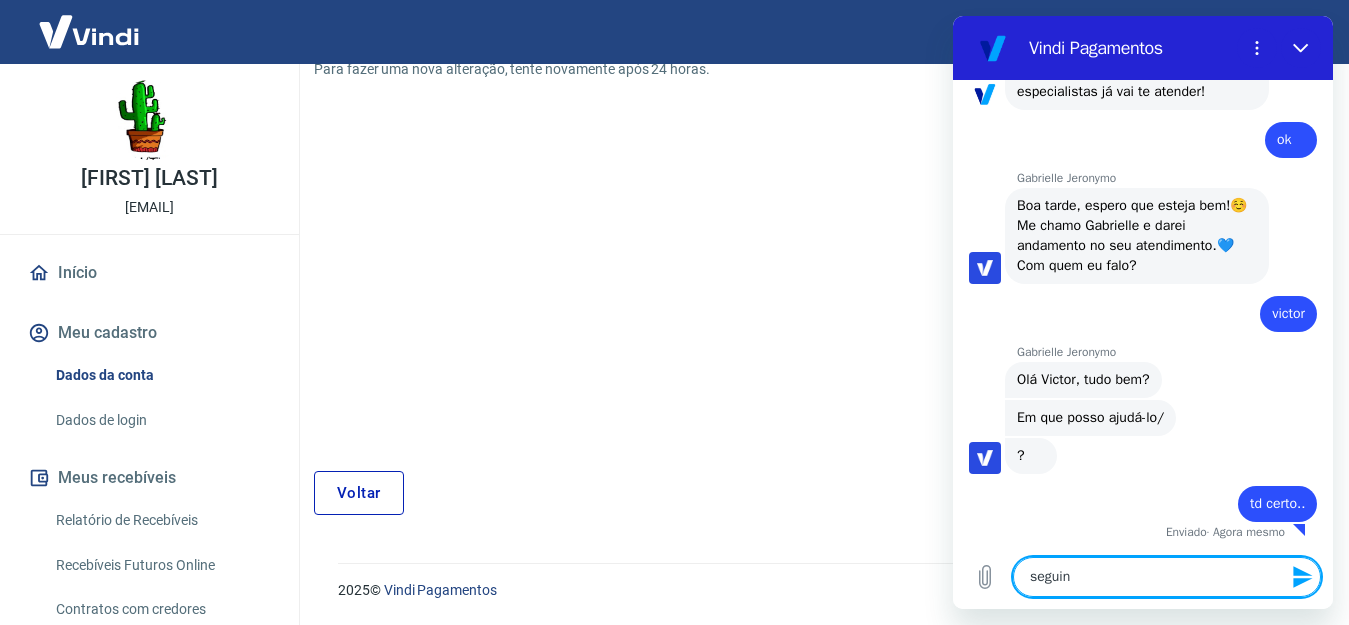 type on "x" 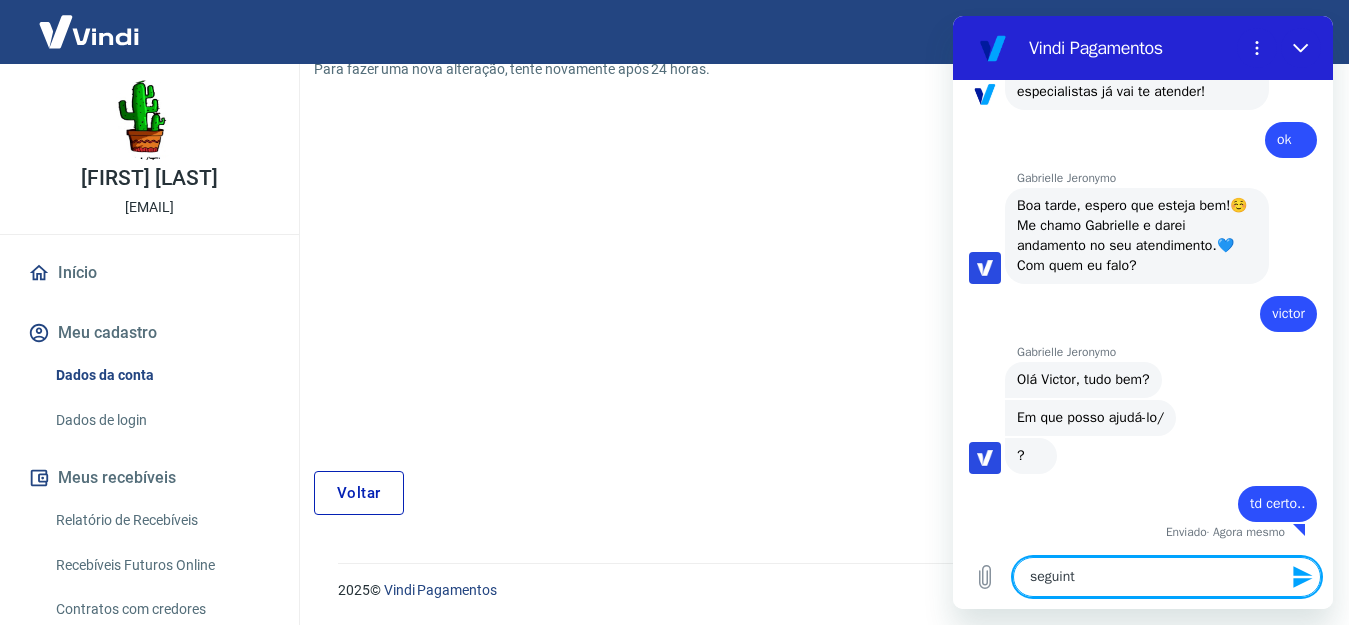 type on "seguinte" 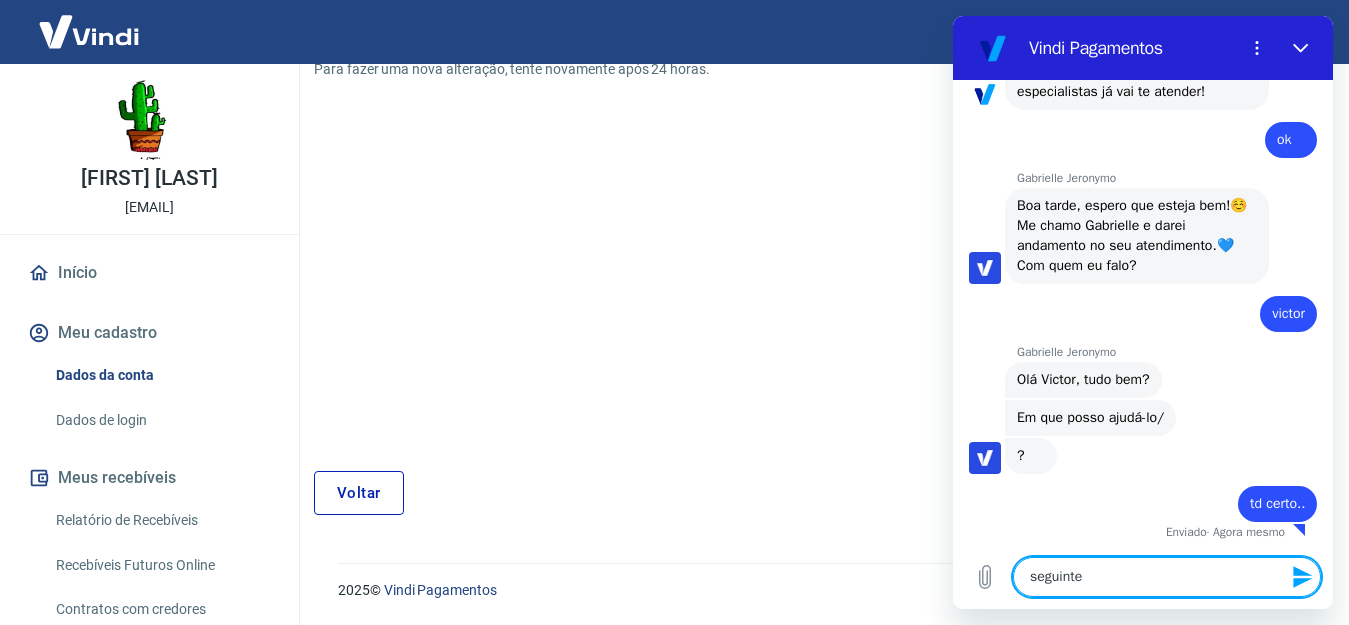 type on "seguinte." 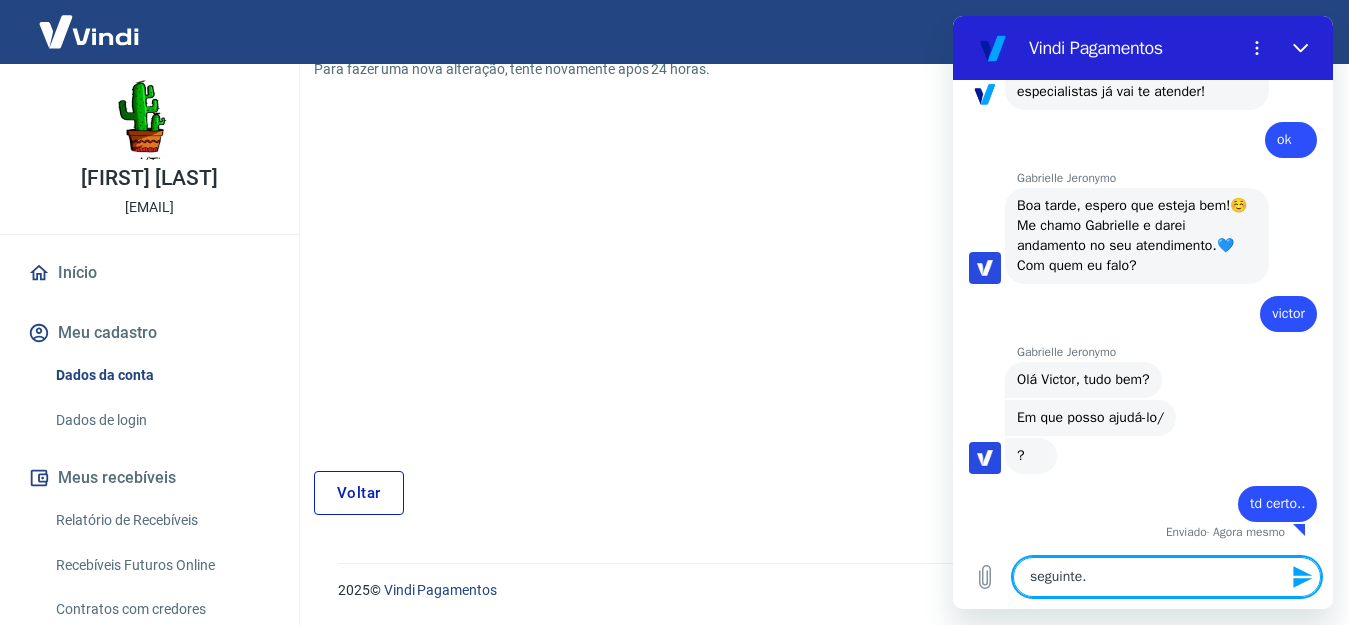 type on "seguinte.." 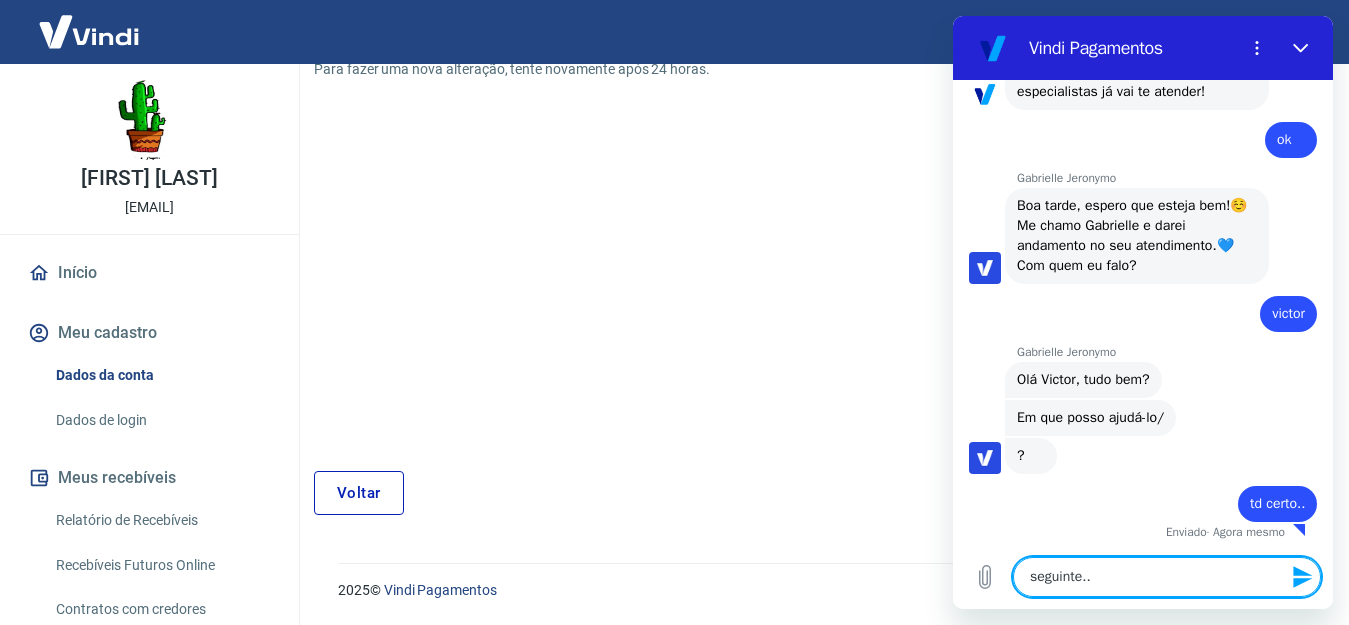 type on "seguinte..." 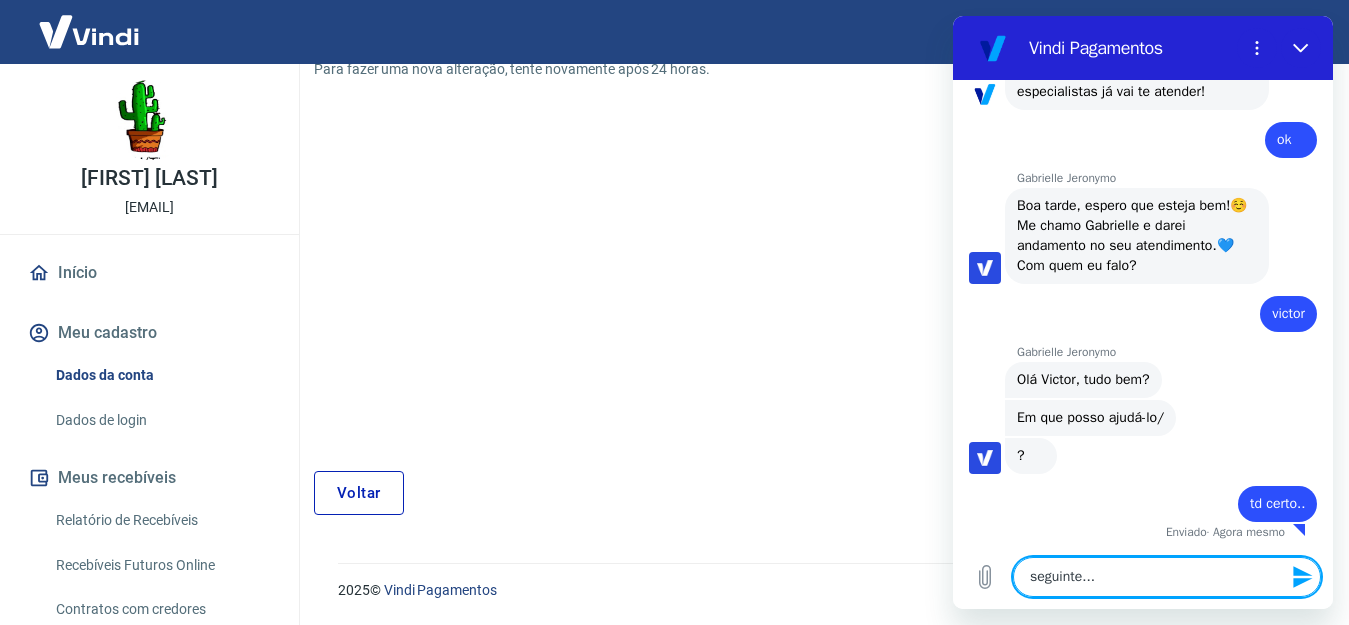 type on "seguinte..." 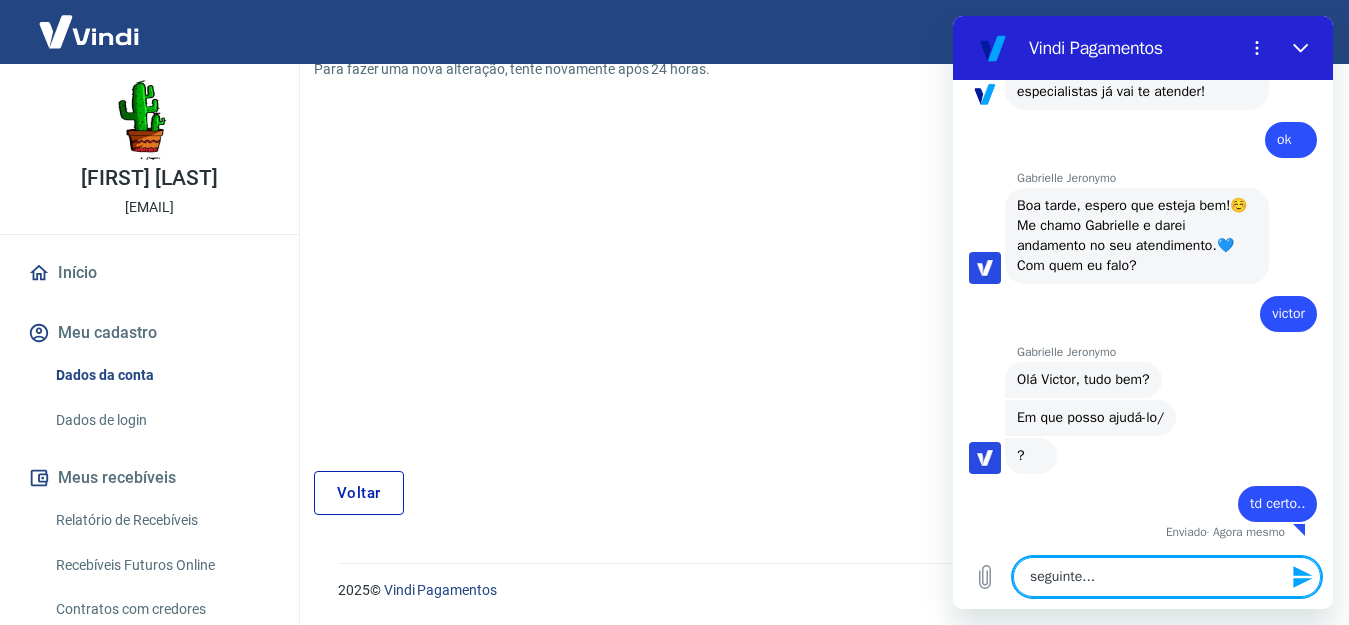 type on "seguinte... v" 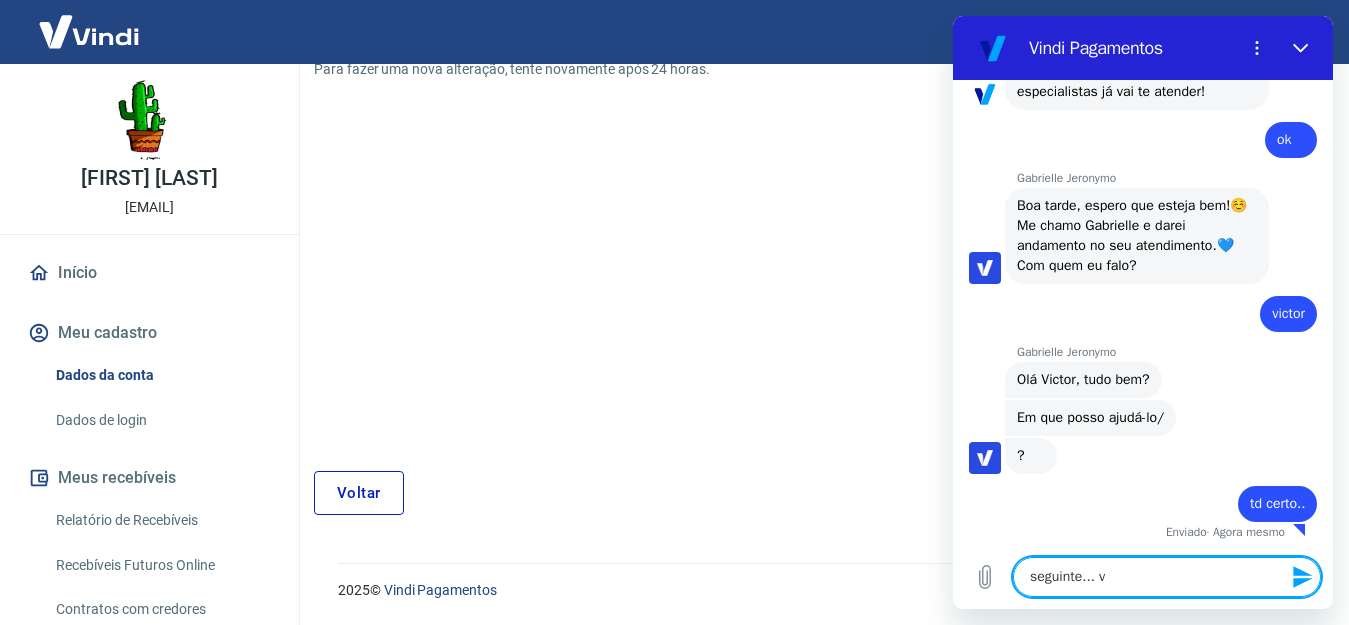 type on "seguinte... vo" 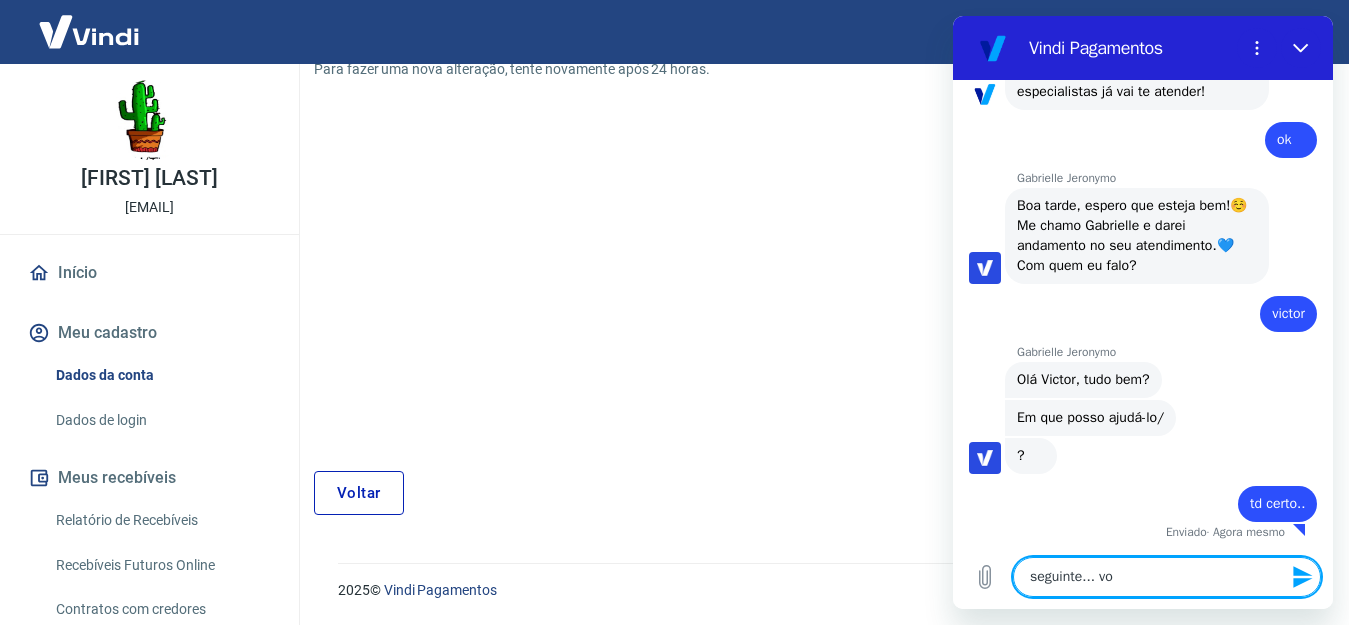 type on "x" 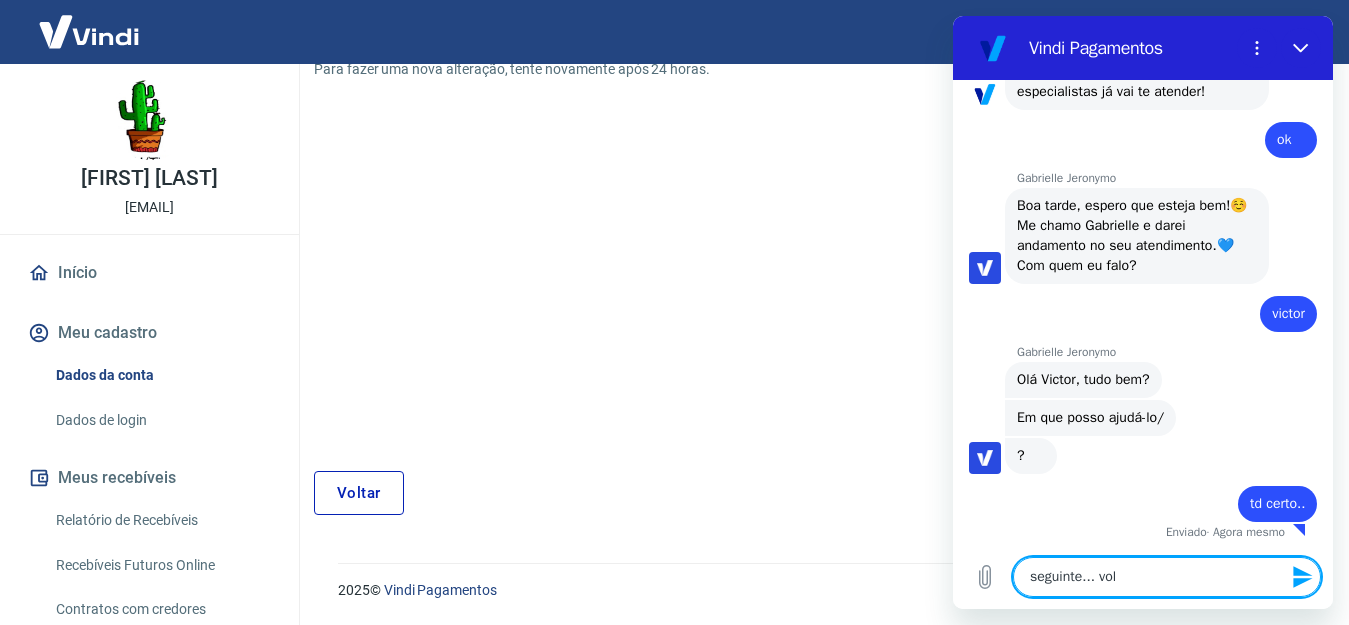 type on "seguinte... volt" 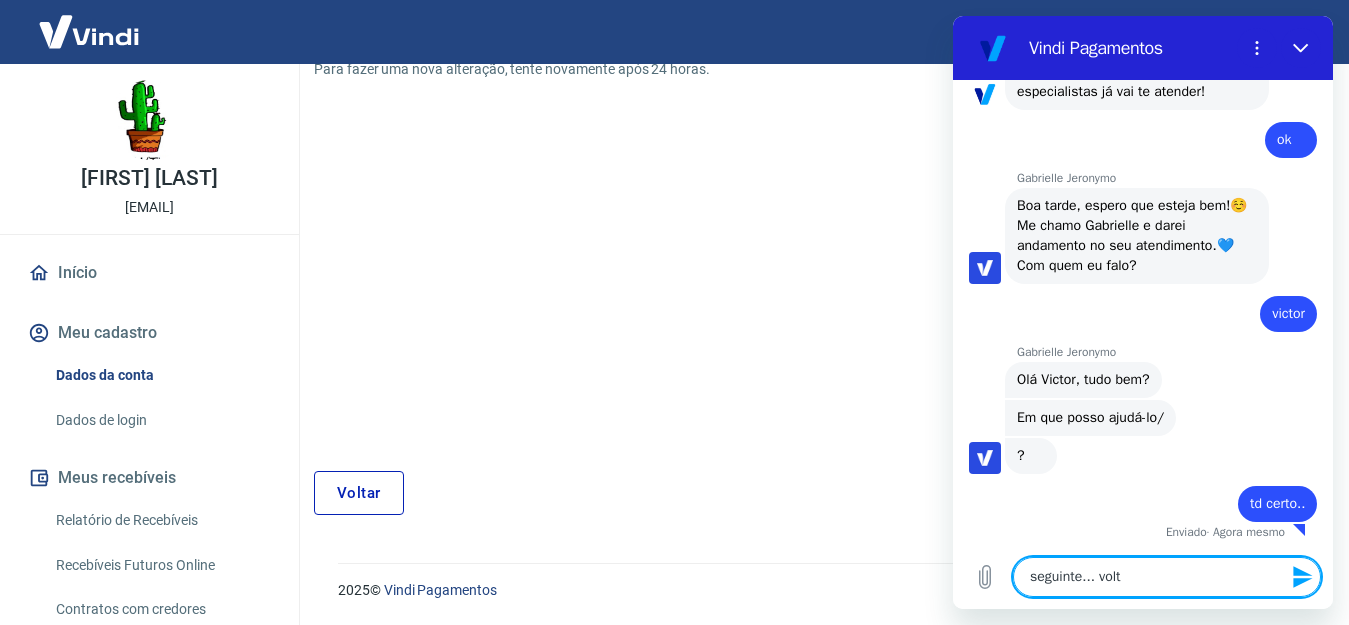 type on "x" 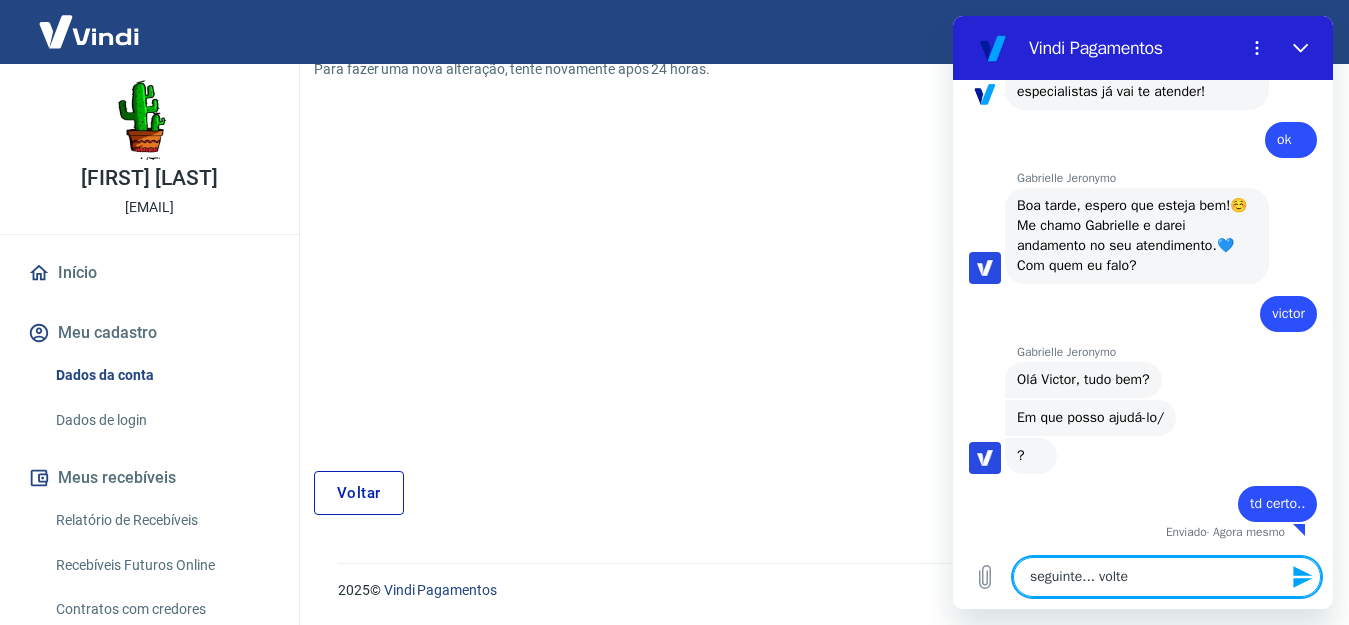 type on "seguinte... voltei" 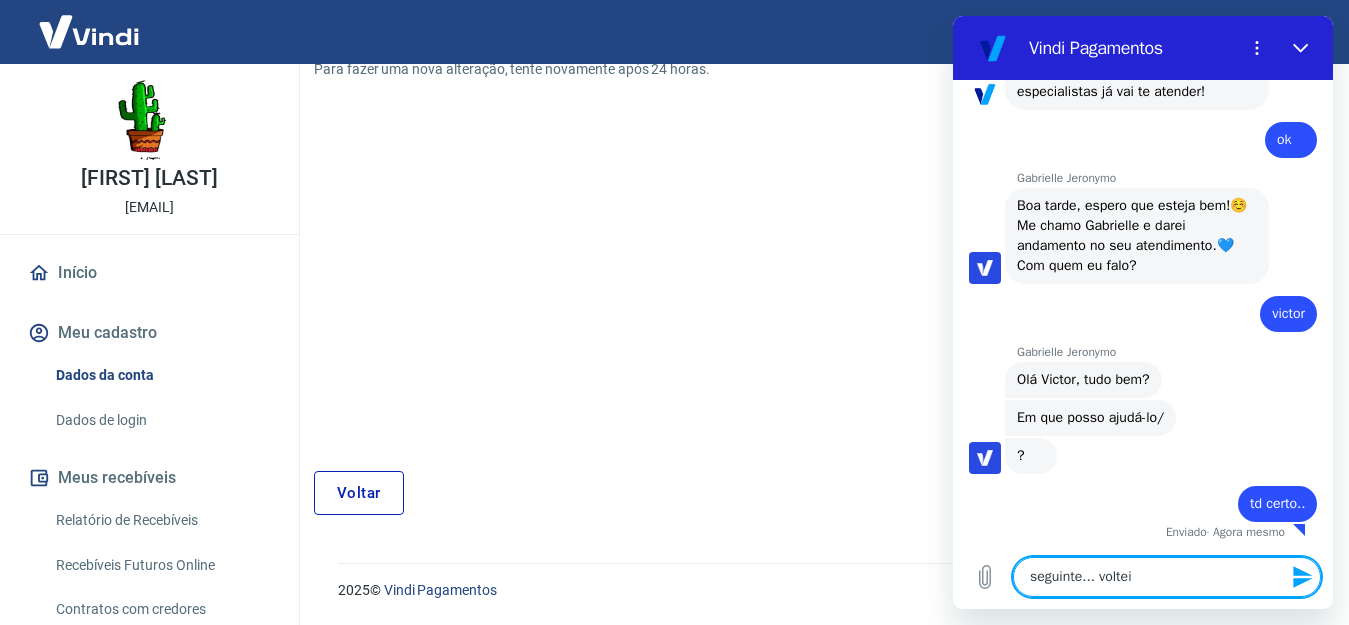 type on "x" 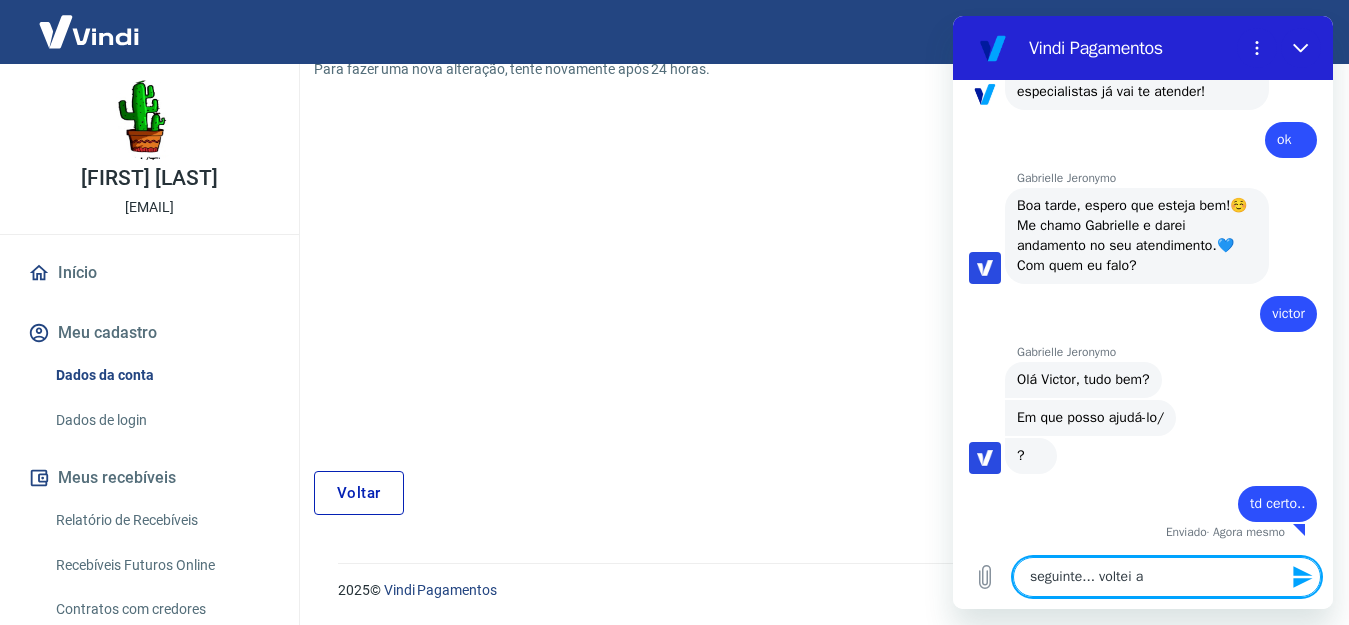 type on "x" 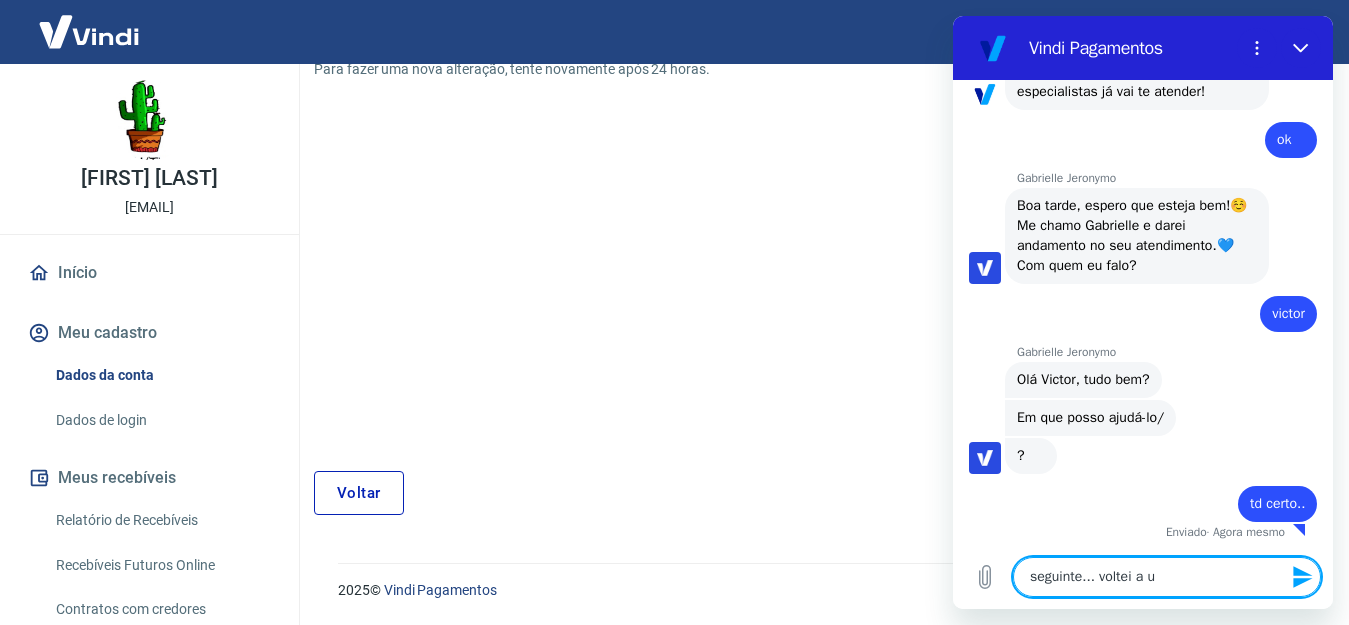 type on "seguinte... voltei a ut" 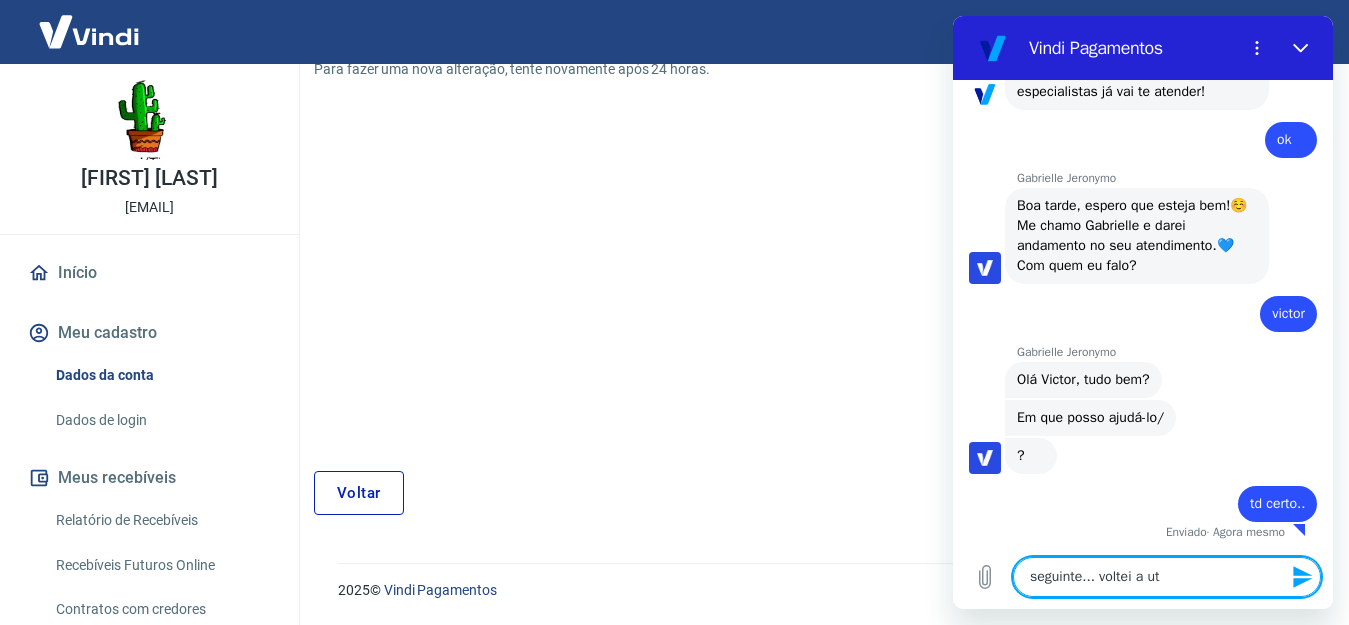 type on "seguinte... voltei a uti" 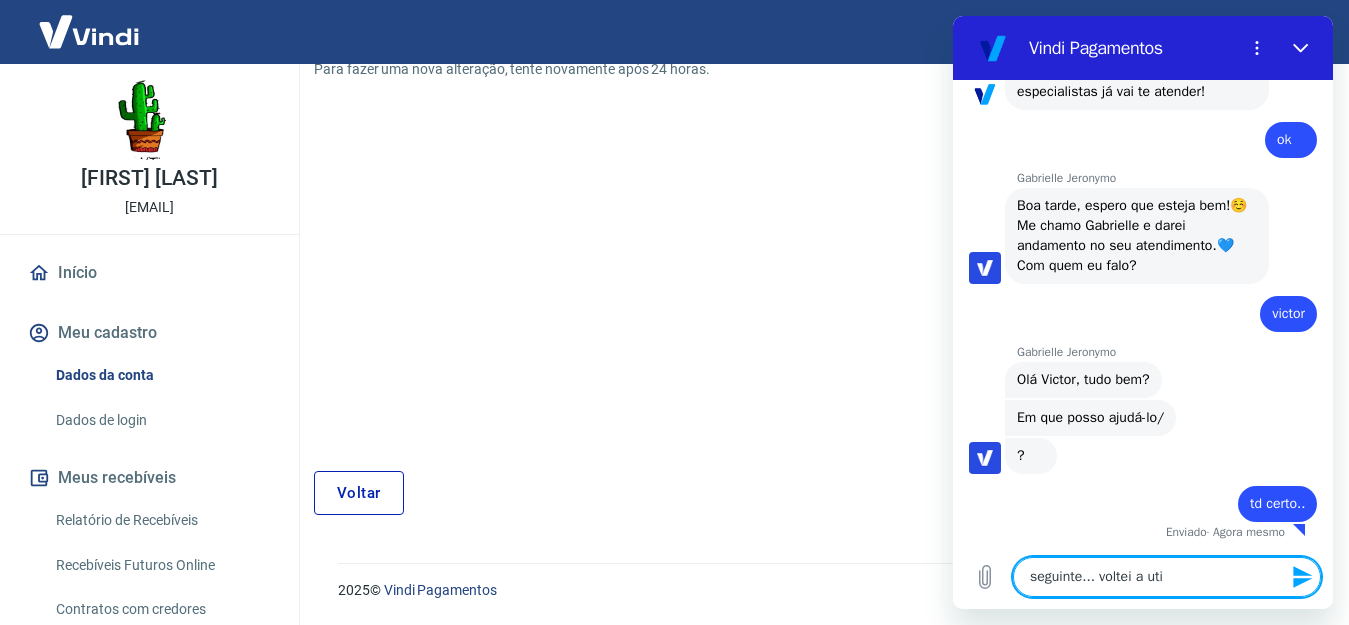 type on "seguinte... voltei a util" 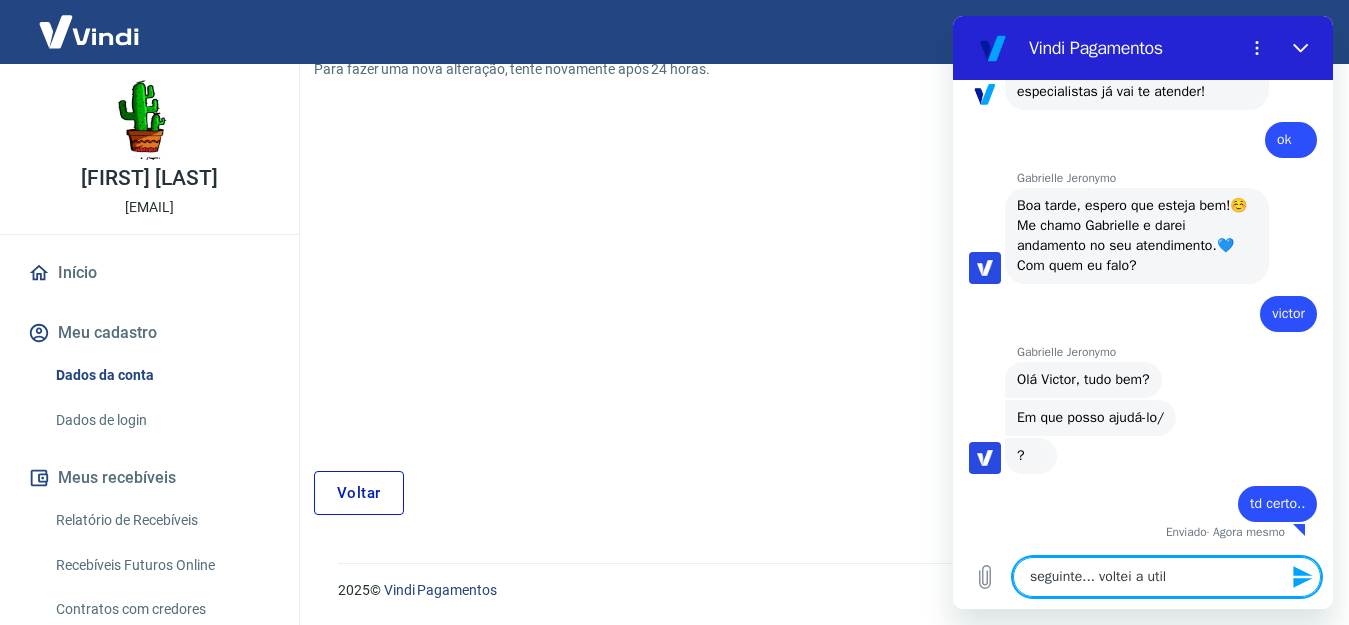 type on "seguinte... voltei a utili" 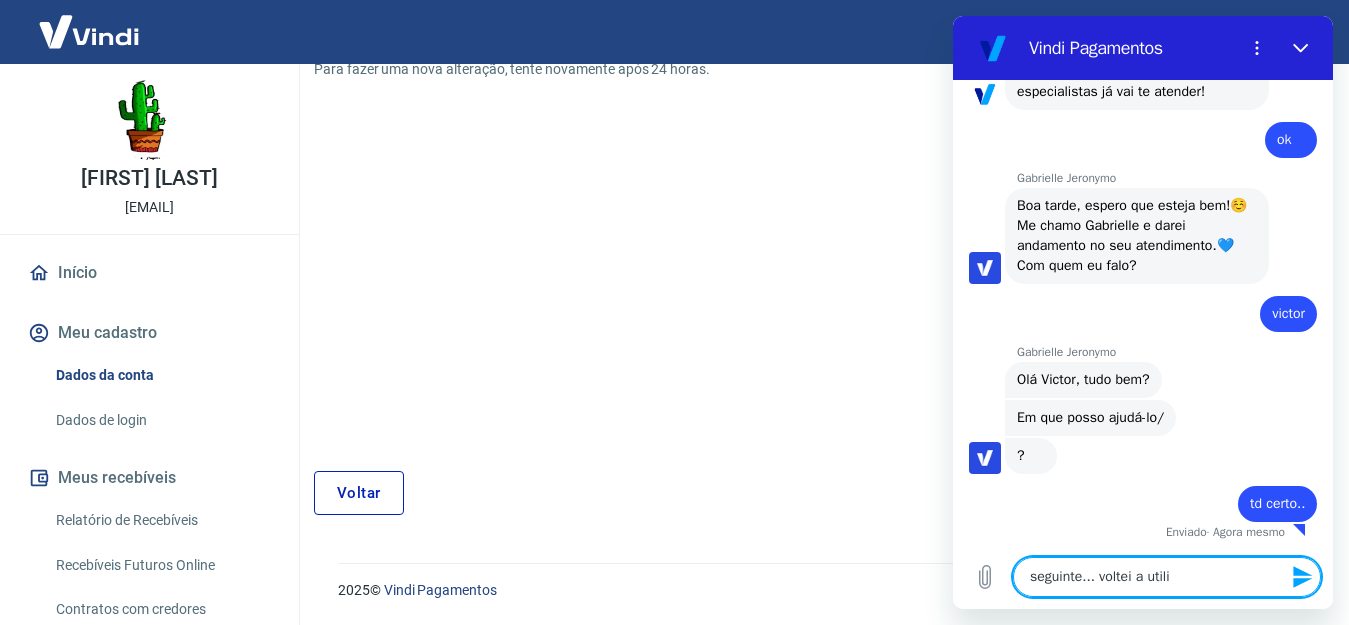 type on "seguinte... voltei a utiliz" 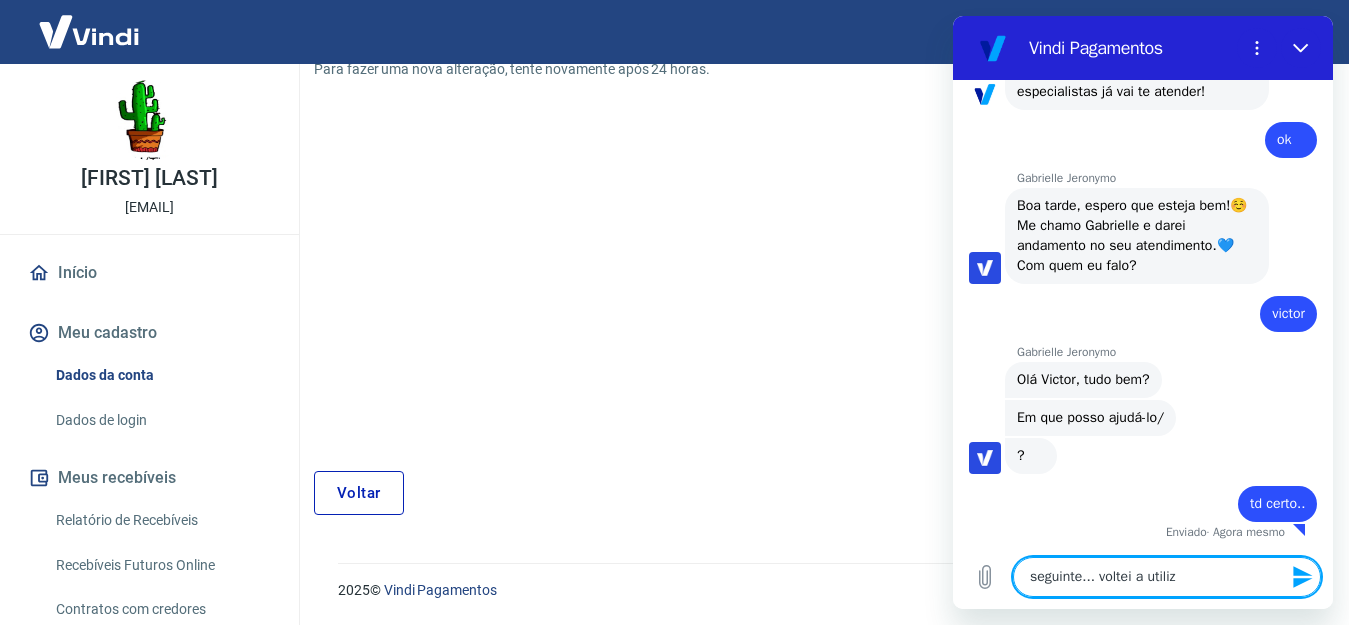 type on "seguinte... voltei a utiliza" 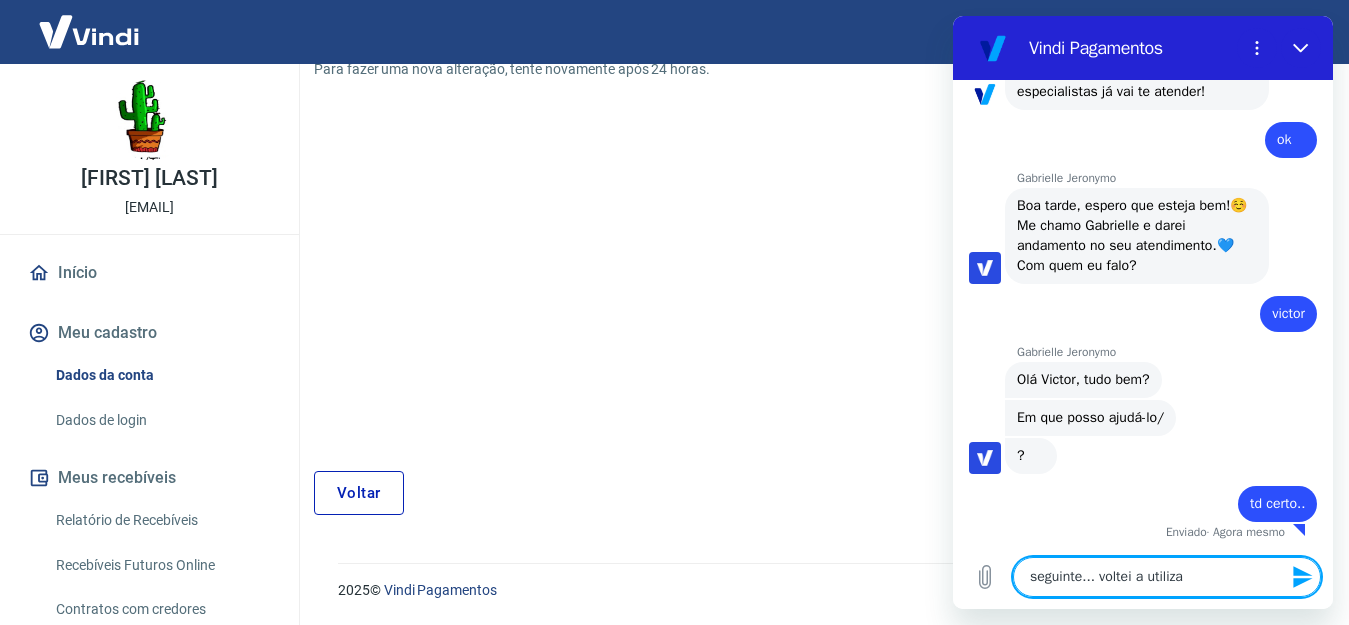 type on "seguinte... voltei a utilizar" 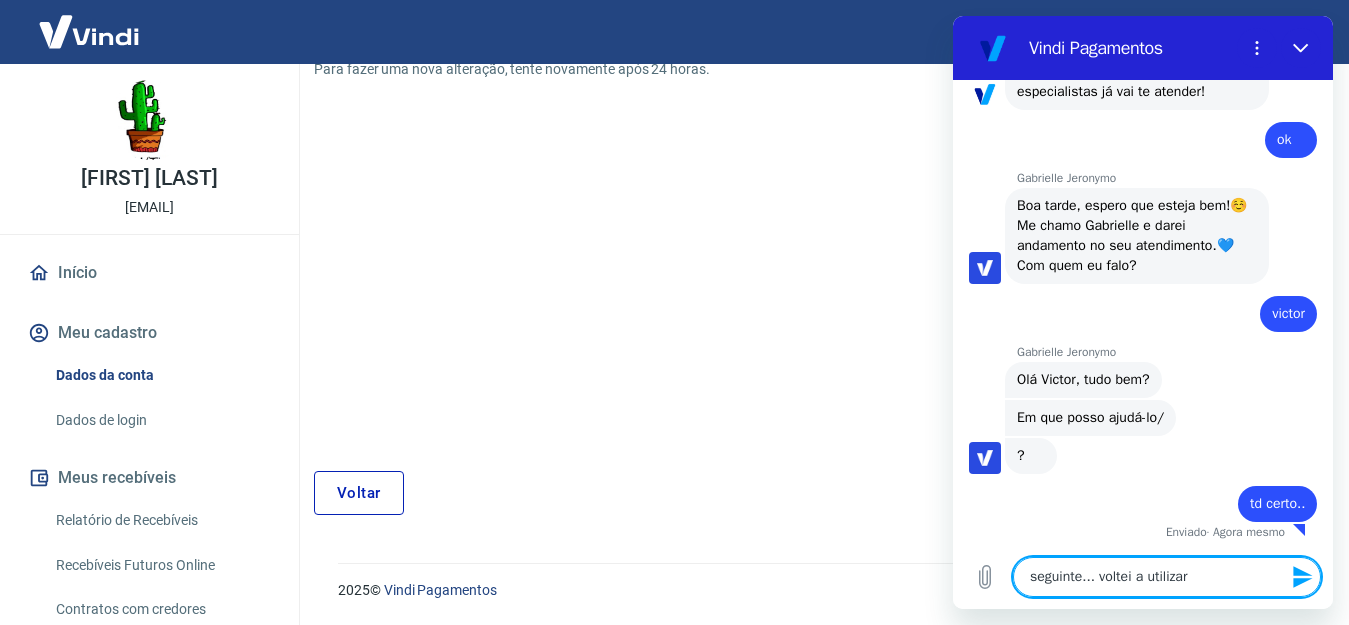 type on "seguinte... voltei a utilizar" 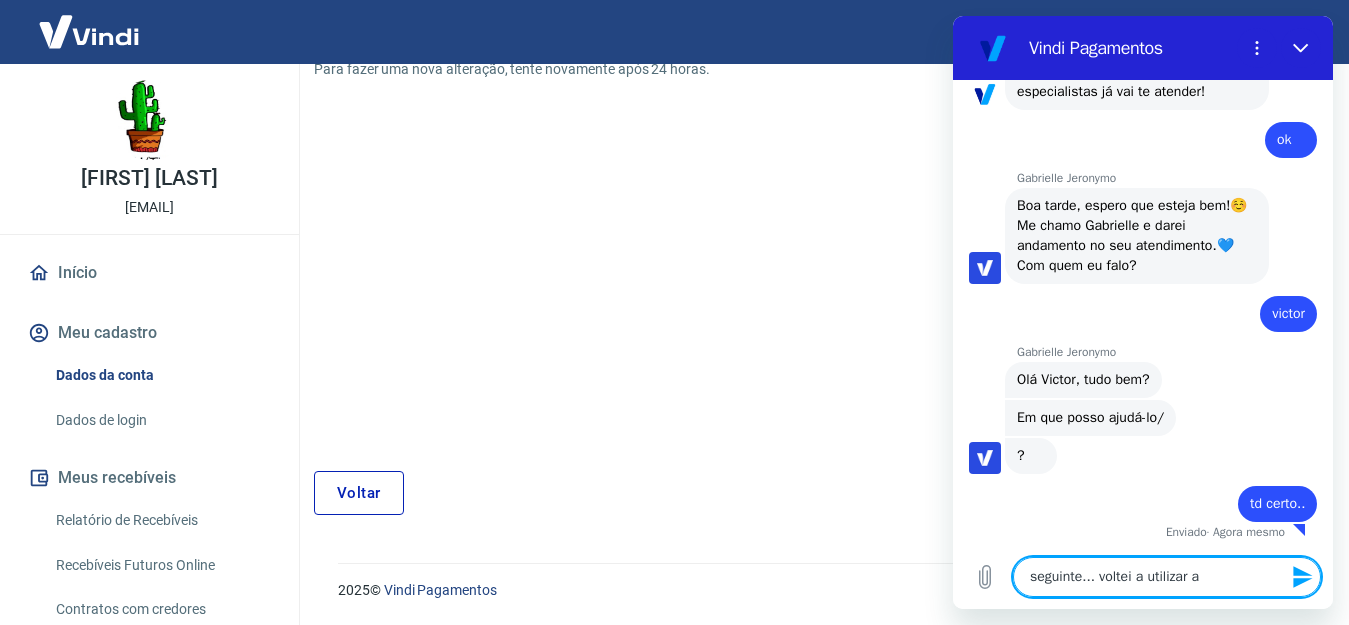 type on "seguinte... voltei a utilizar a" 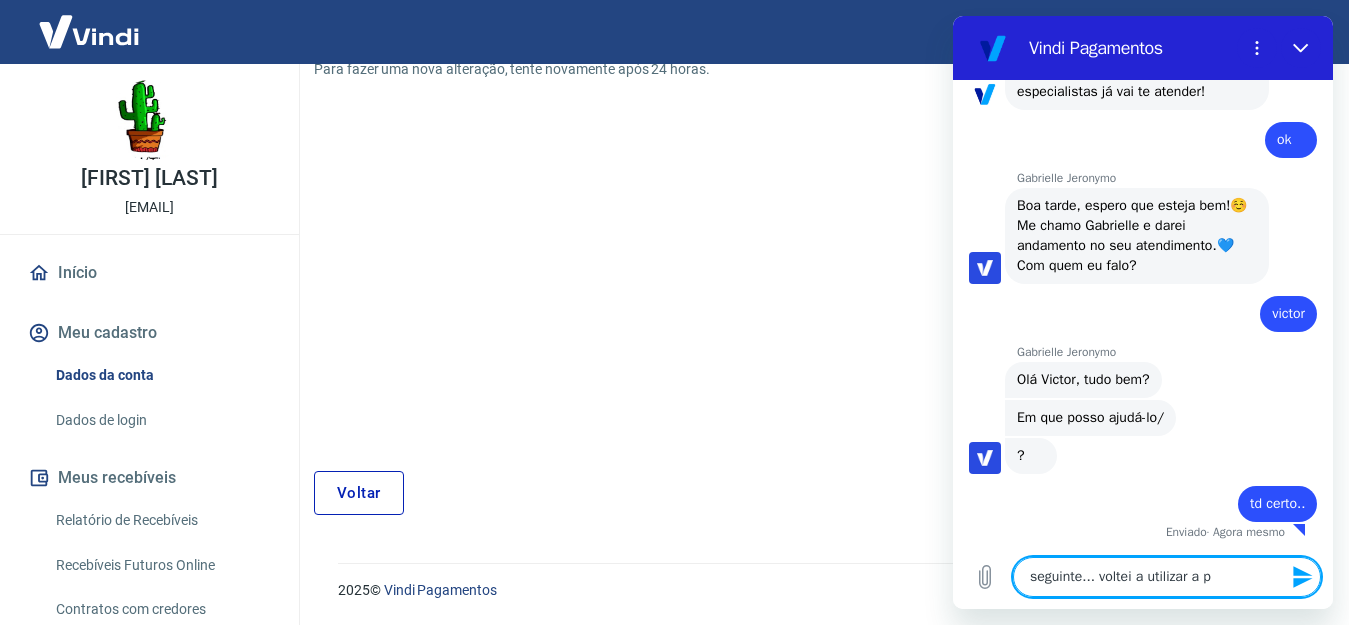 type on "seguinte... voltei a utilizar a pl" 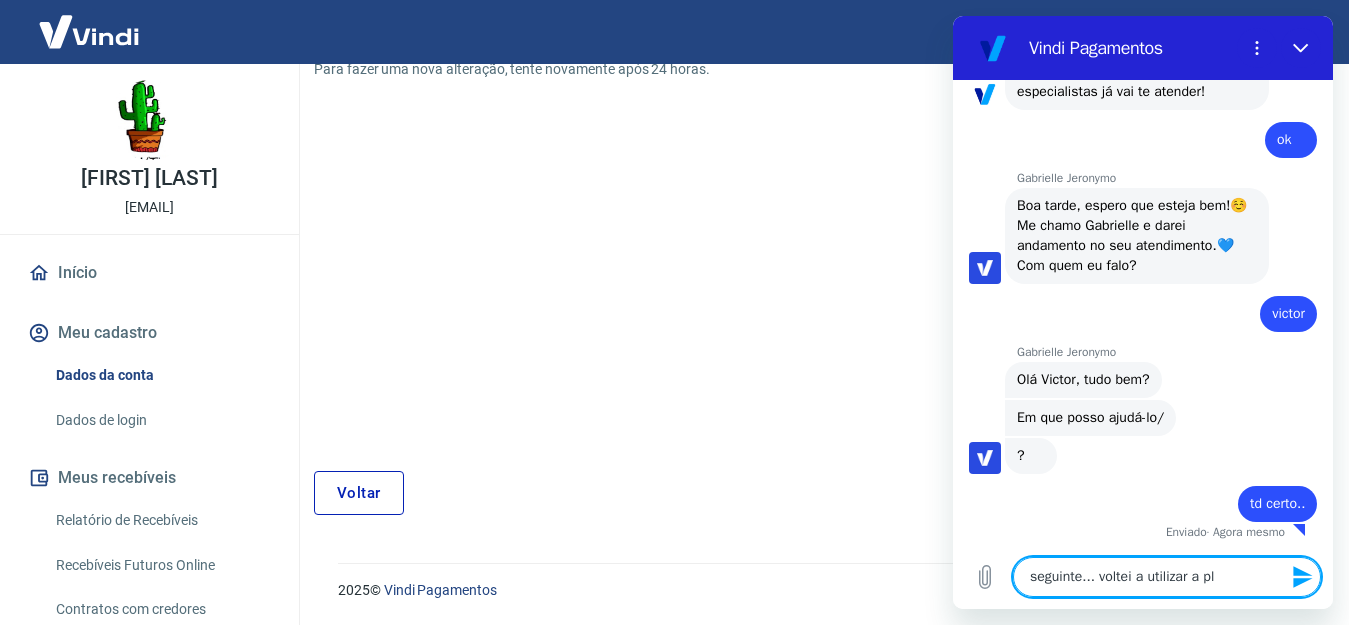 type on "seguinte... voltei a utilizar a pla" 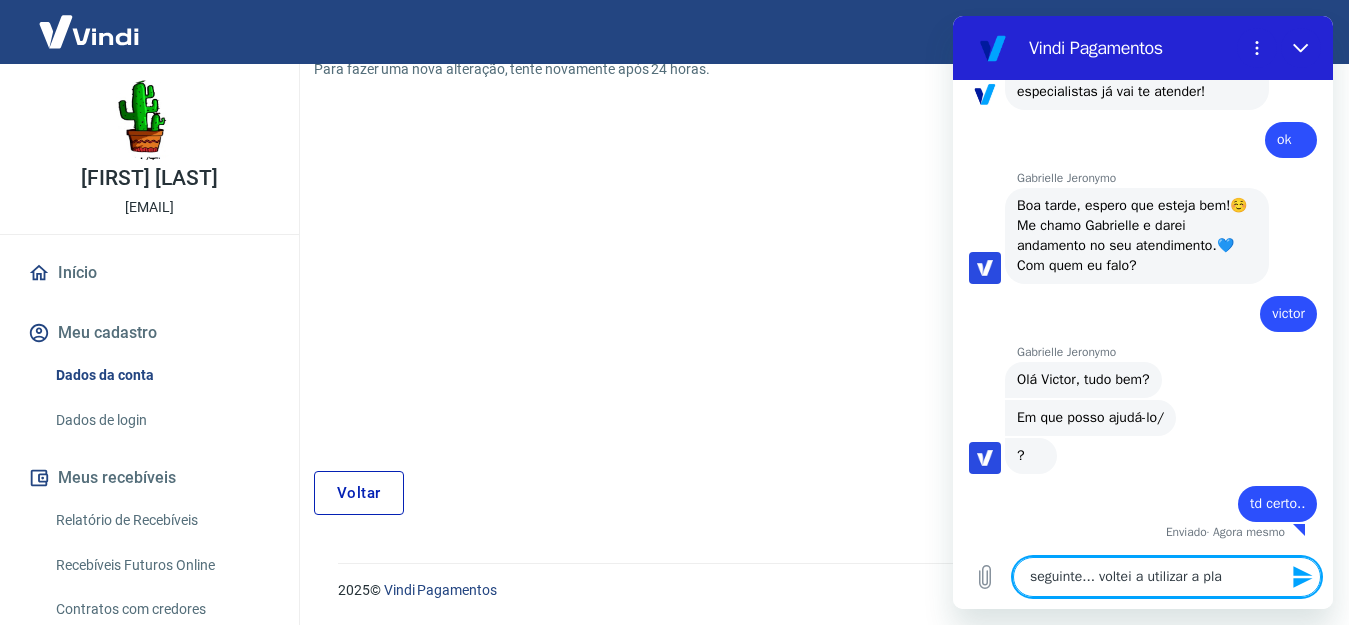 type on "seguinte... voltei a utilizar a plat" 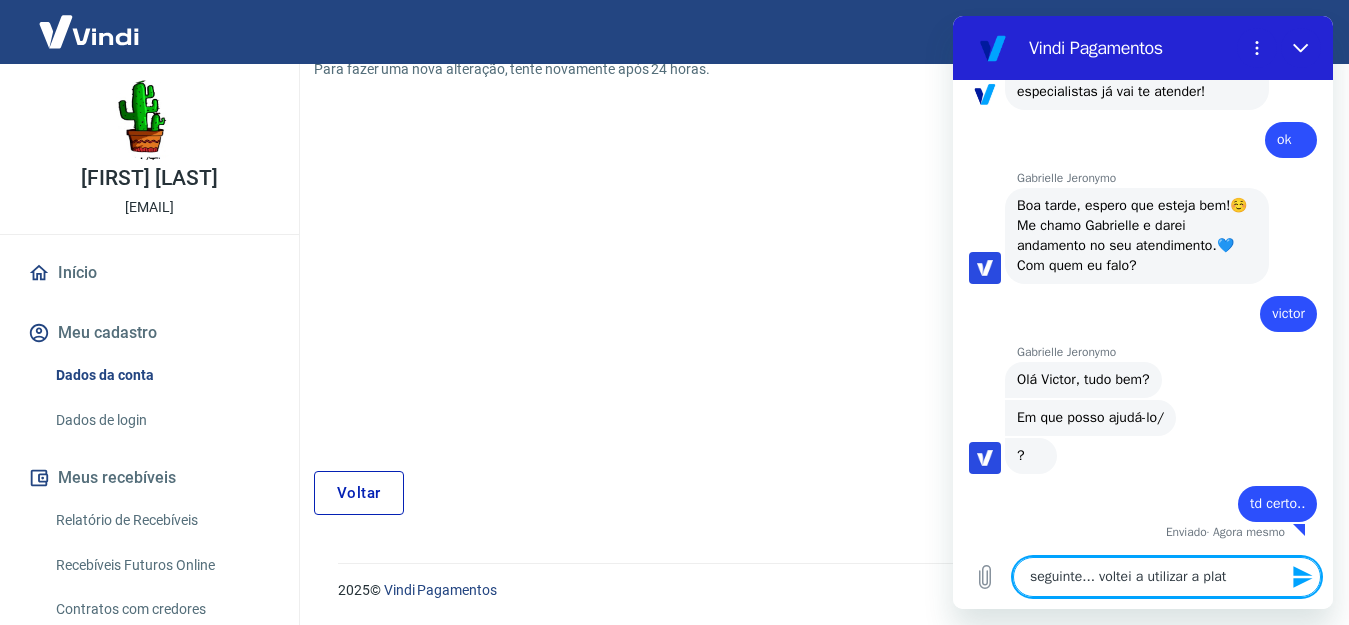 type on "x" 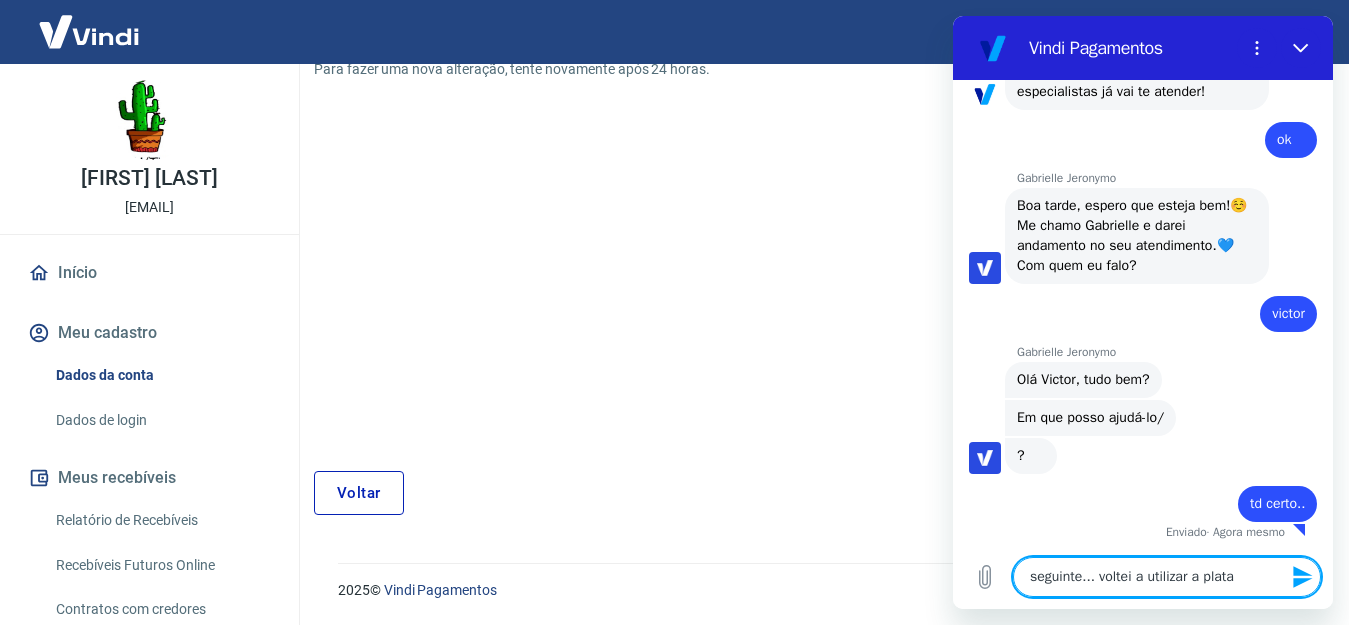 type on "seguinte... voltei a utilizar a plataf" 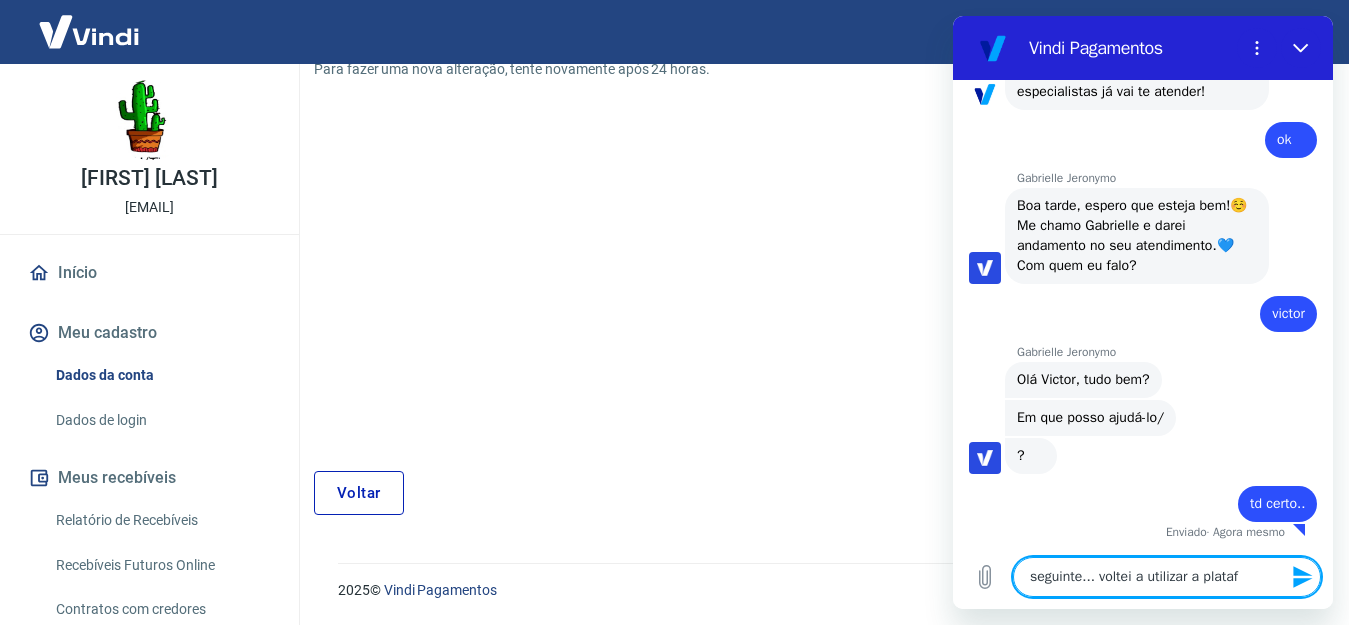 type on "seguinte... voltei a utilizar a platafo" 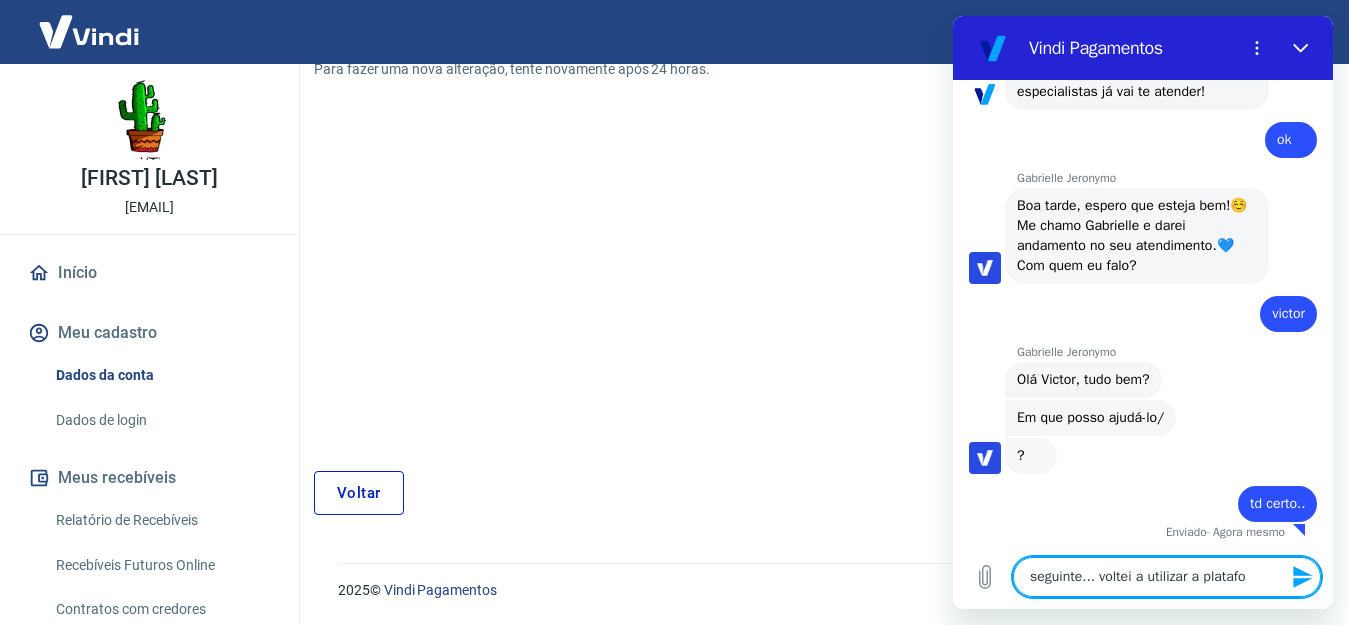 type on "seguinte... voltei a utilizar a platafor" 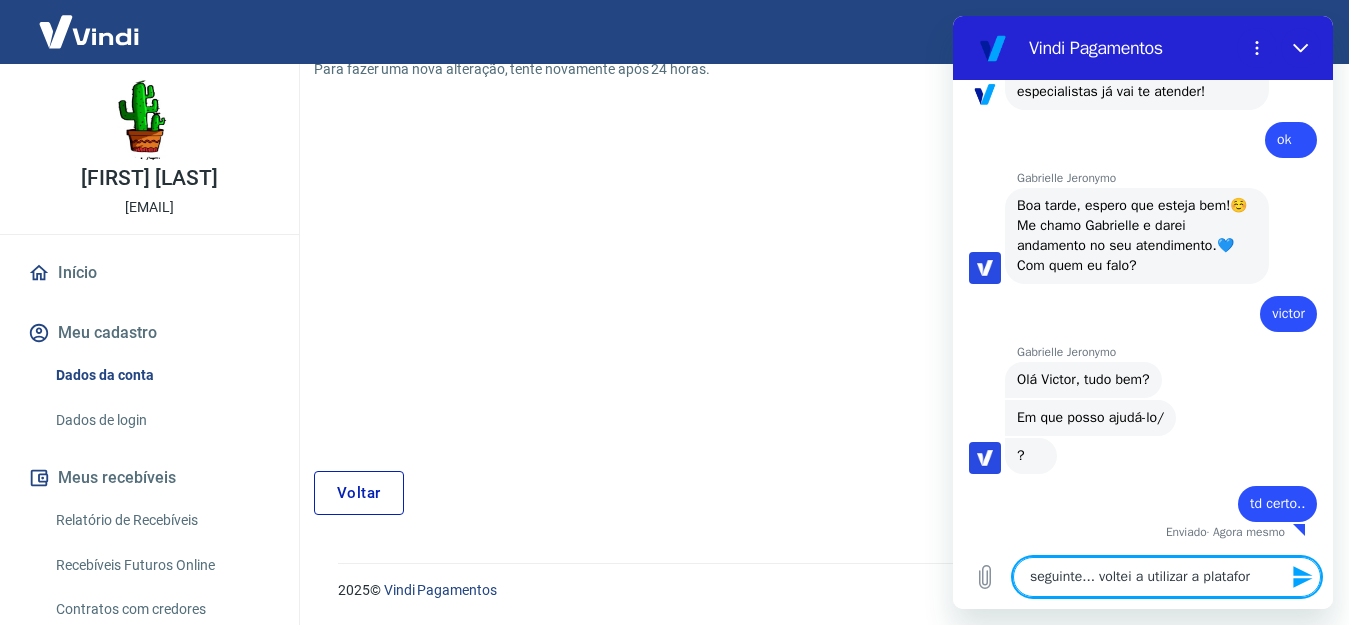type 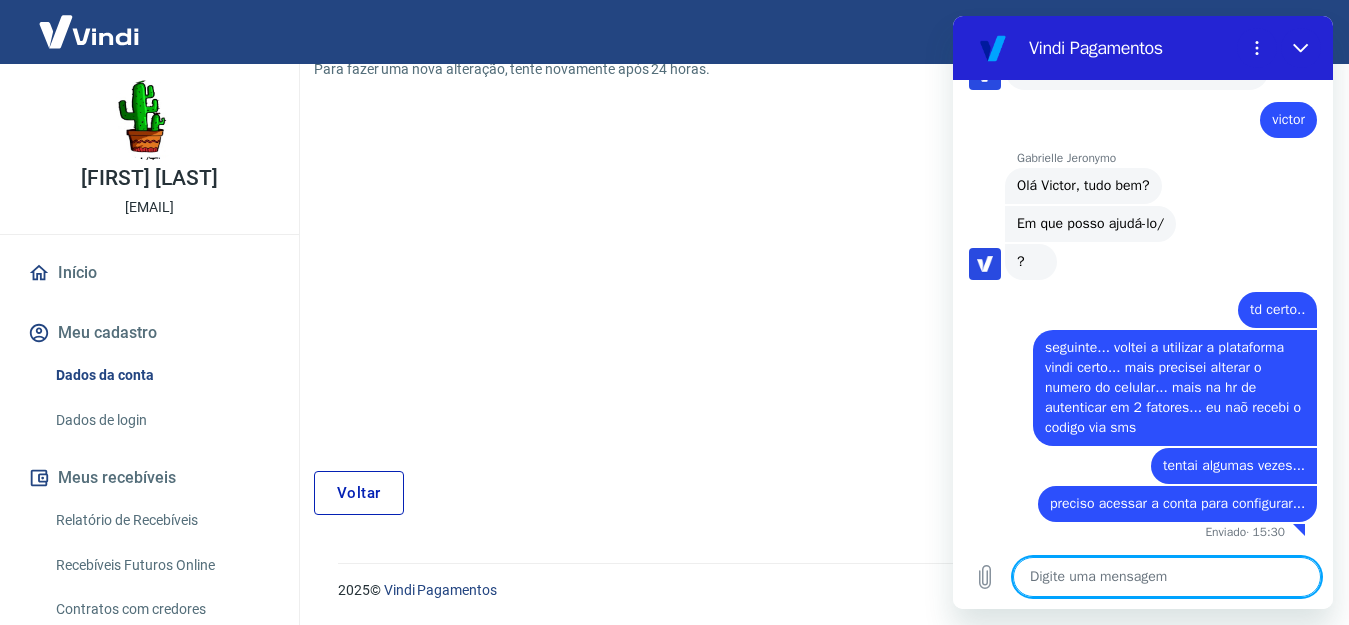 scroll, scrollTop: 504, scrollLeft: 0, axis: vertical 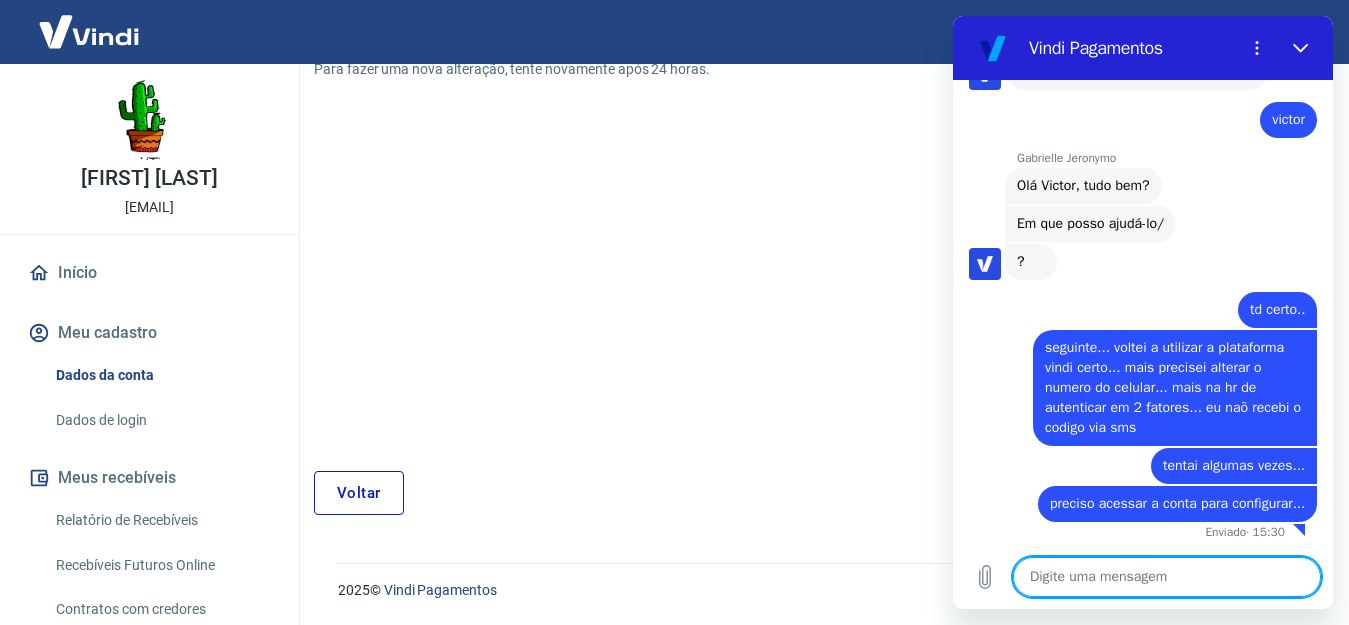 click at bounding box center (1167, 577) 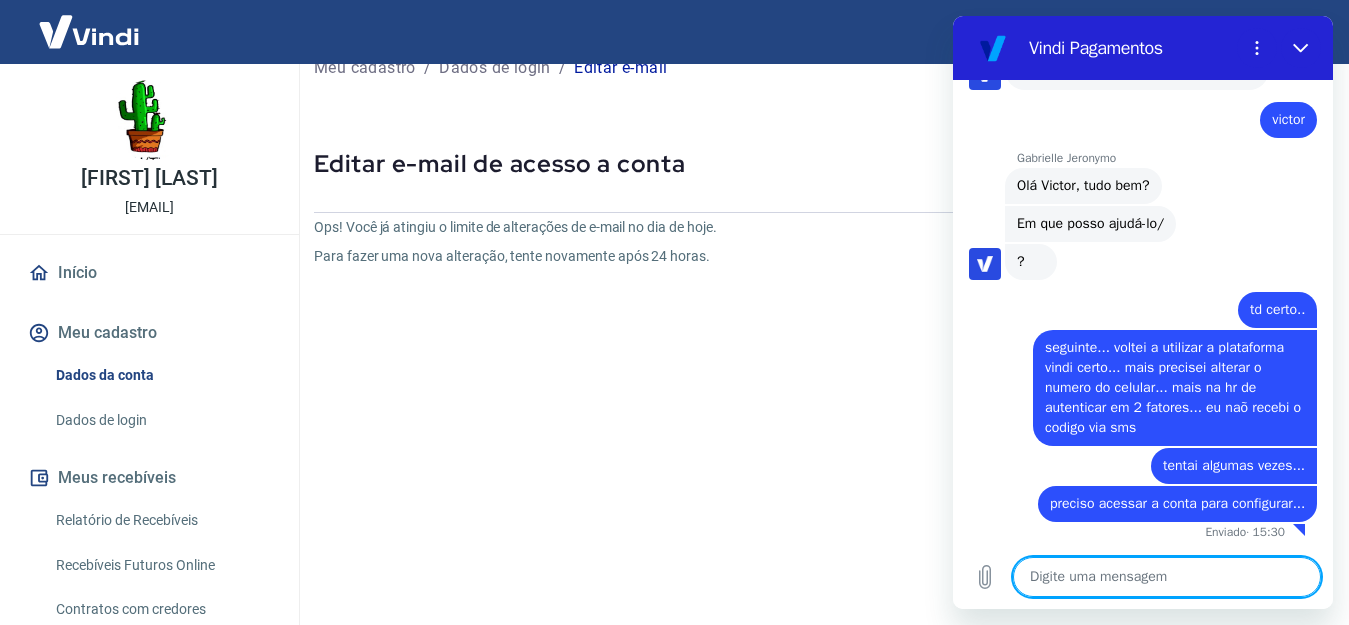 scroll, scrollTop: 100, scrollLeft: 0, axis: vertical 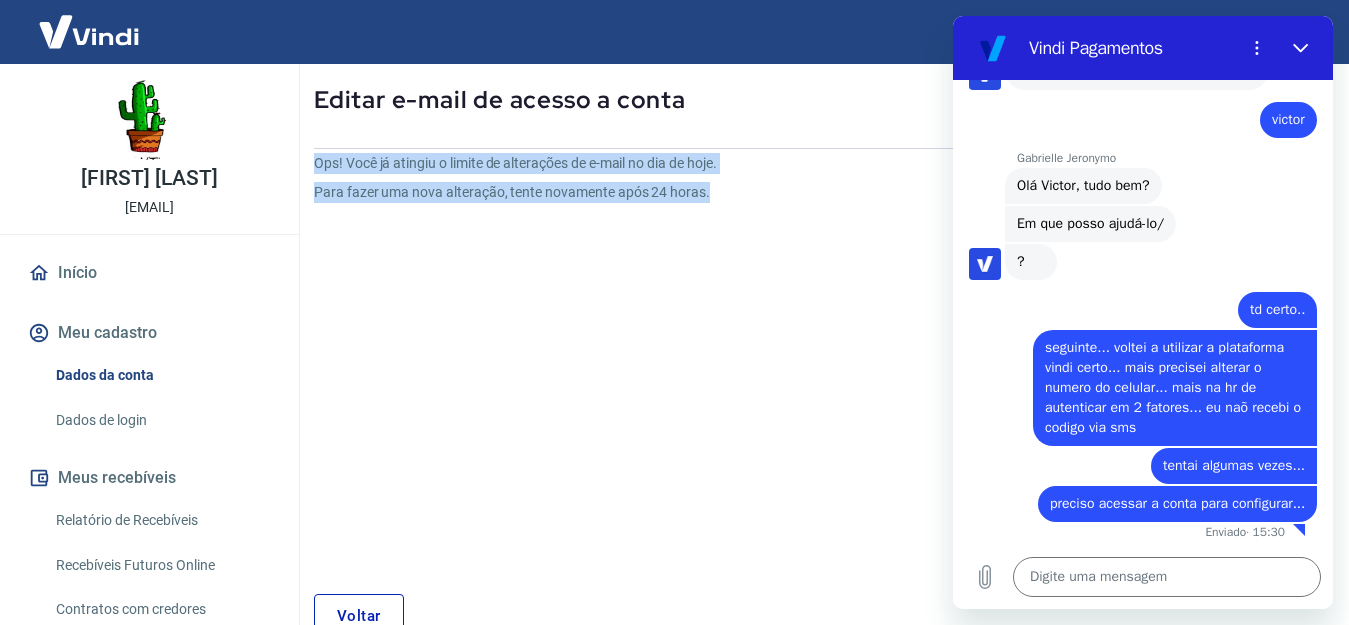 drag, startPoint x: 317, startPoint y: 162, endPoint x: 733, endPoint y: 230, distance: 421.52106 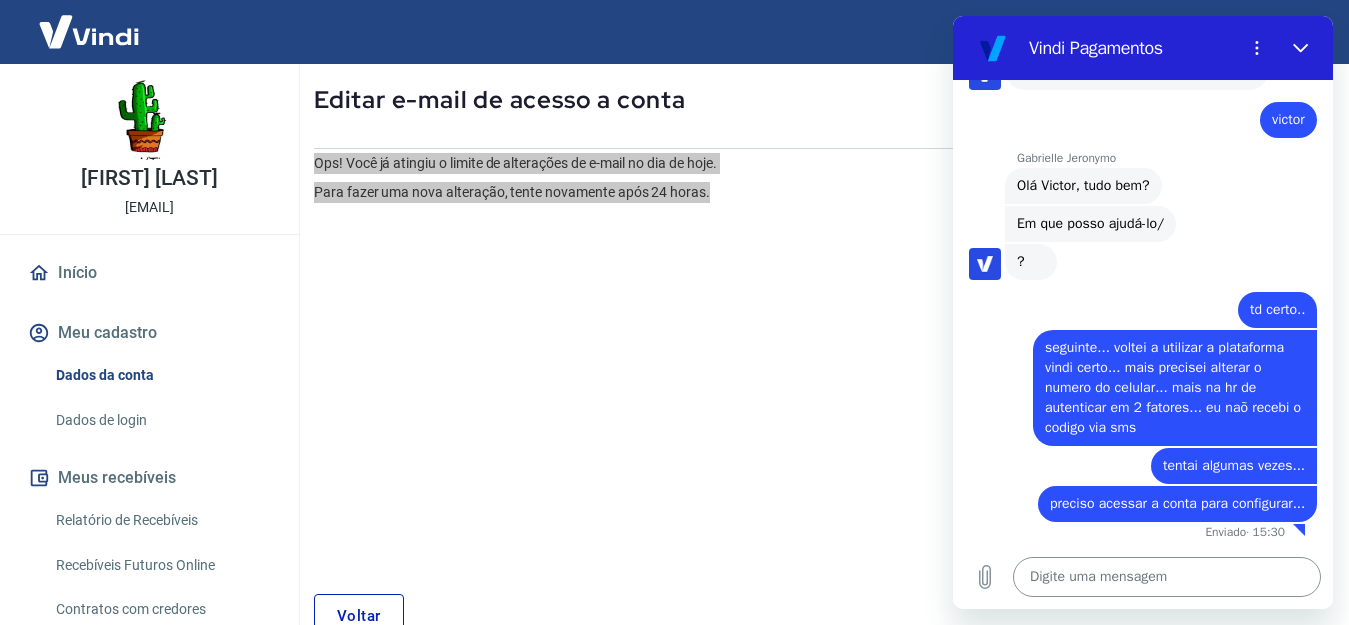 click at bounding box center [1167, 577] 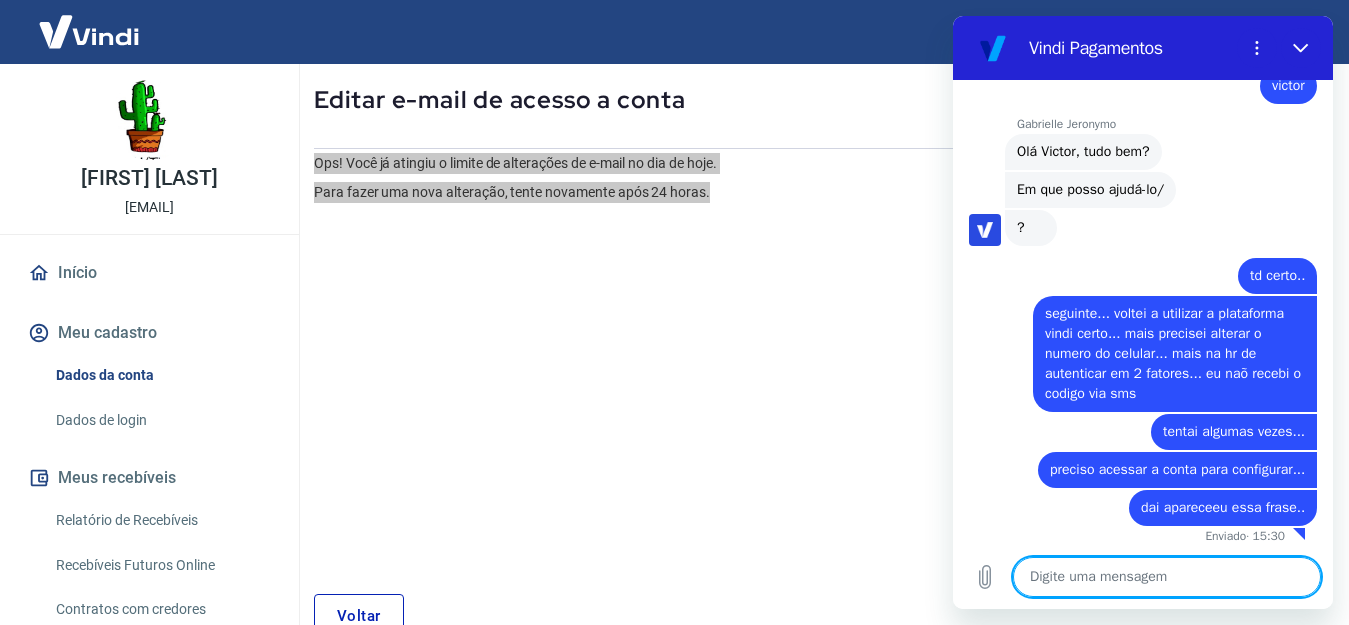 scroll, scrollTop: 542, scrollLeft: 0, axis: vertical 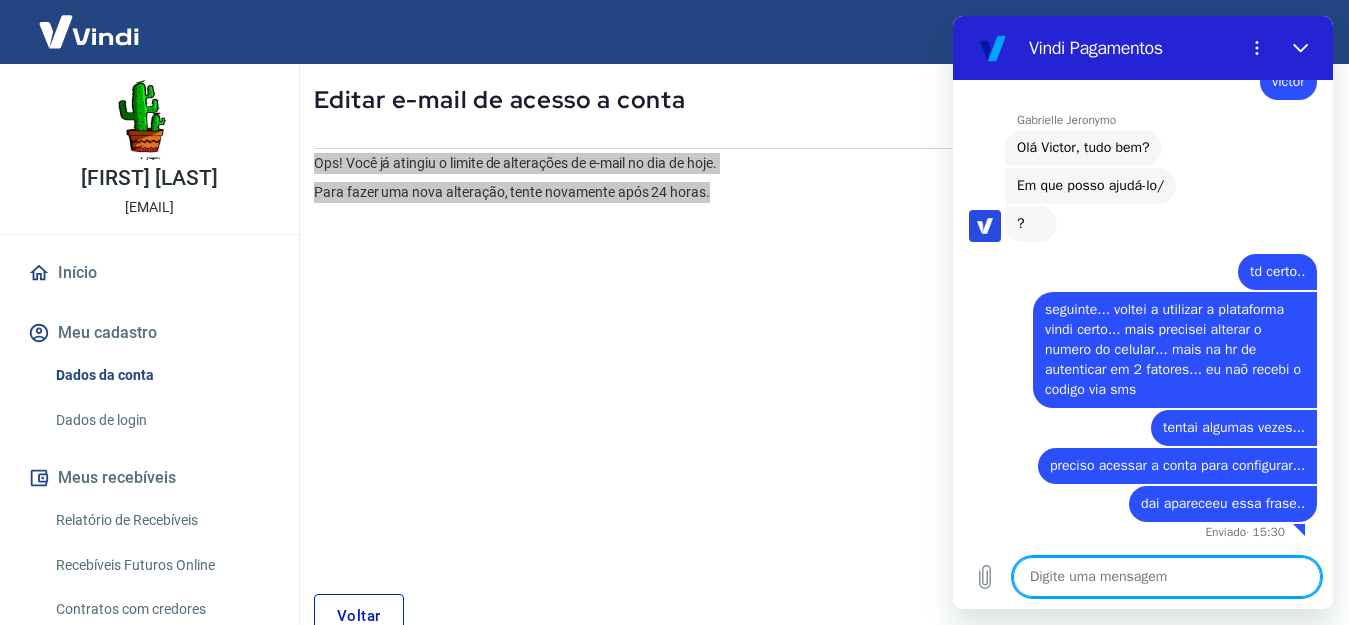 paste on "Ops! Você já atingiu o limite de alterações de e-mail no dia de hoje.
Para fazer uma nova alteração, tente novamente após 24 horas." 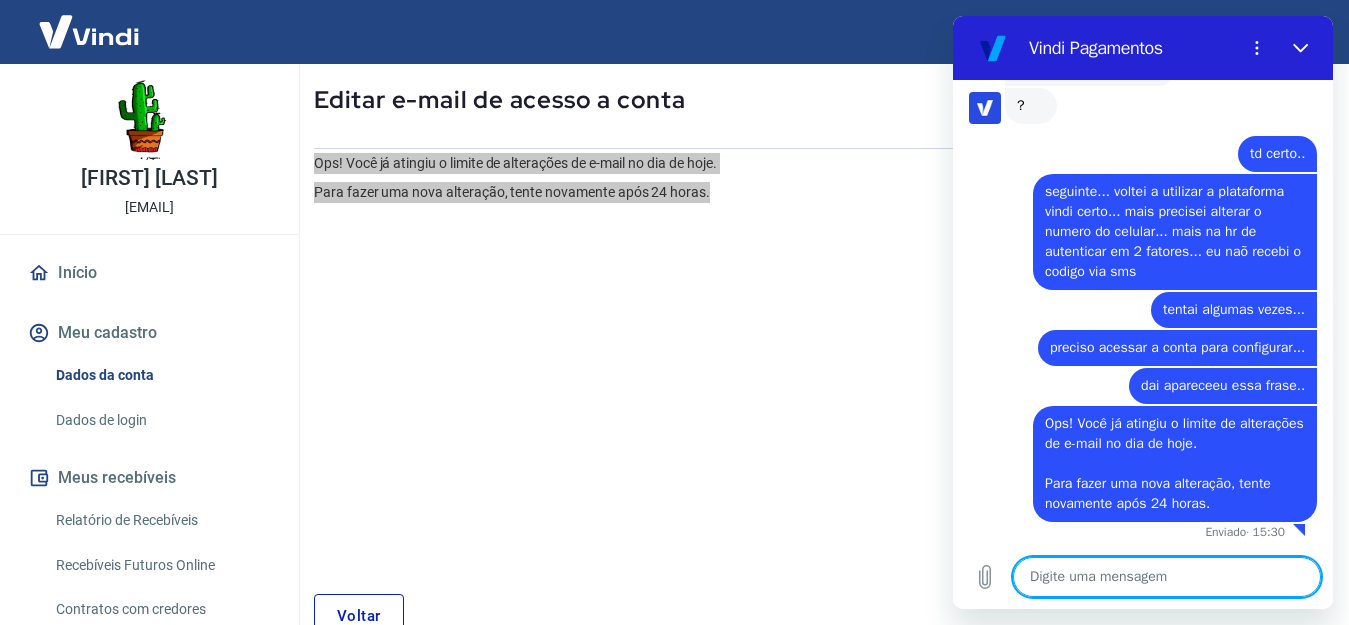 scroll, scrollTop: 660, scrollLeft: 0, axis: vertical 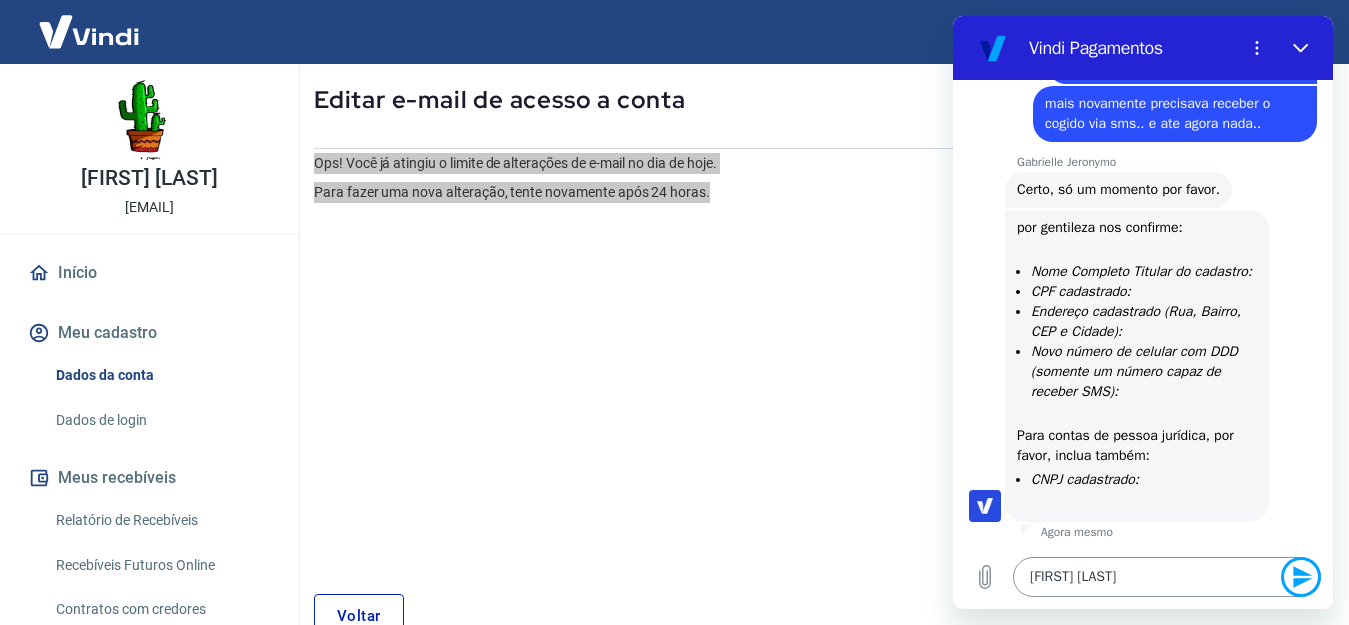 click on "[FIRST] [LAST]" at bounding box center (1167, 577) 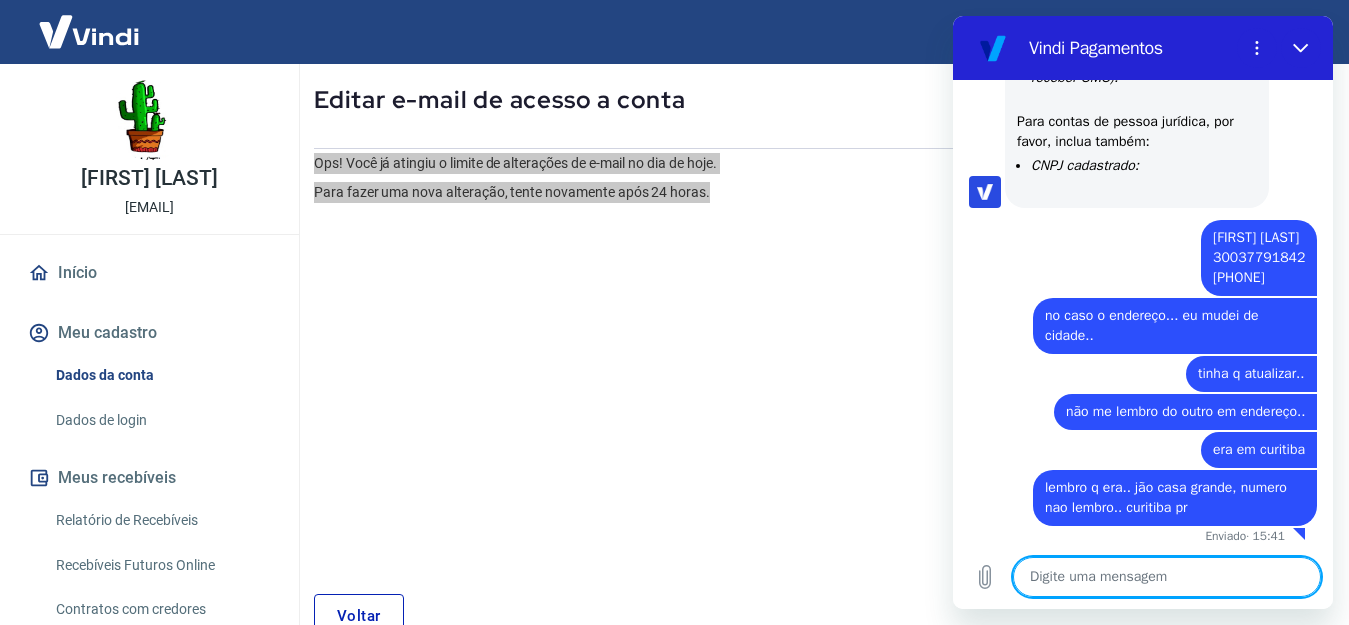 scroll, scrollTop: 1494, scrollLeft: 0, axis: vertical 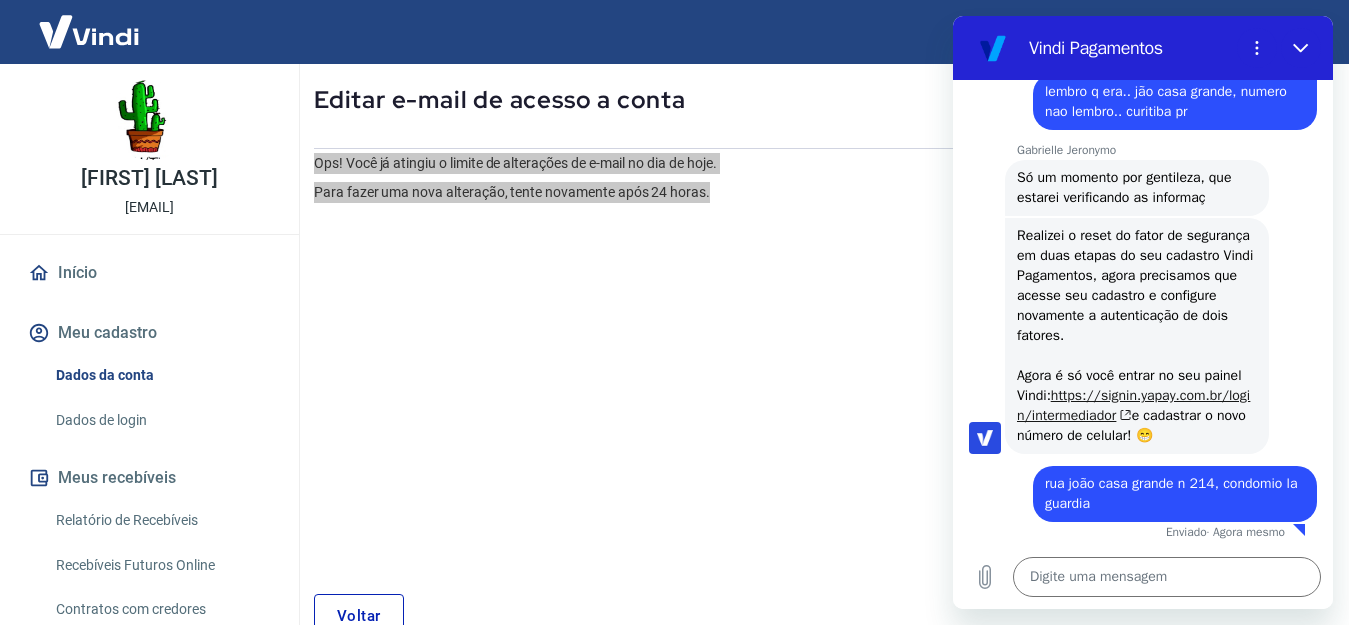 click on "https://signin.yapay.com.br/login/intermediador" at bounding box center (1133, 405) 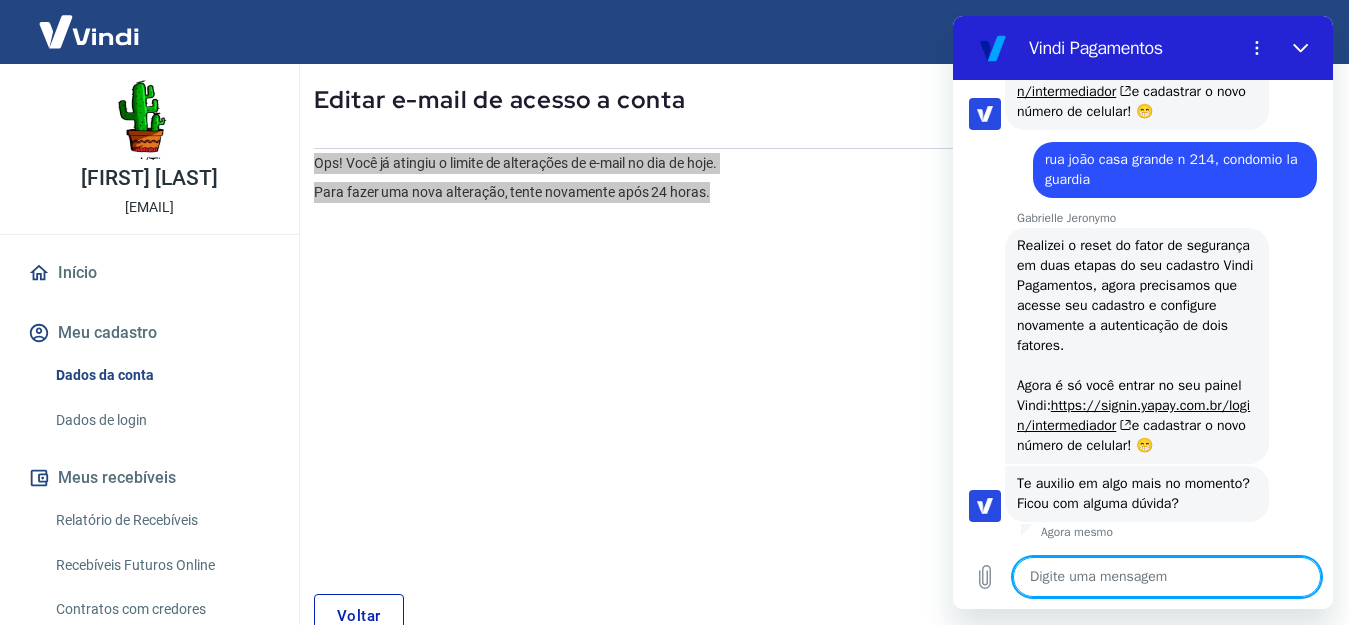 scroll, scrollTop: 2270, scrollLeft: 0, axis: vertical 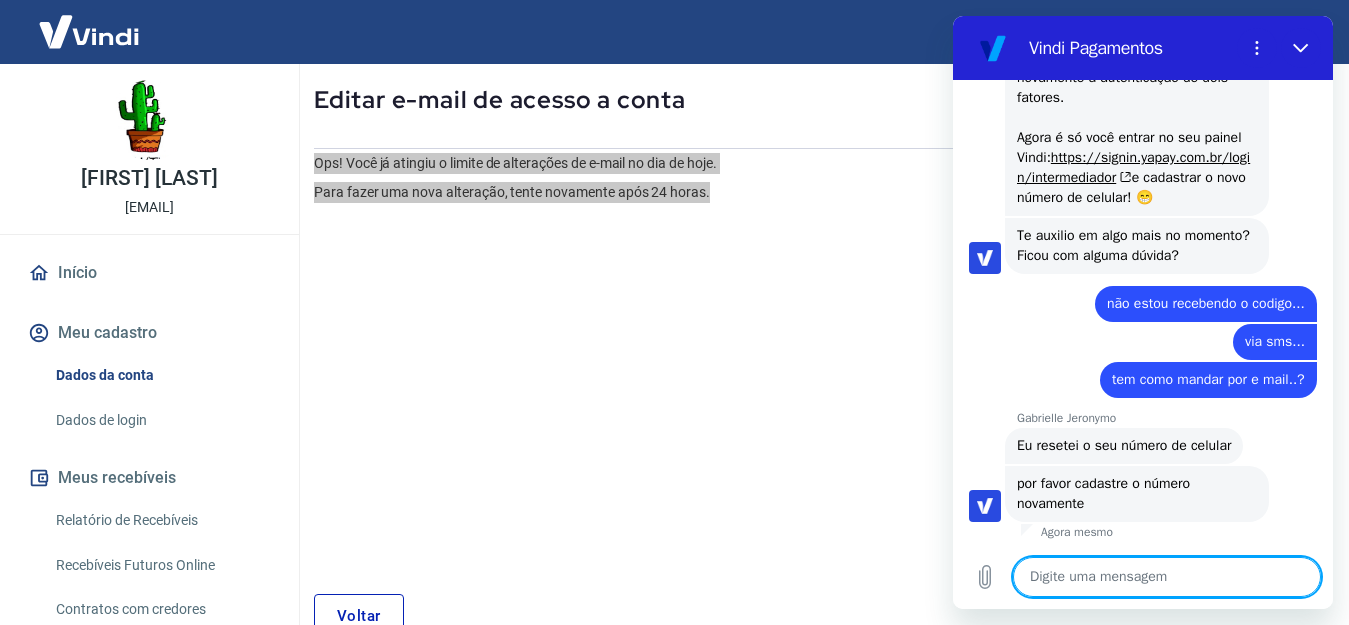 click at bounding box center [1167, 577] 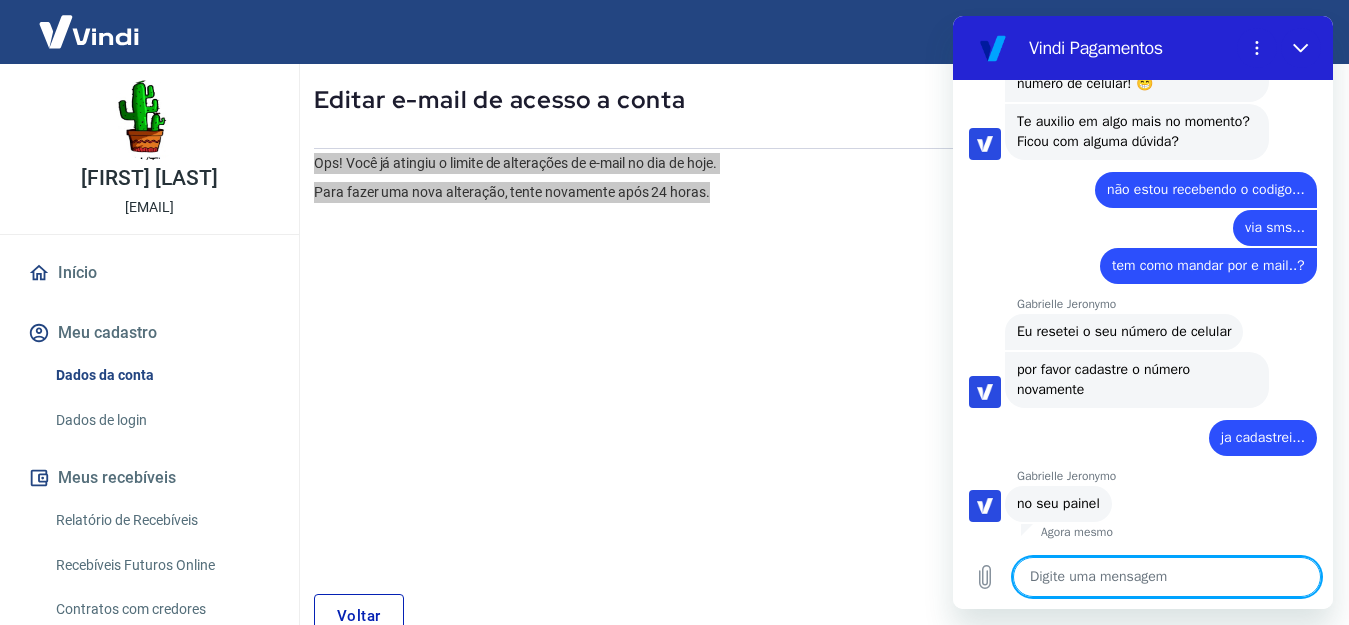 scroll, scrollTop: 2432, scrollLeft: 0, axis: vertical 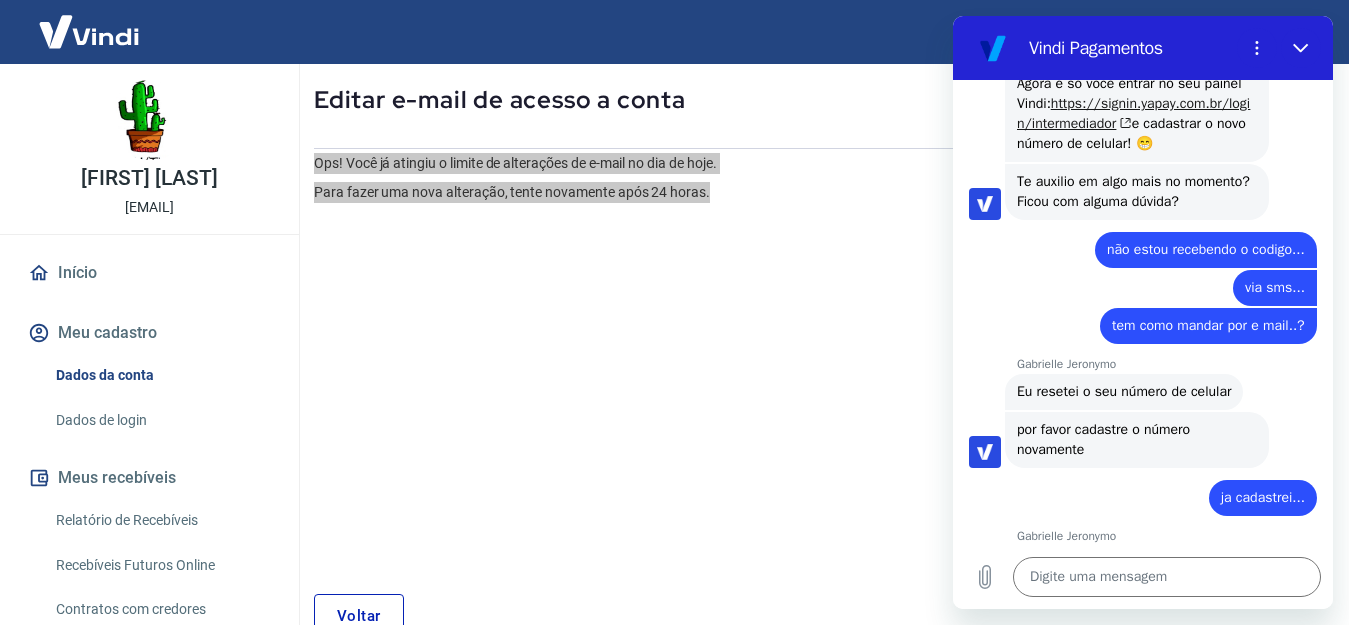 click on "https://signin.yapay.com.br/login/intermediador" at bounding box center (1133, 113) 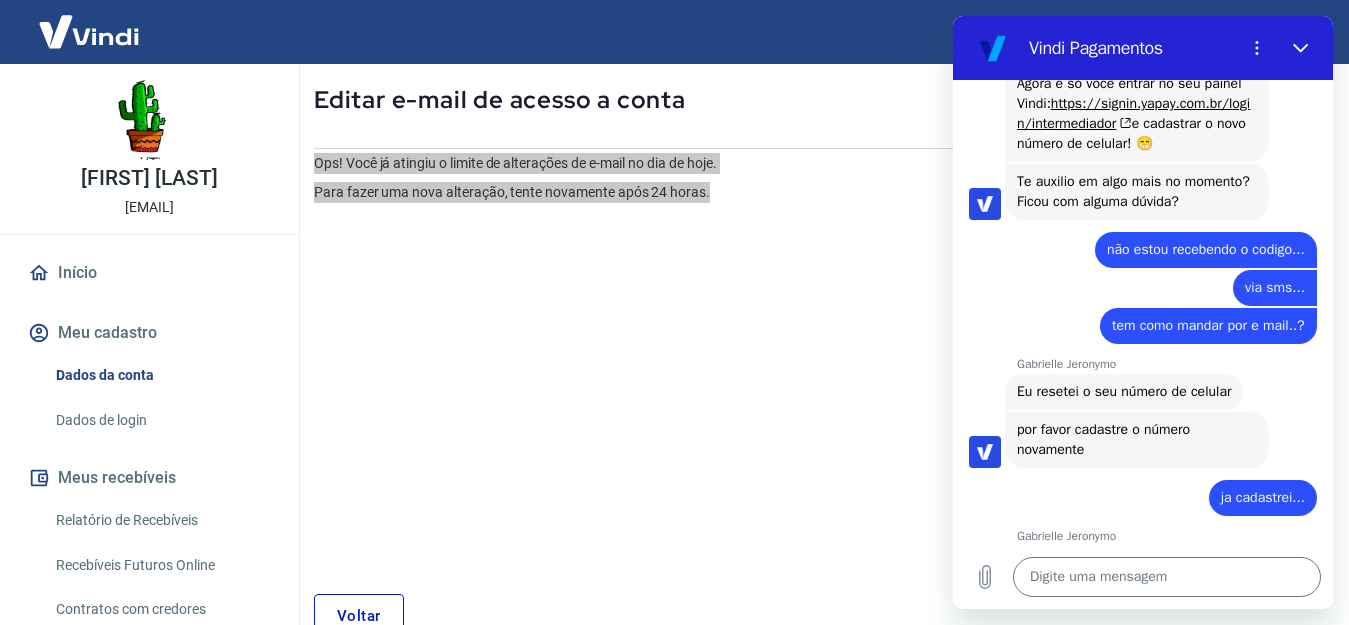 scroll, scrollTop: 2632, scrollLeft: 0, axis: vertical 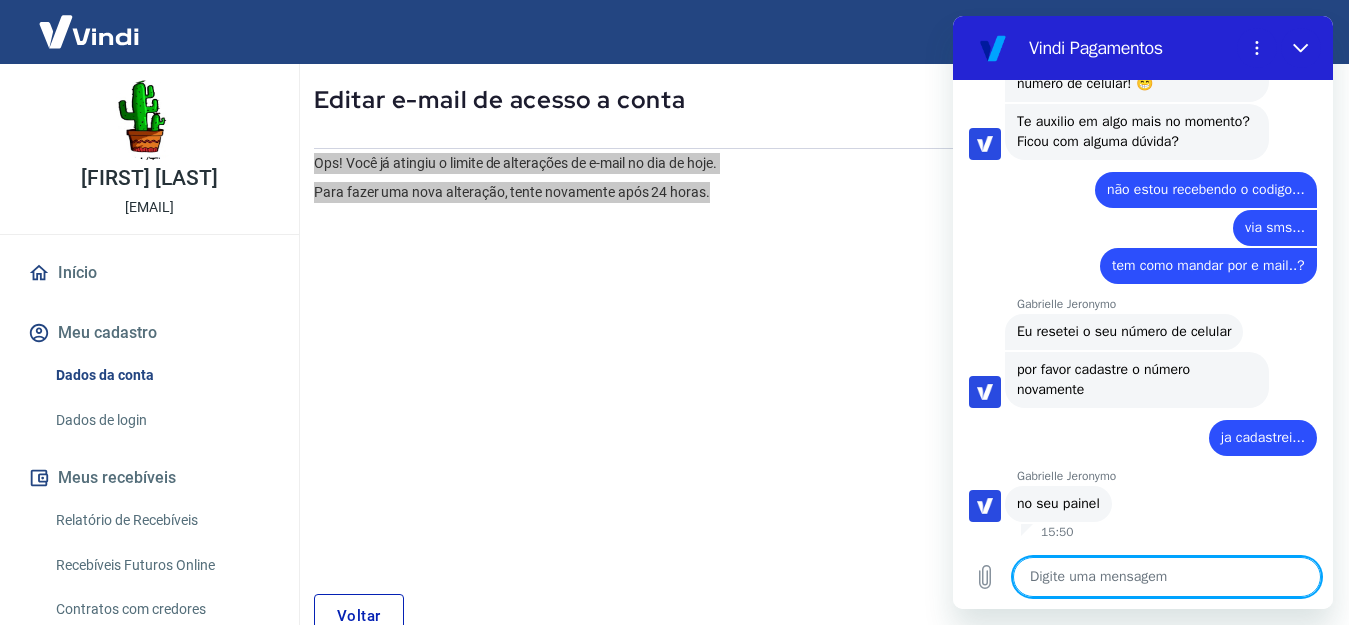 click at bounding box center [1167, 577] 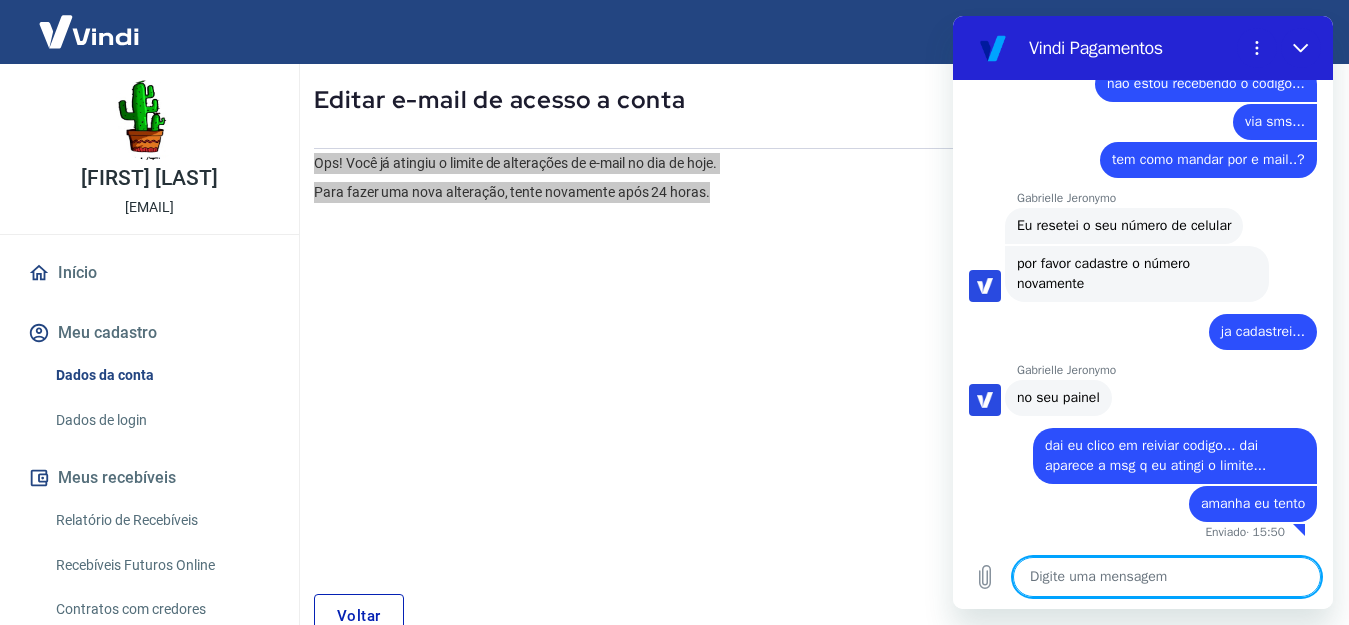 scroll, scrollTop: 2738, scrollLeft: 0, axis: vertical 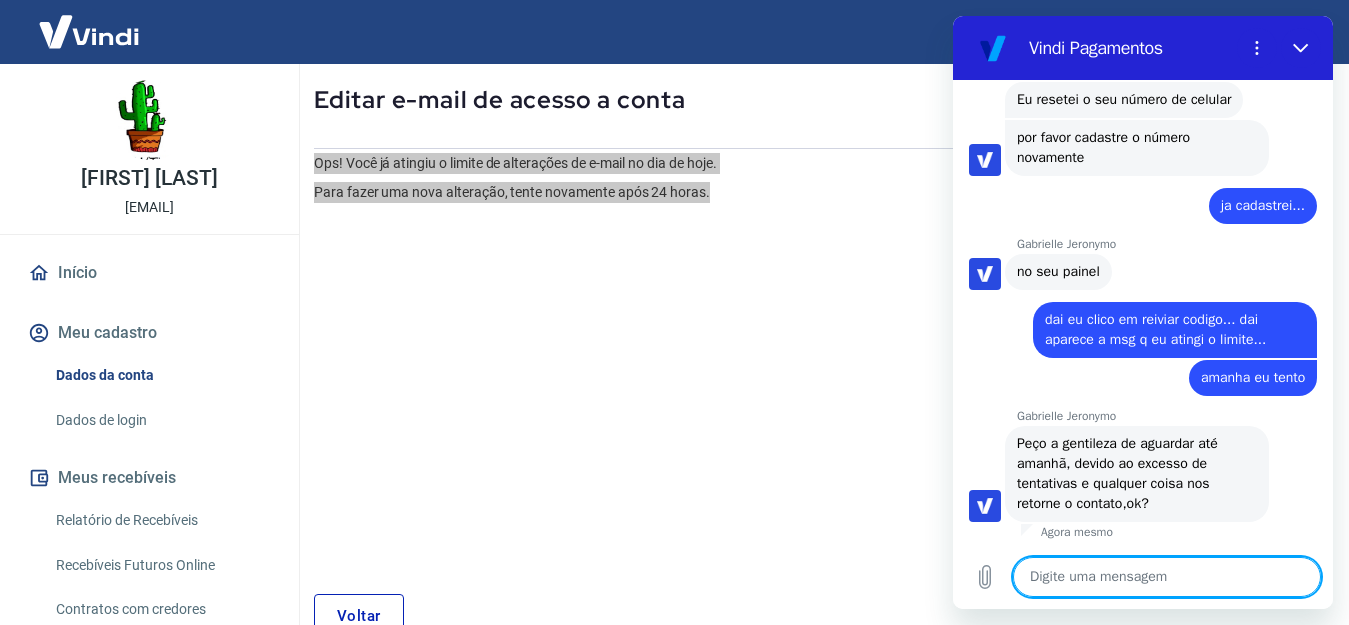 click at bounding box center [1167, 577] 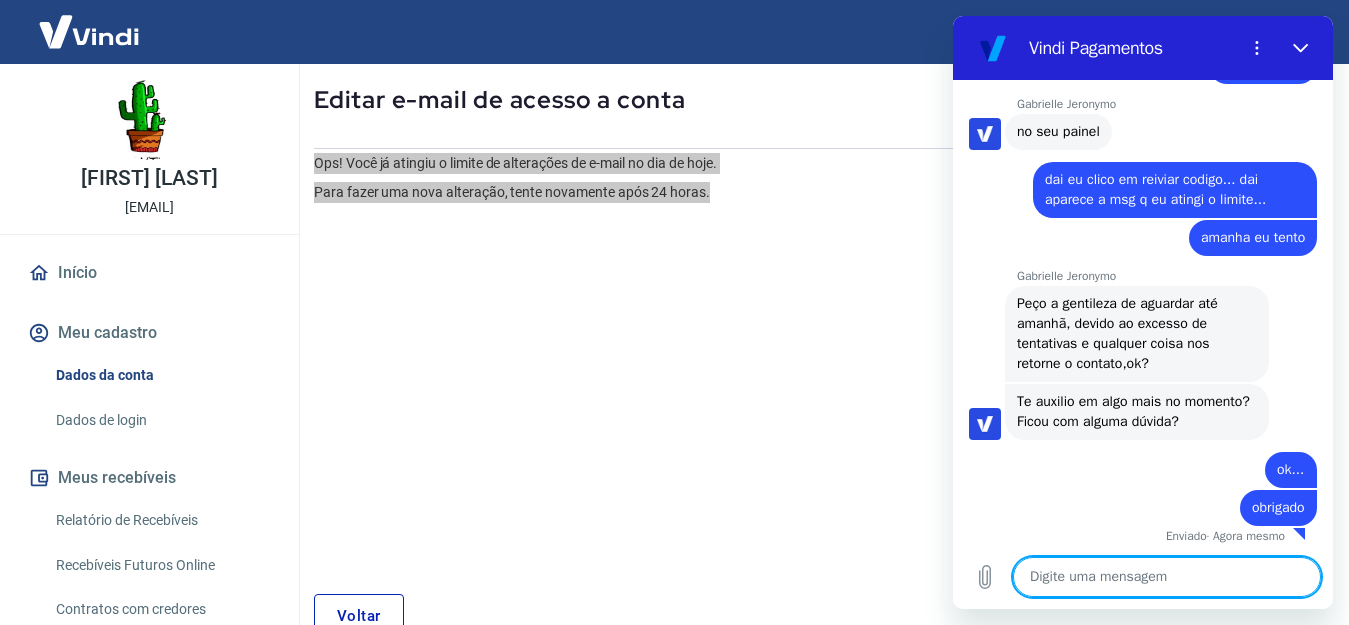 scroll, scrollTop: 3028, scrollLeft: 0, axis: vertical 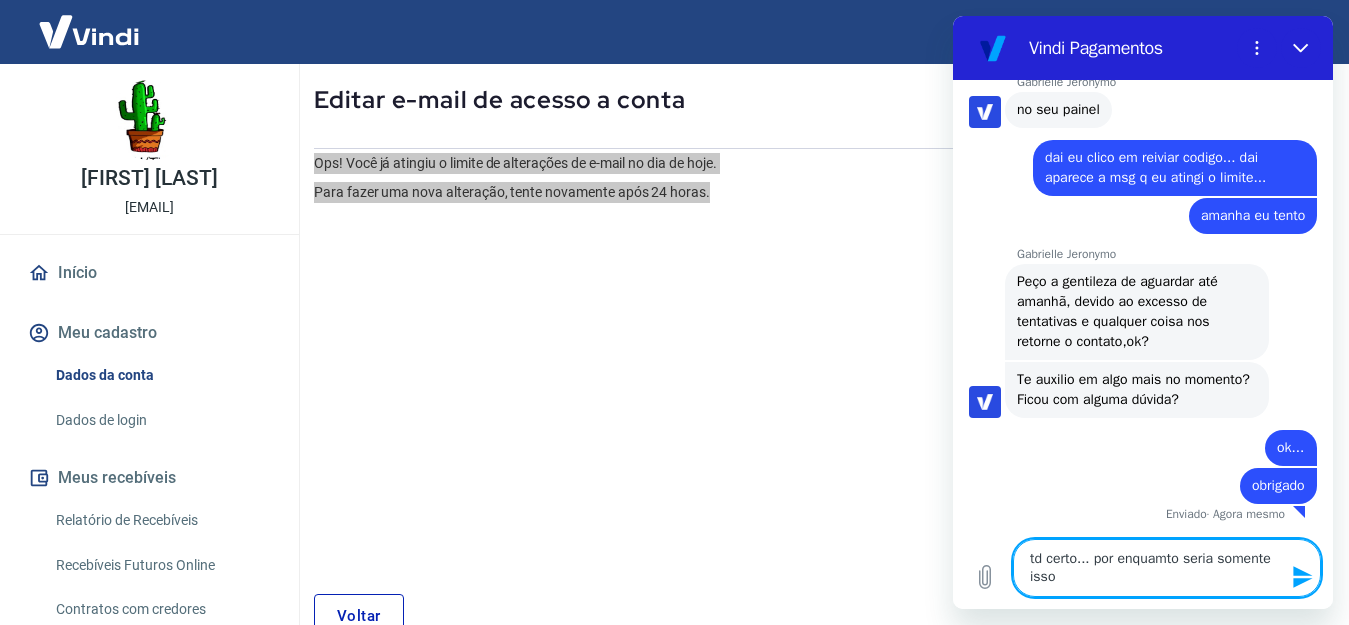 click on "td certo... por enquamto seria somente isso" at bounding box center (1167, 568) 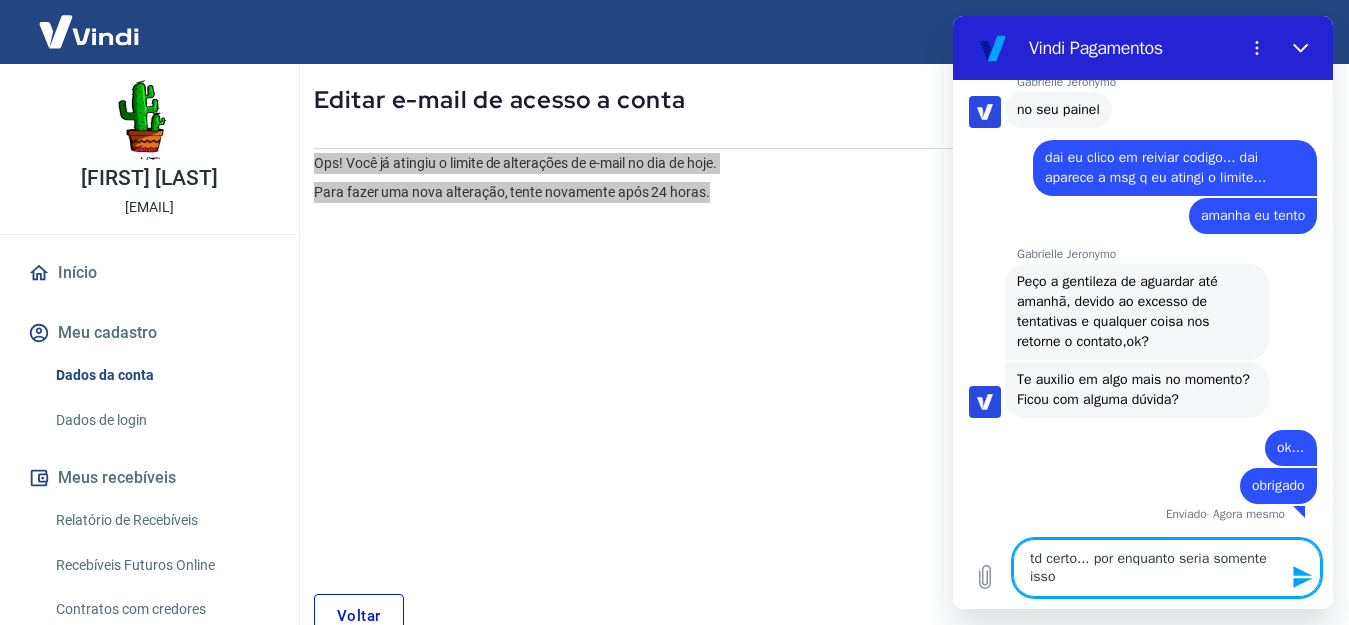 click 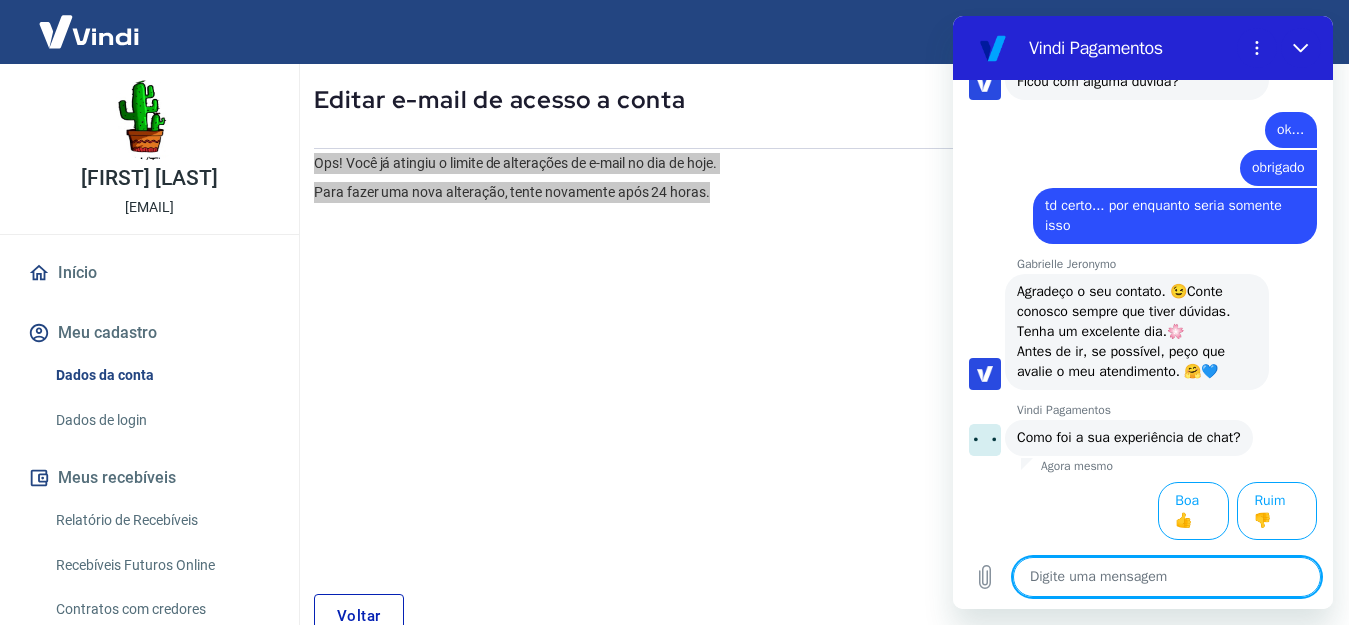 scroll, scrollTop: 3344, scrollLeft: 0, axis: vertical 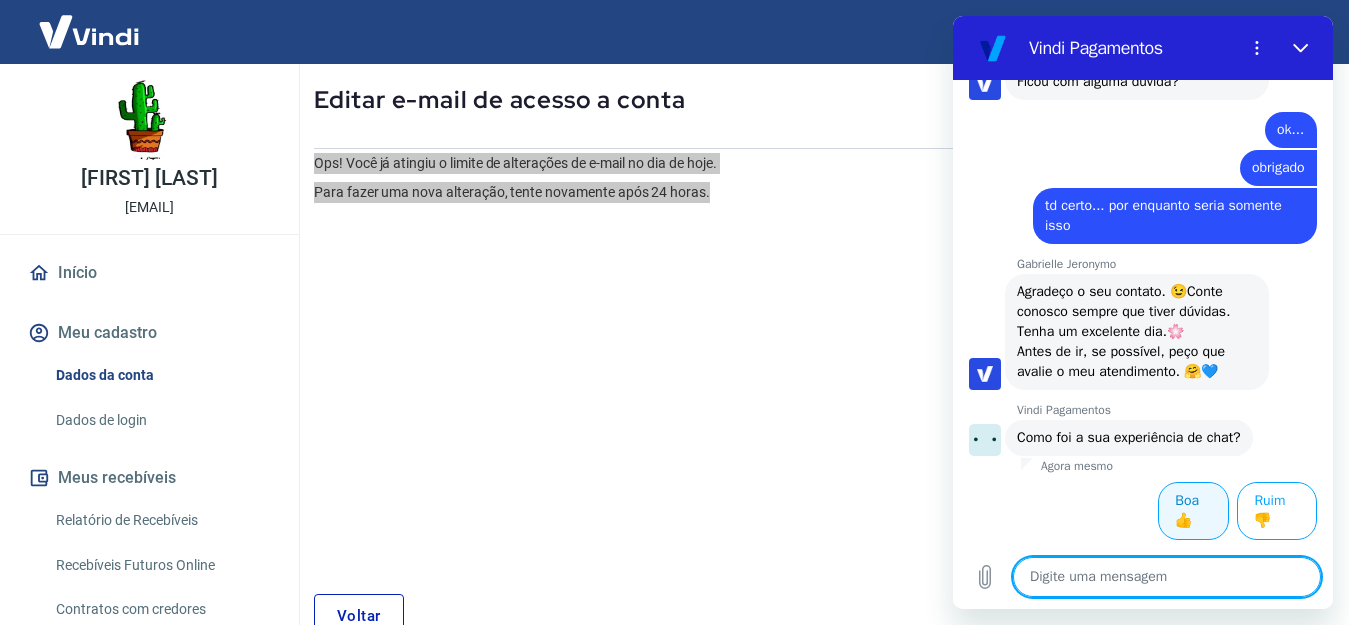 click on "Boa 👍" at bounding box center [1193, 511] 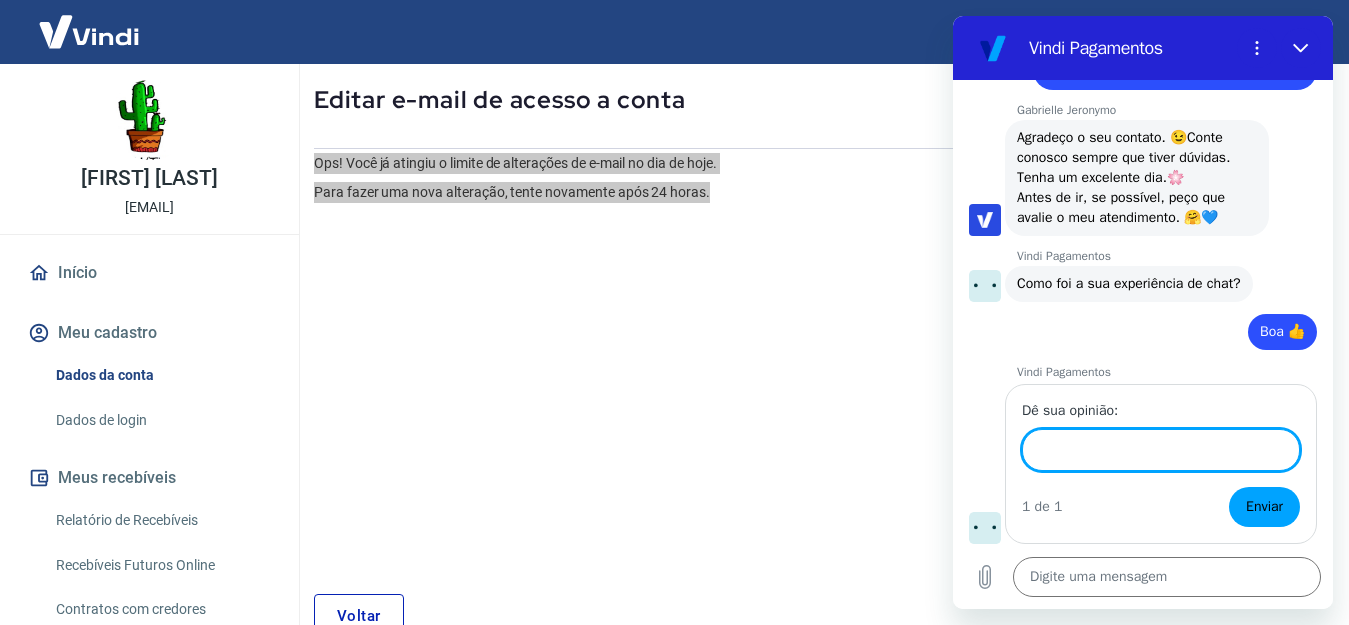 scroll, scrollTop: 3516, scrollLeft: 0, axis: vertical 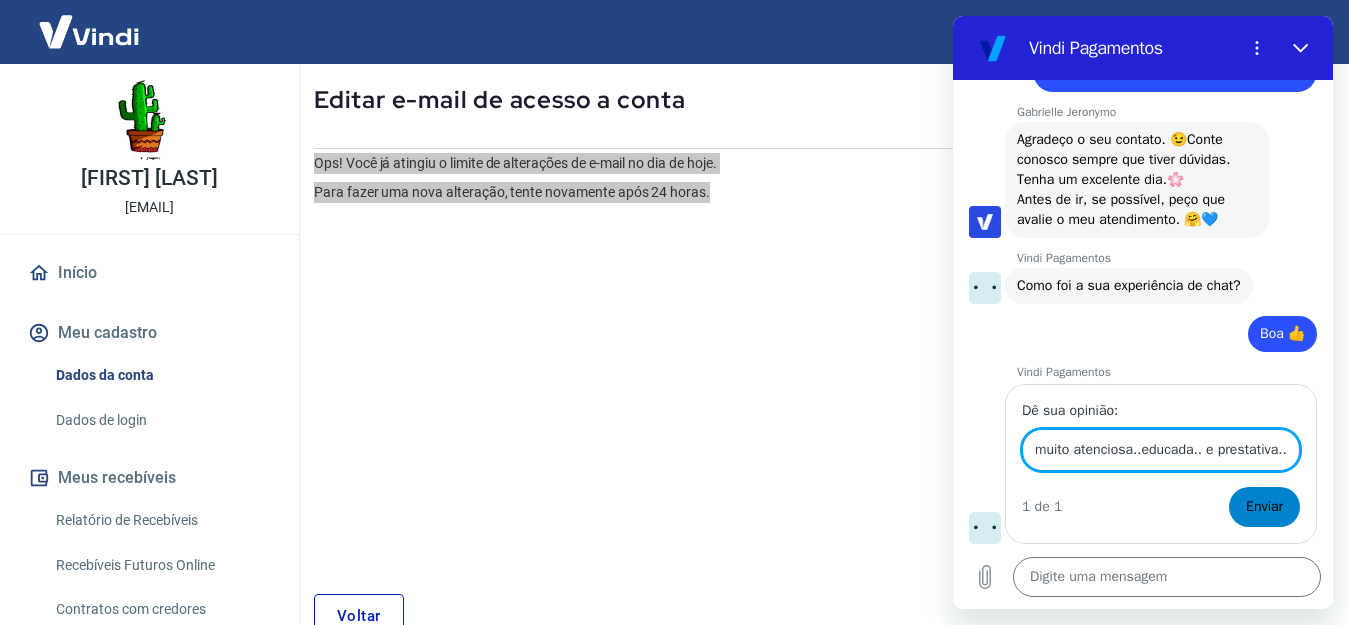 click on "Enviar" at bounding box center [1264, 507] 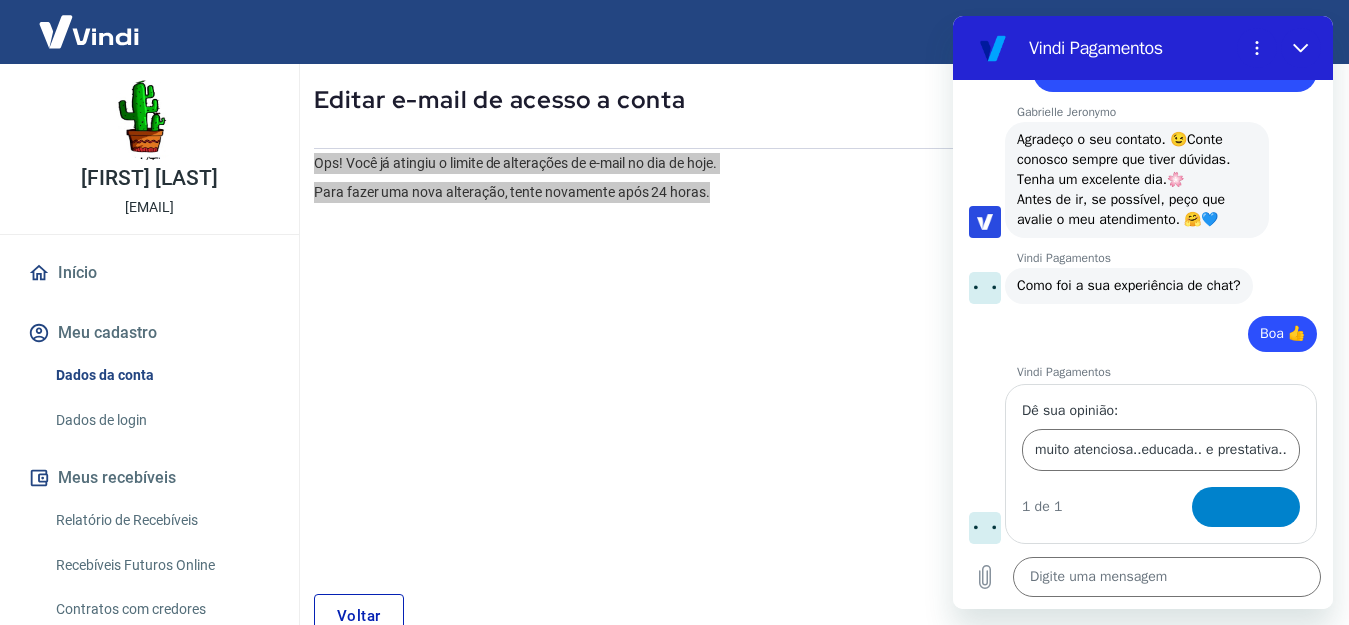 scroll, scrollTop: 0, scrollLeft: 0, axis: both 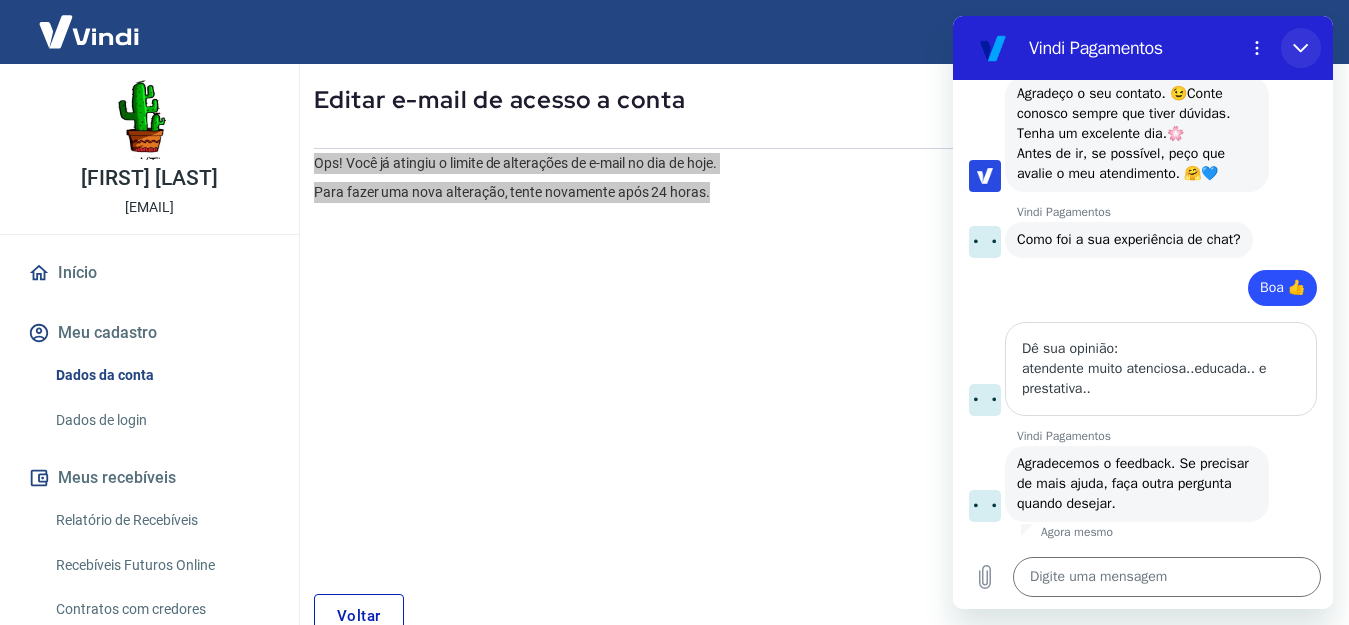 click at bounding box center (1301, 48) 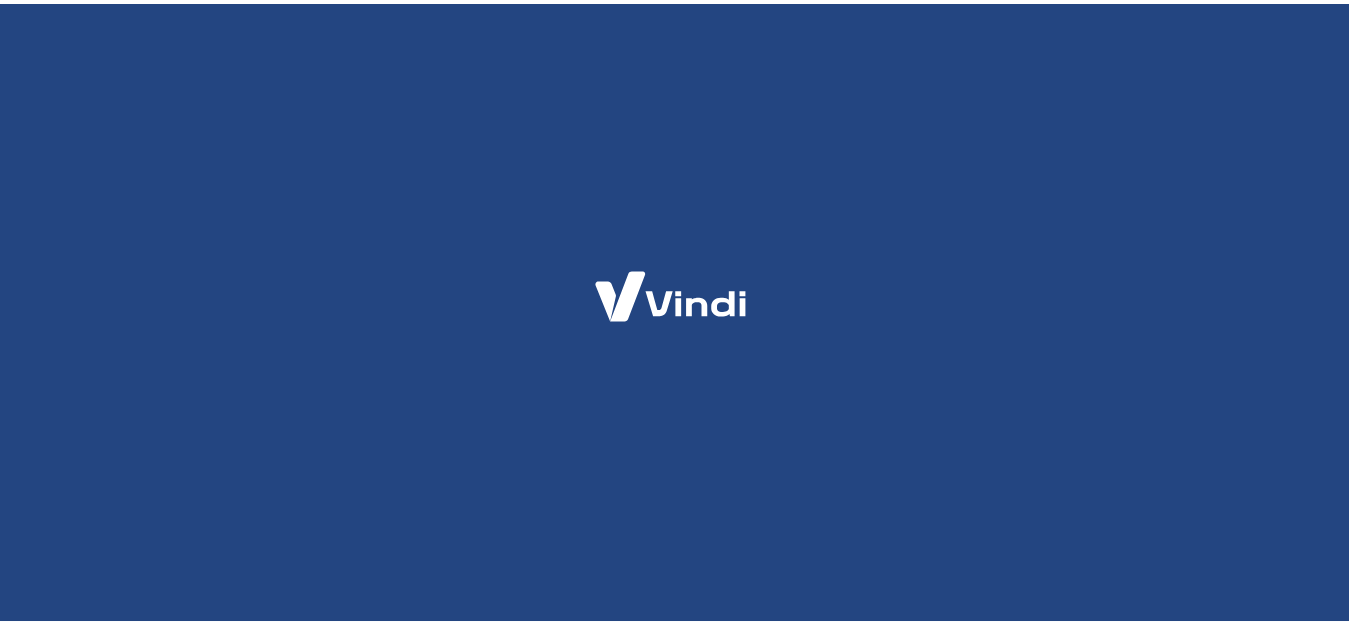 scroll, scrollTop: 0, scrollLeft: 0, axis: both 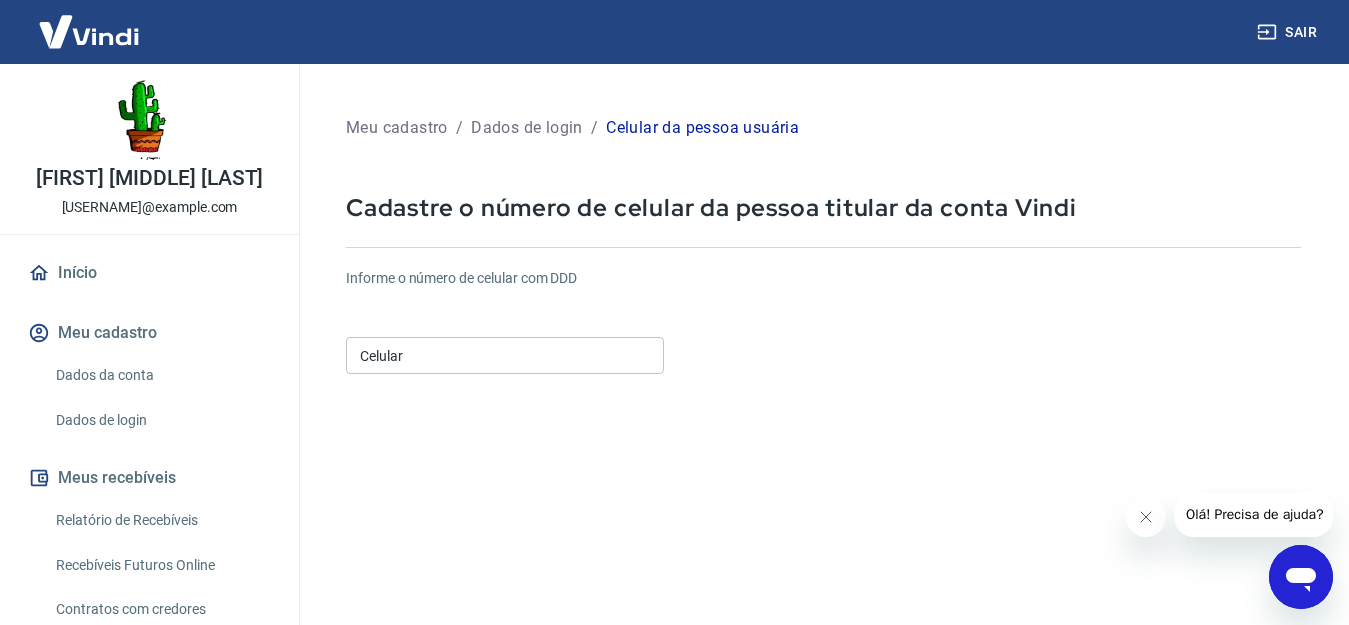 click on "Celular" at bounding box center [505, 355] 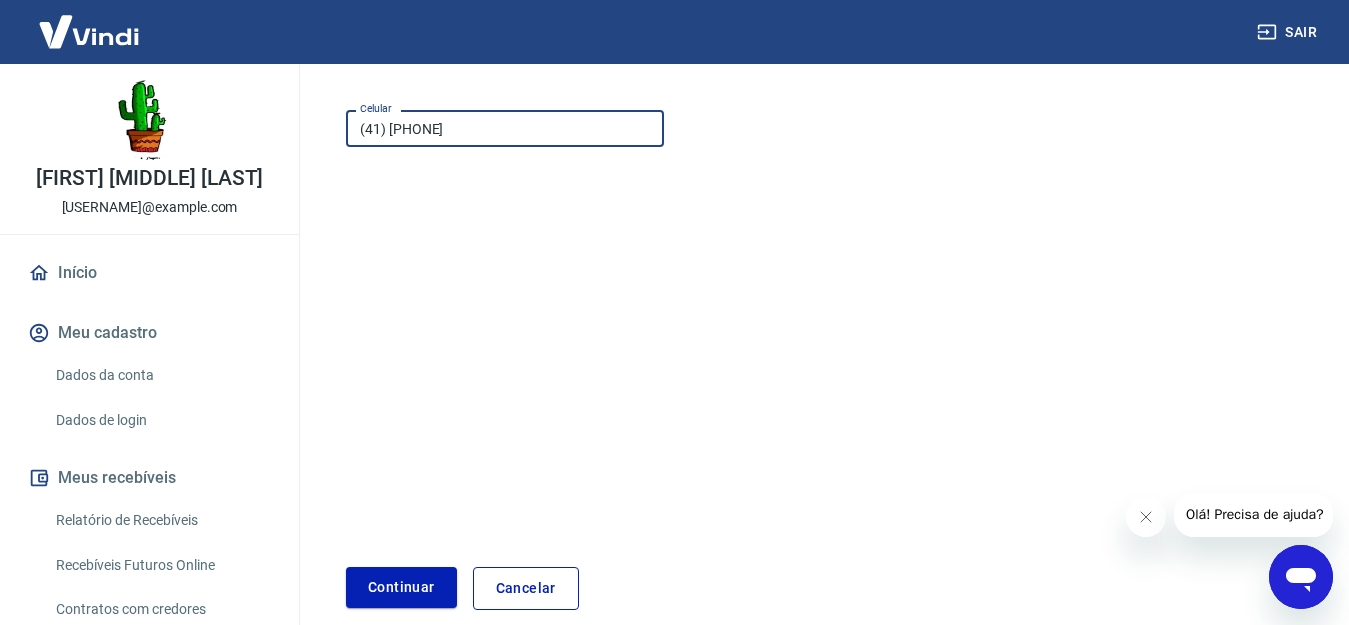 scroll, scrollTop: 300, scrollLeft: 0, axis: vertical 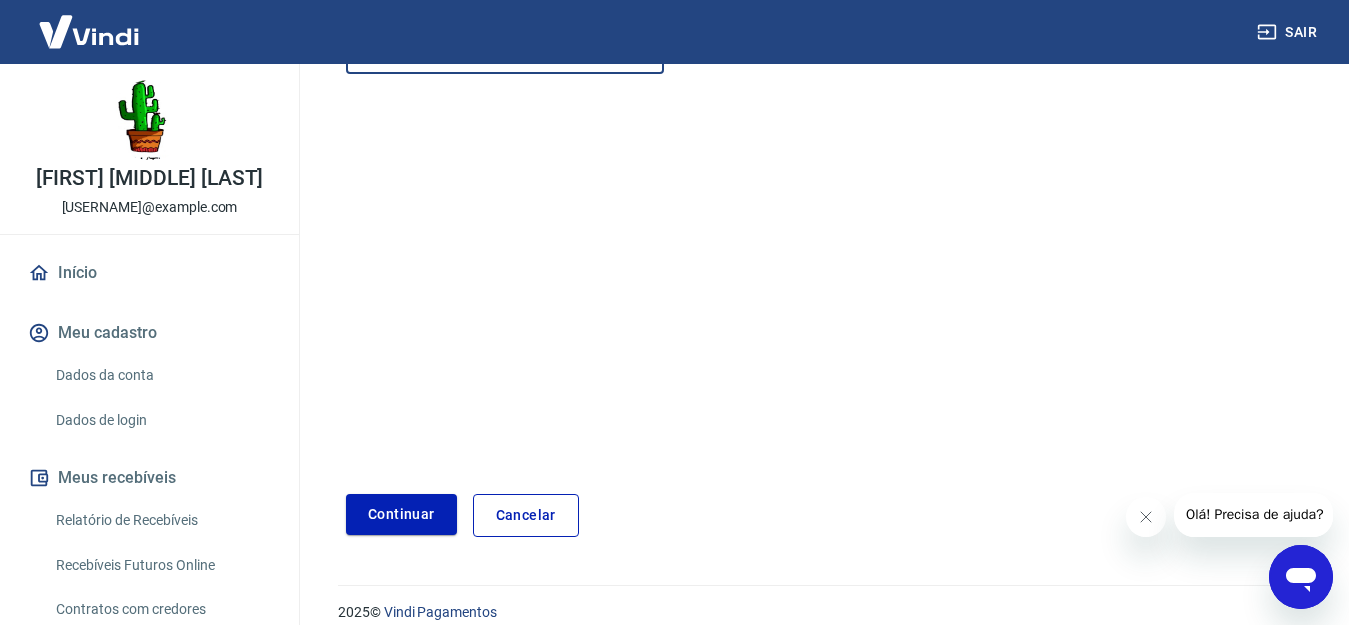 type on "[PHONE]" 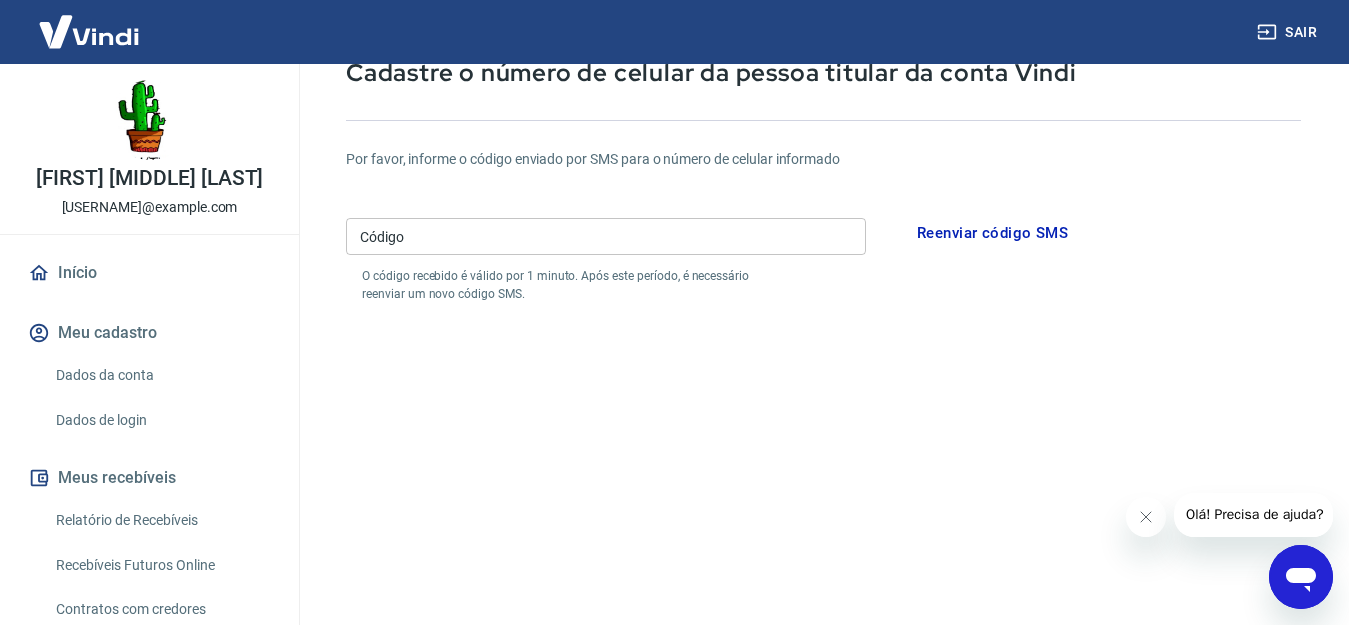 scroll, scrollTop: 100, scrollLeft: 0, axis: vertical 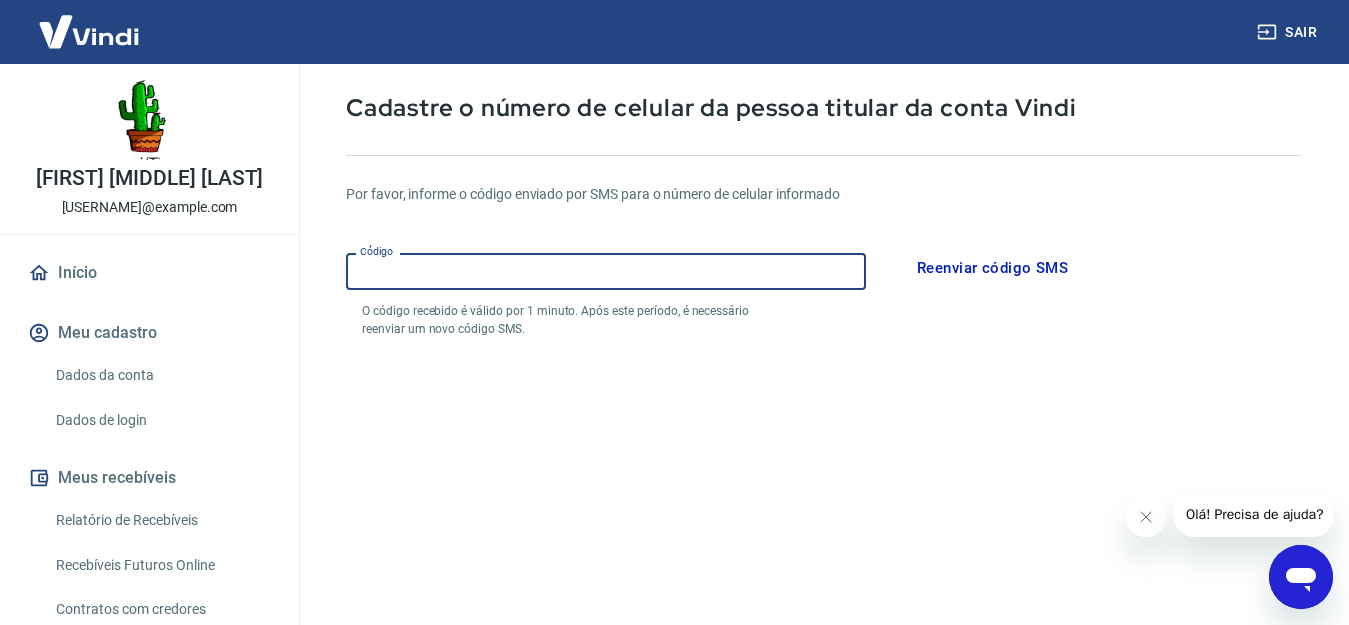 click on "Código" at bounding box center (606, 271) 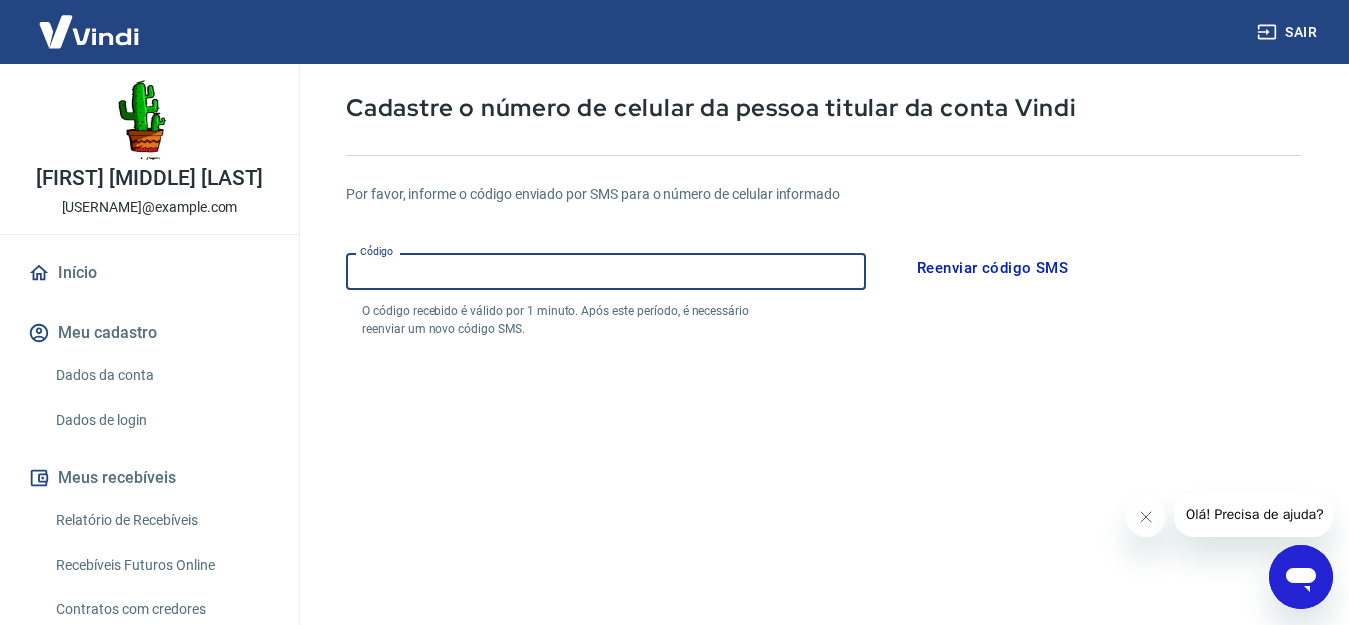 click on "Reenviar código SMS" at bounding box center [992, 268] 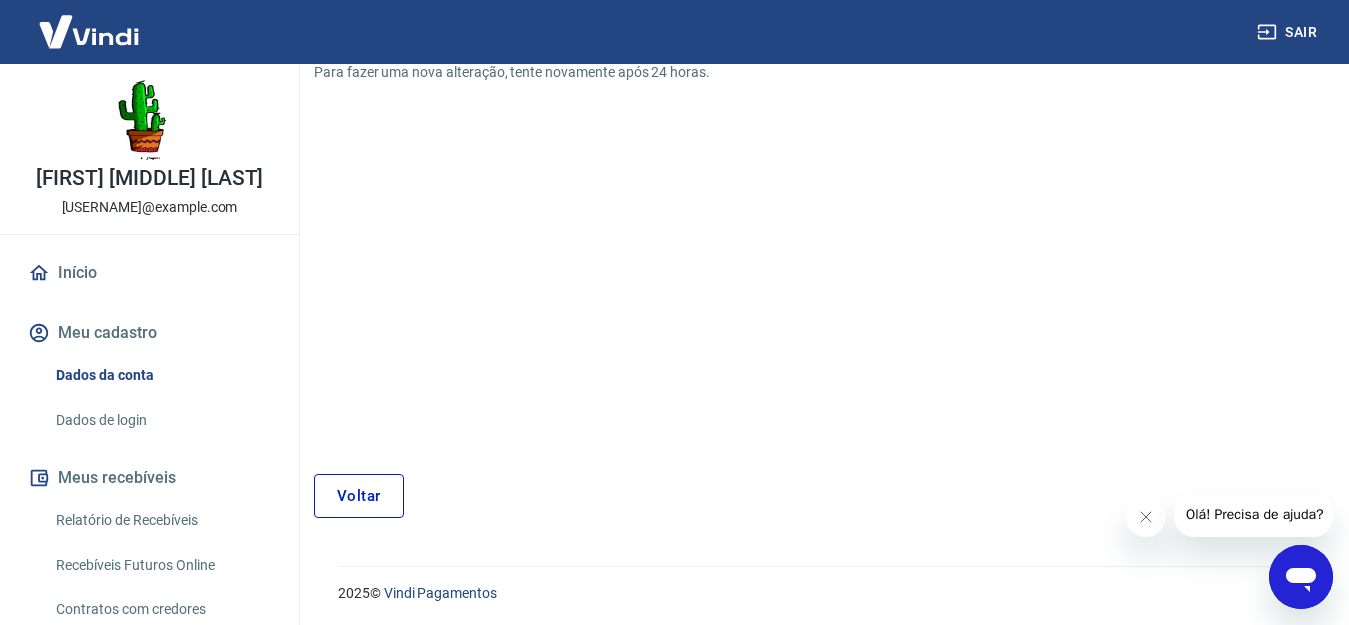 scroll, scrollTop: 223, scrollLeft: 0, axis: vertical 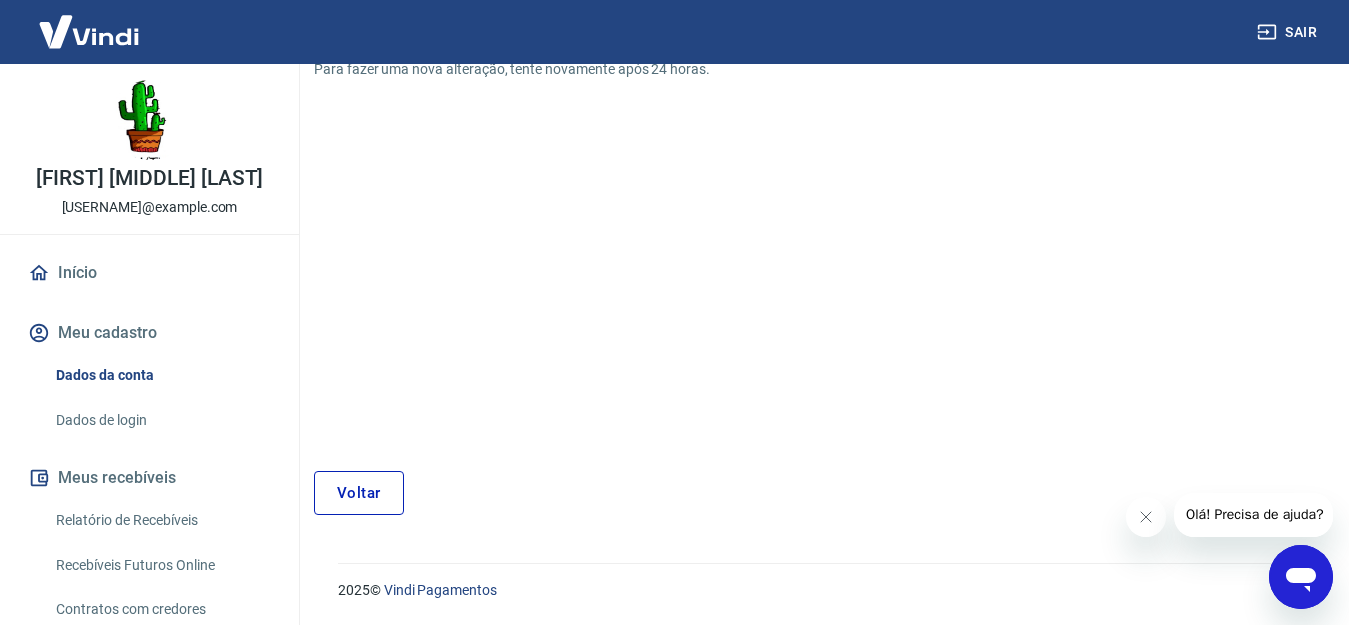 click on "Voltar" at bounding box center (359, 493) 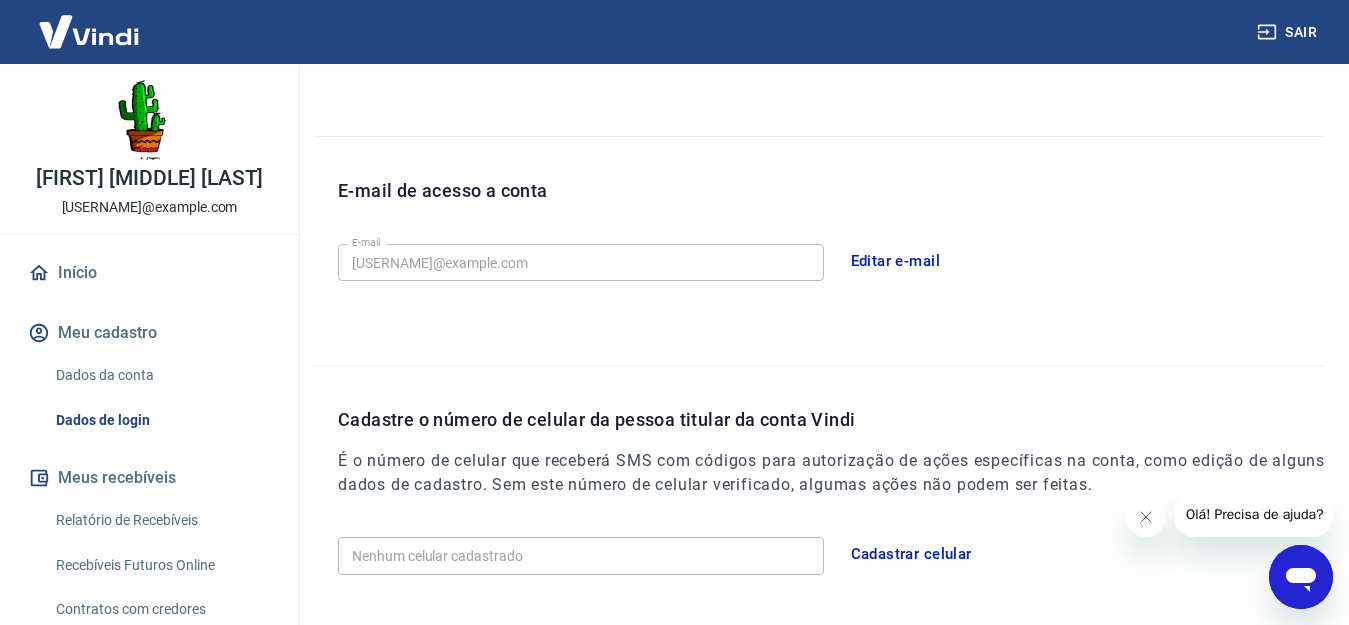 scroll, scrollTop: 588, scrollLeft: 0, axis: vertical 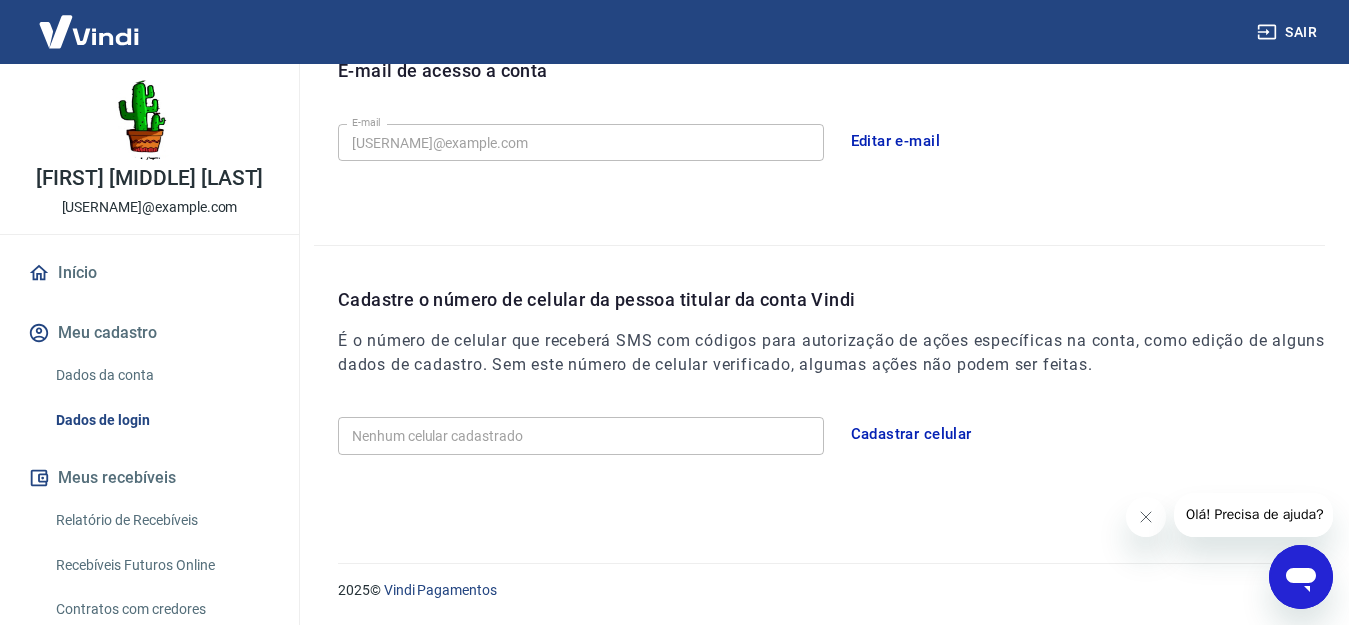 click on "Nenhum celular cadastrado" at bounding box center [581, 435] 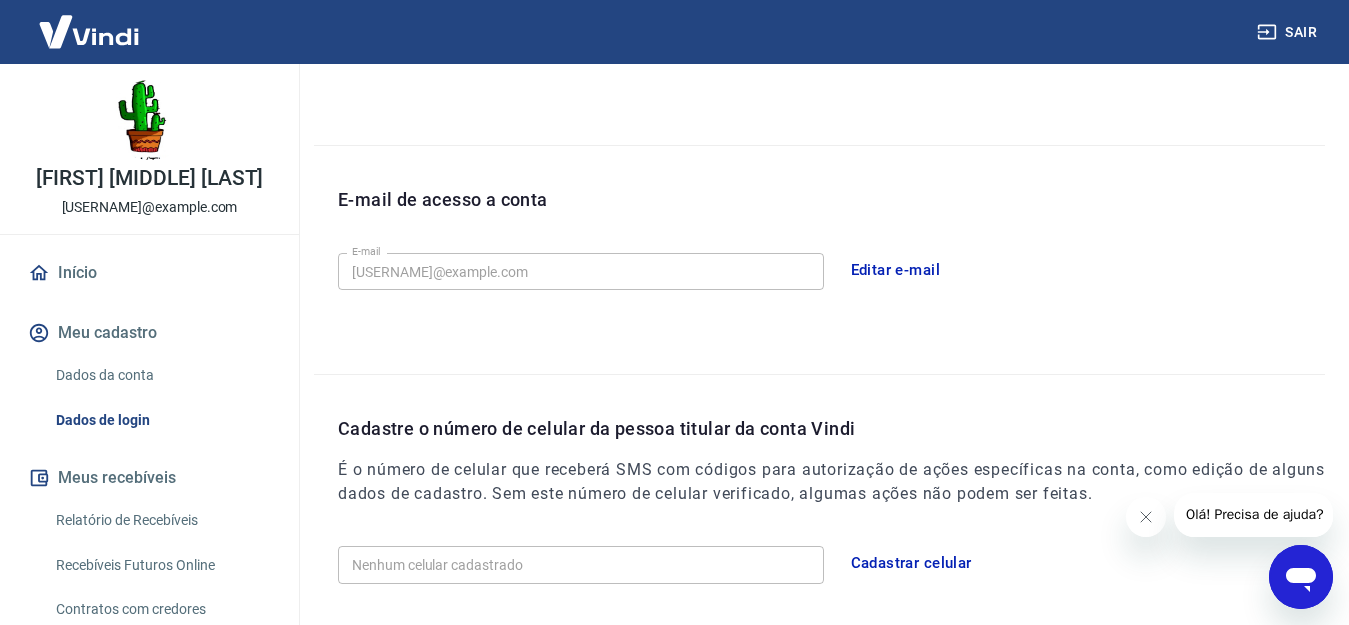 scroll, scrollTop: 588, scrollLeft: 0, axis: vertical 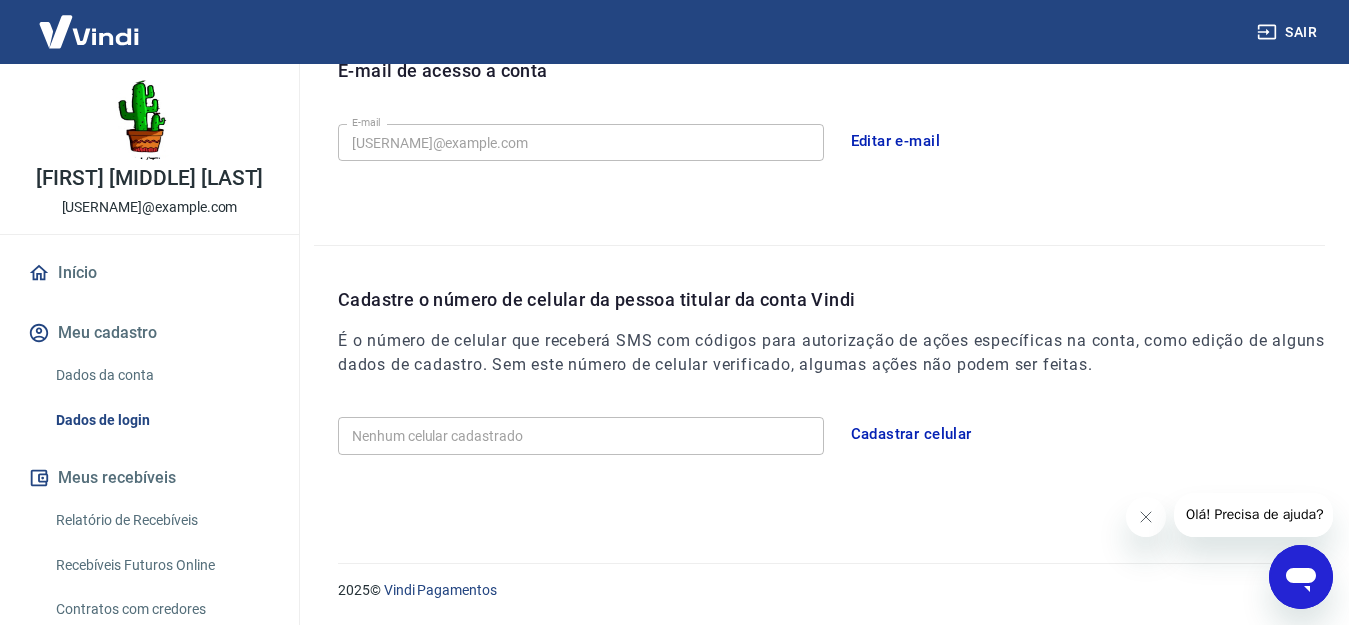 click on "Nenhum celular cadastrado" at bounding box center [581, 435] 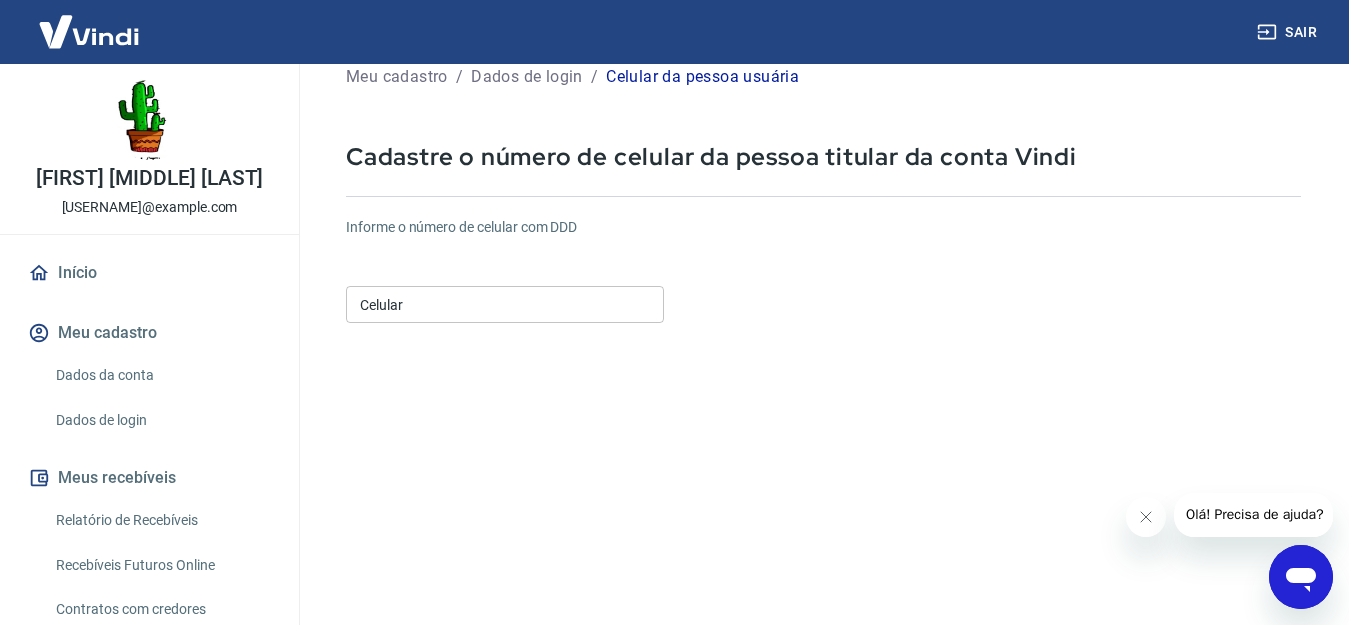 scroll, scrollTop: 0, scrollLeft: 0, axis: both 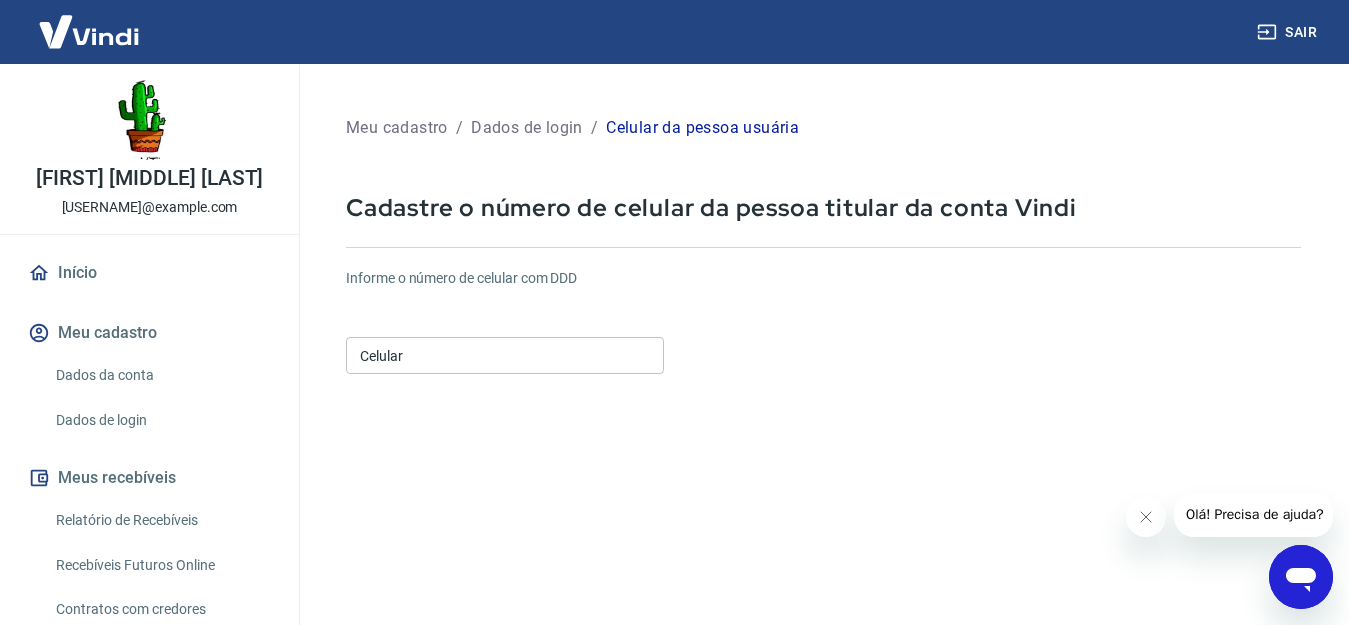 click on "Celular" at bounding box center (505, 355) 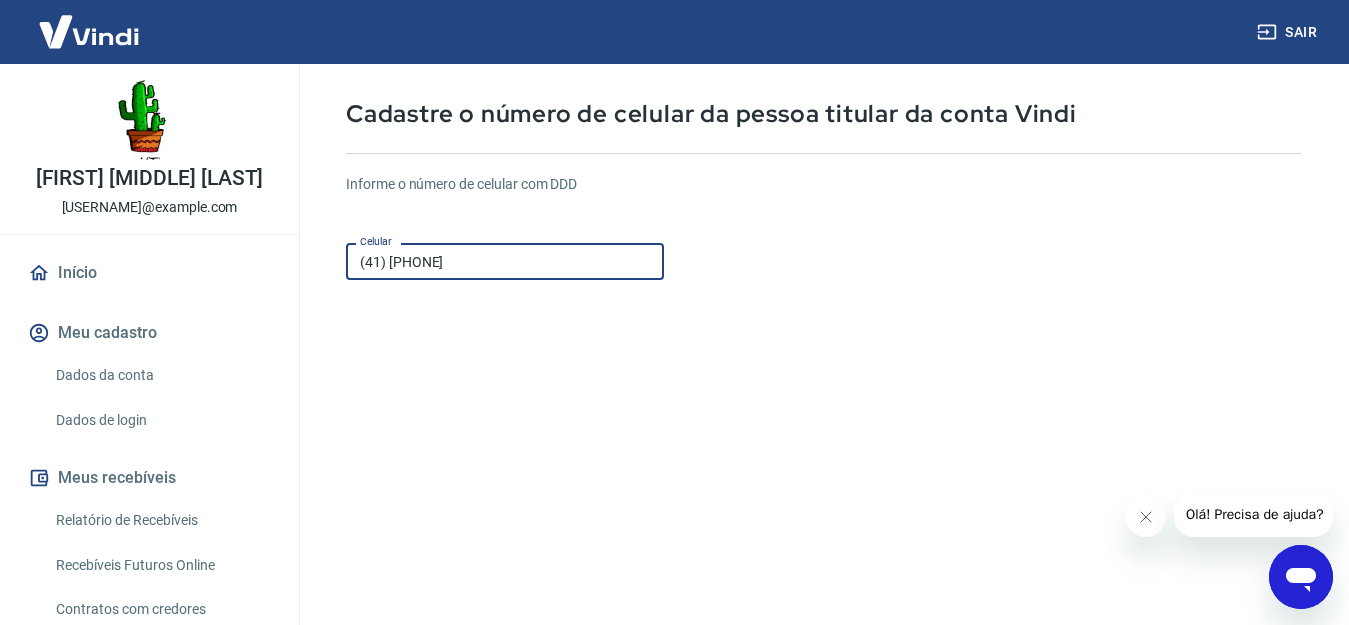 scroll, scrollTop: 300, scrollLeft: 0, axis: vertical 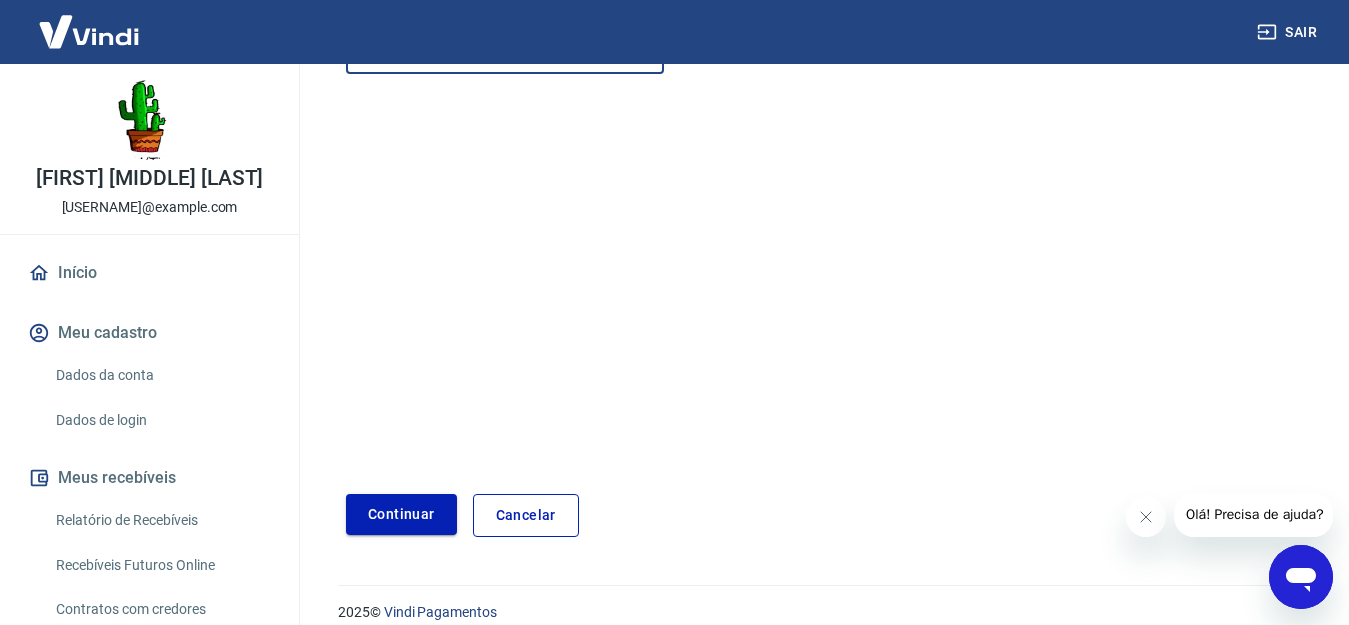 type on "[PHONE]" 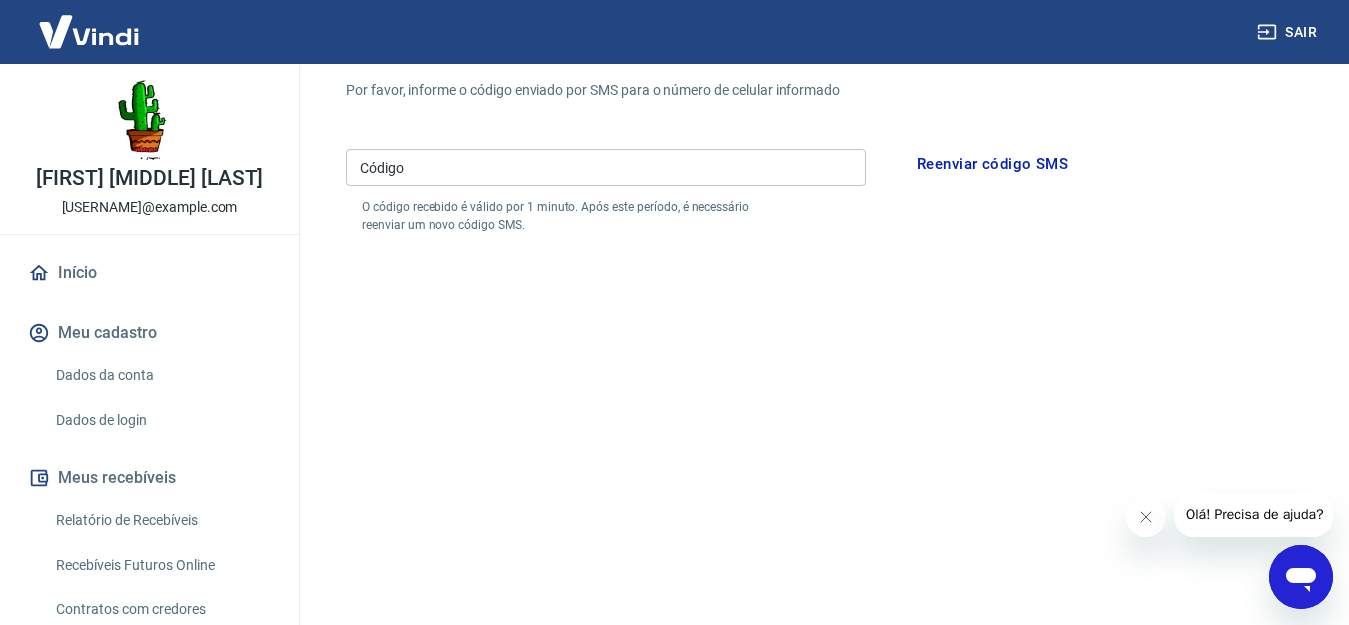 scroll, scrollTop: 100, scrollLeft: 0, axis: vertical 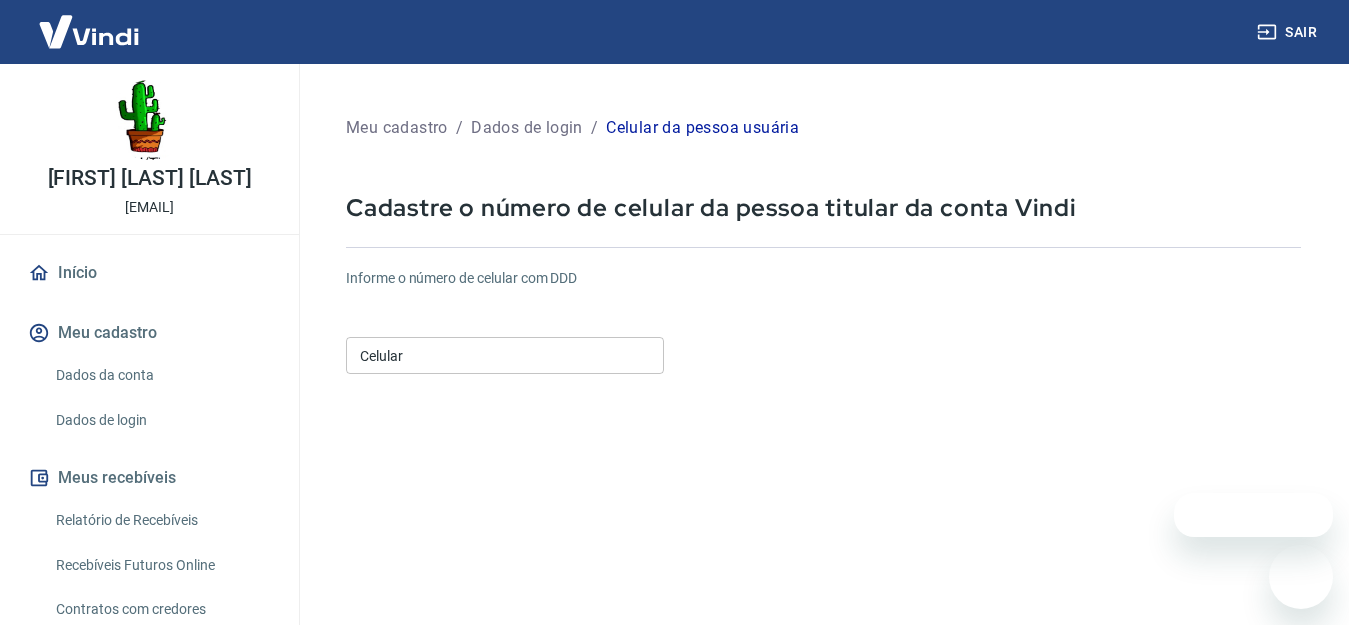 click on "Celular" at bounding box center [505, 355] 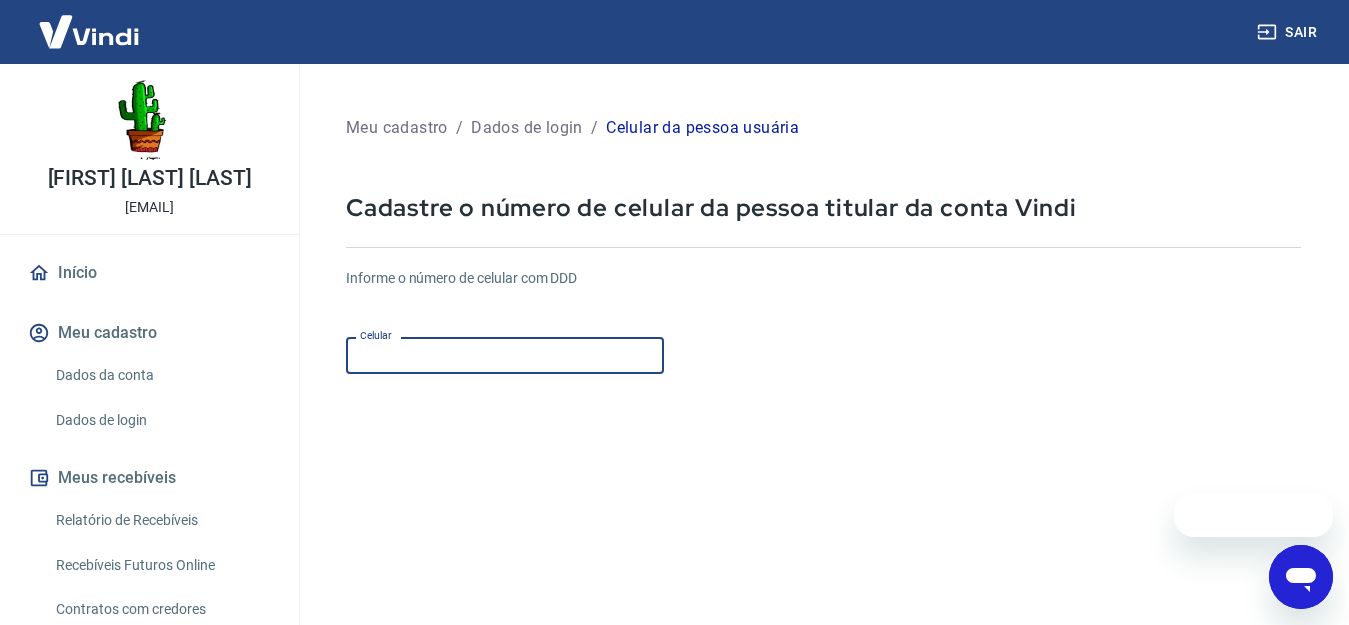 scroll, scrollTop: 0, scrollLeft: 0, axis: both 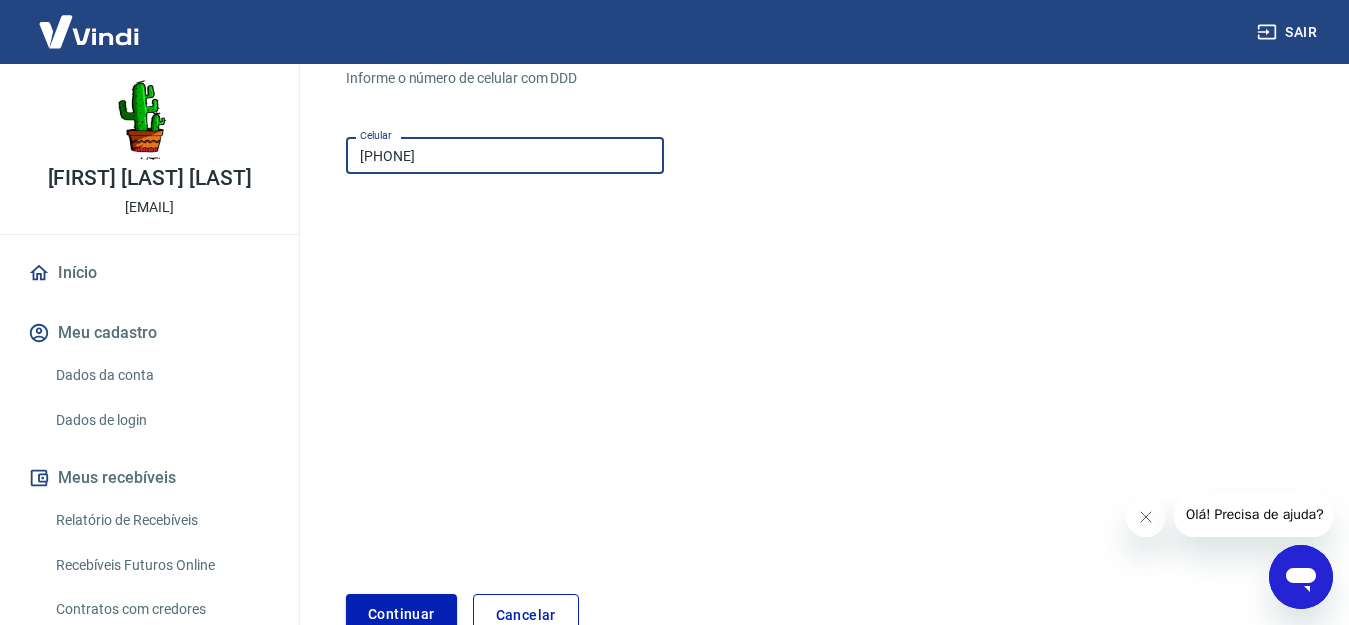 type on "[PHONE]" 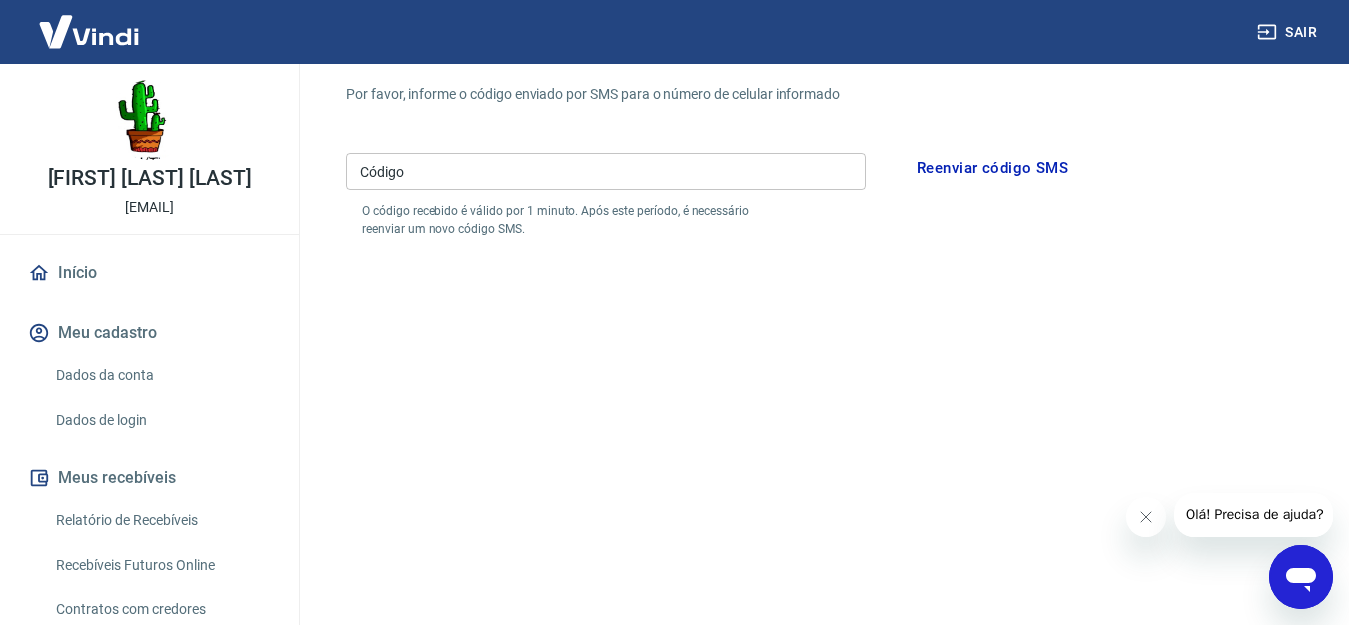click on "Código" at bounding box center [606, 171] 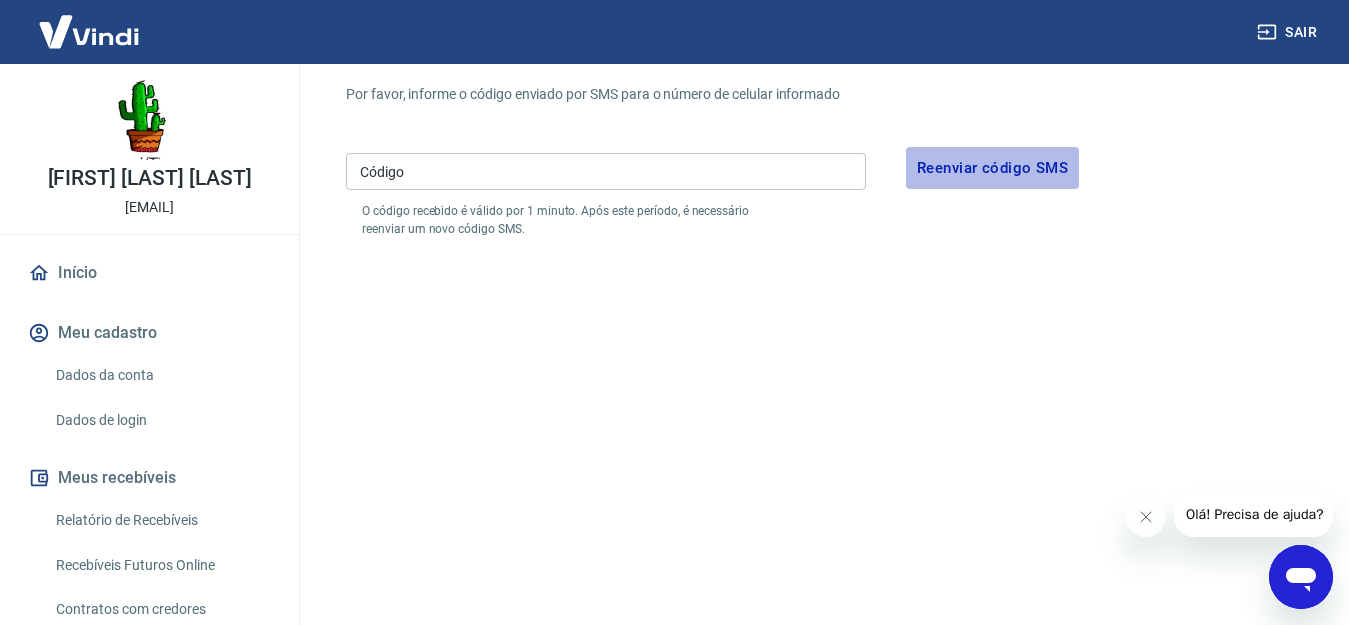 click on "Reenviar código SMS" at bounding box center [992, 168] 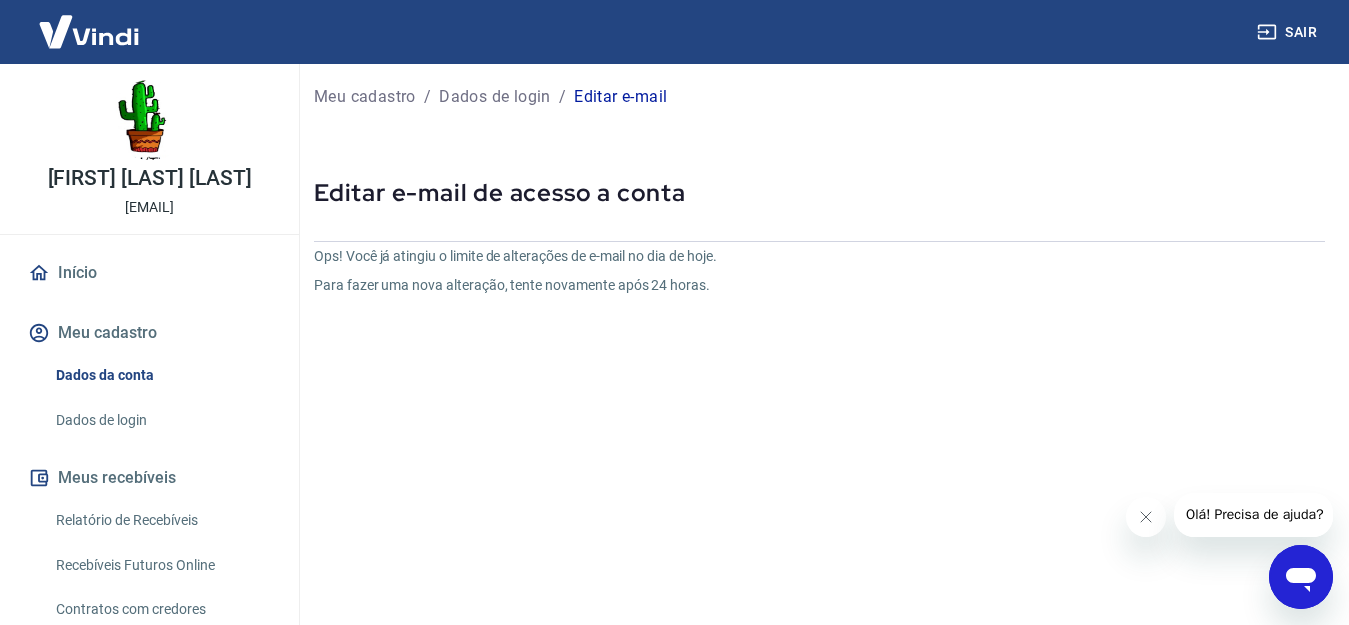 scroll, scrollTop: 0, scrollLeft: 0, axis: both 